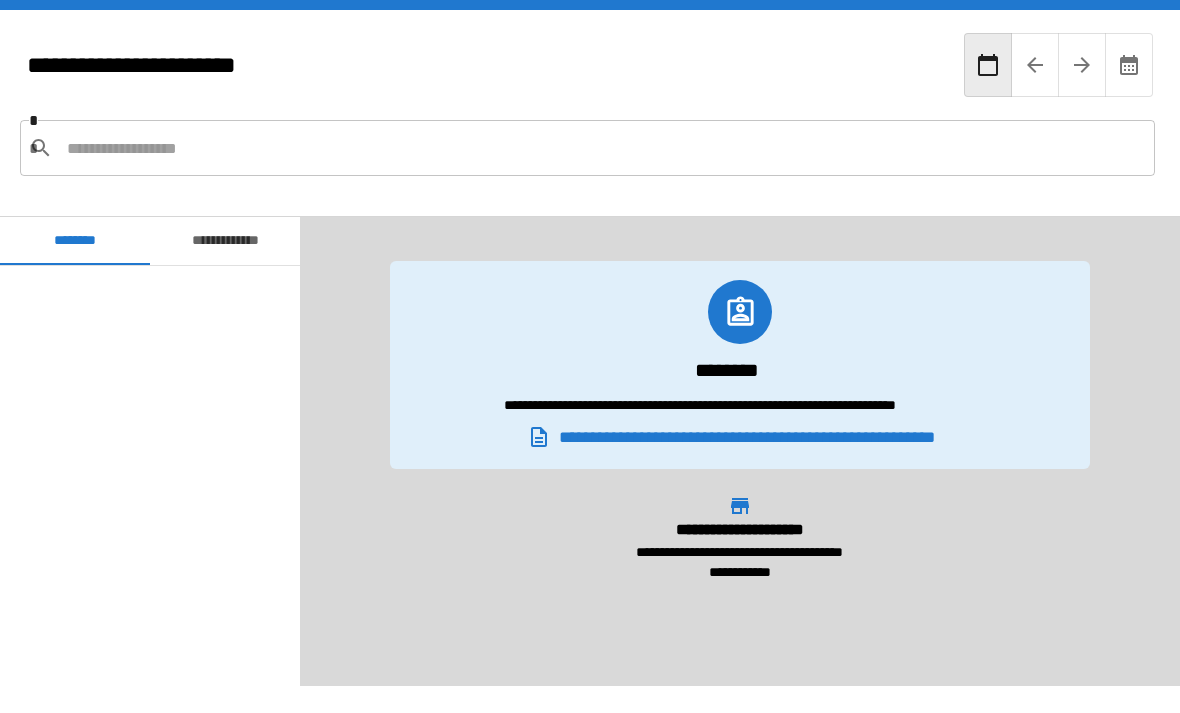 scroll, scrollTop: 64, scrollLeft: 0, axis: vertical 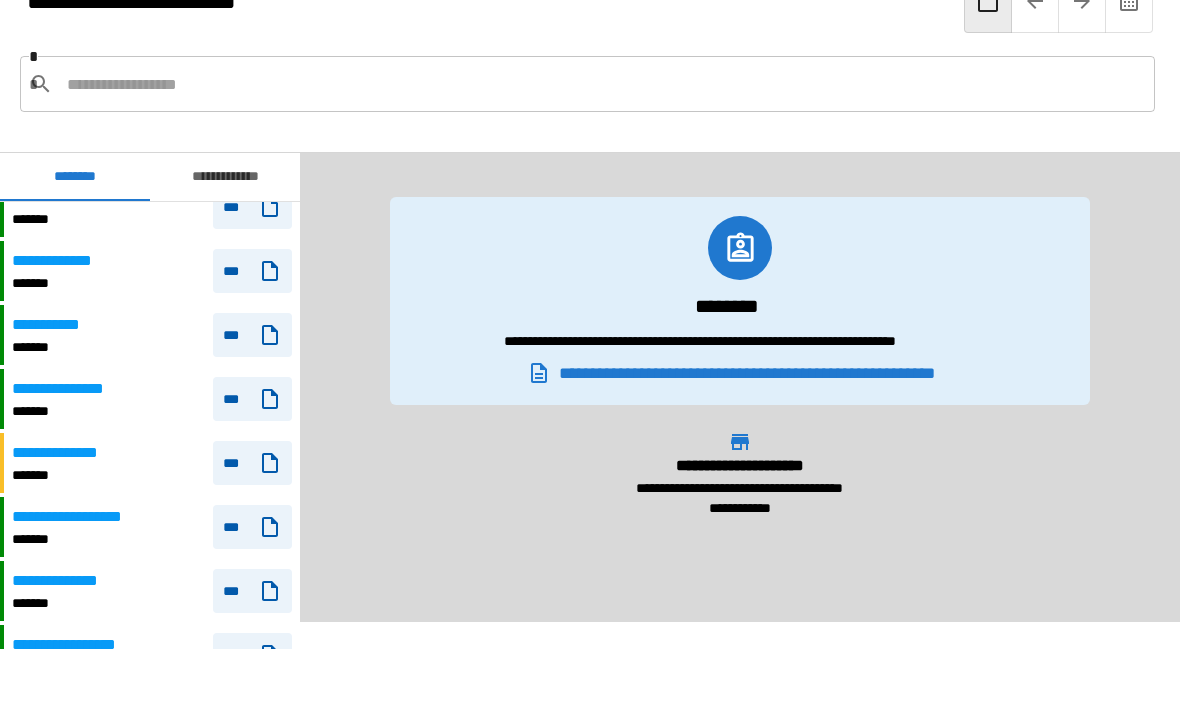 click on "**********" at bounding box center [70, 581] 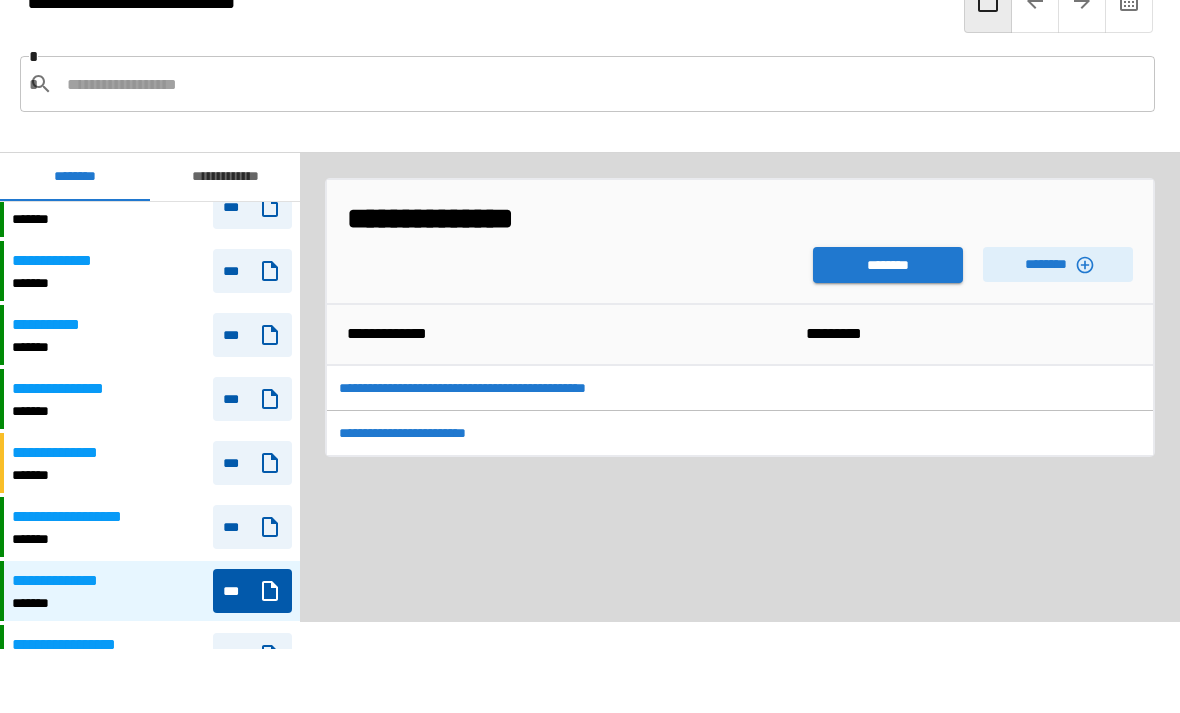 click on "********" at bounding box center [888, 265] 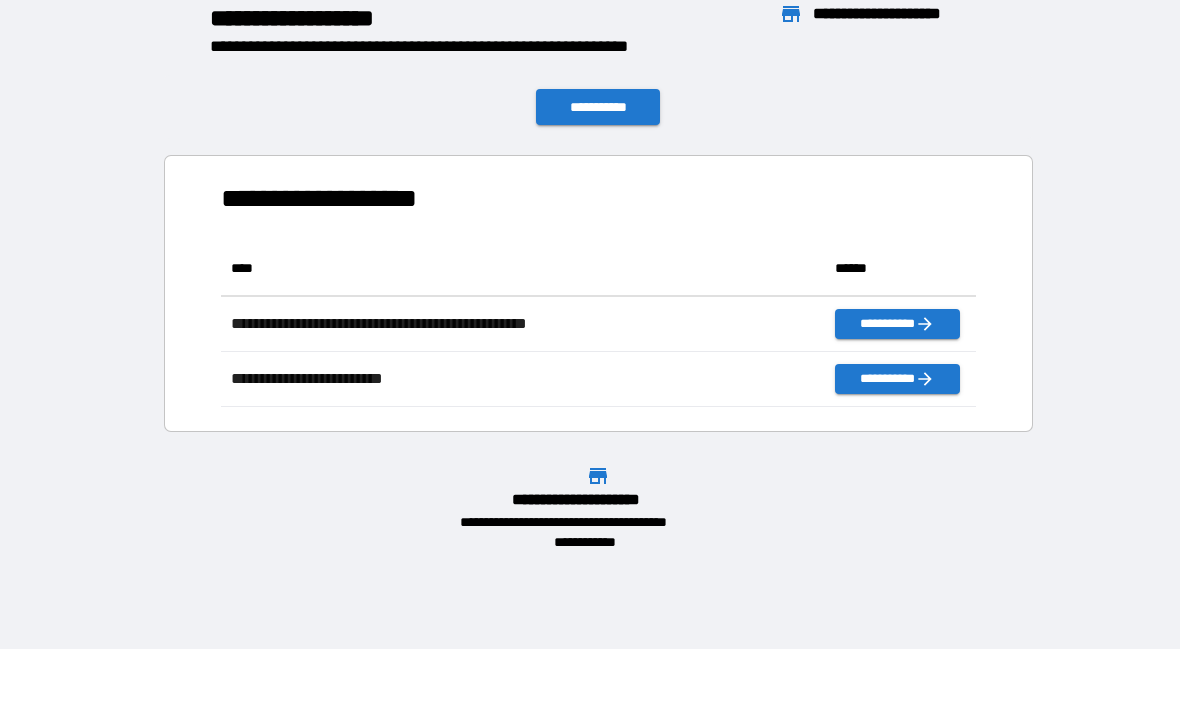 scroll, scrollTop: 166, scrollLeft: 755, axis: both 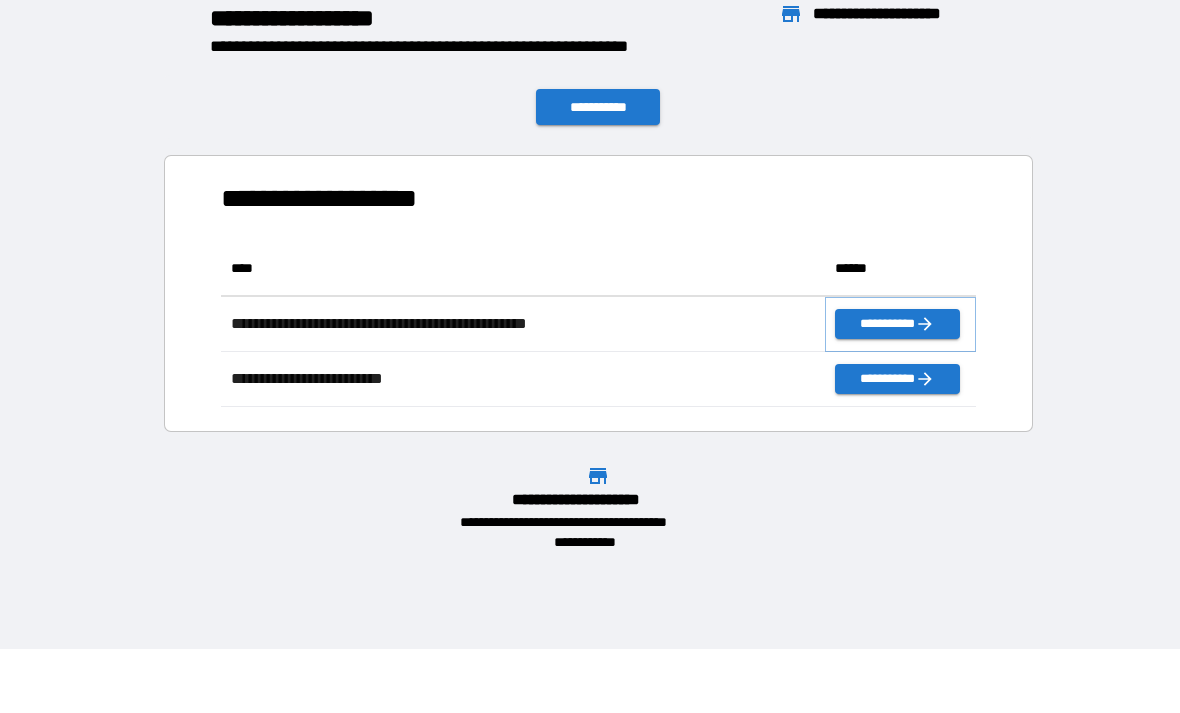 click on "**********" at bounding box center (897, 324) 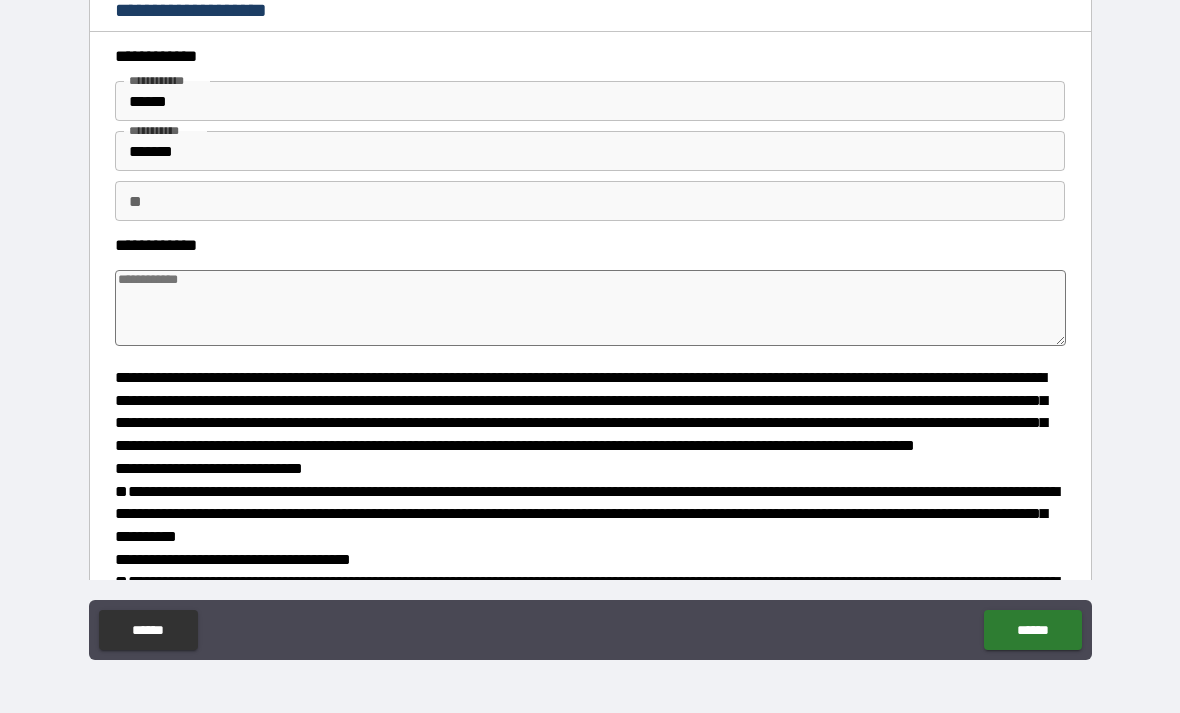 type on "*" 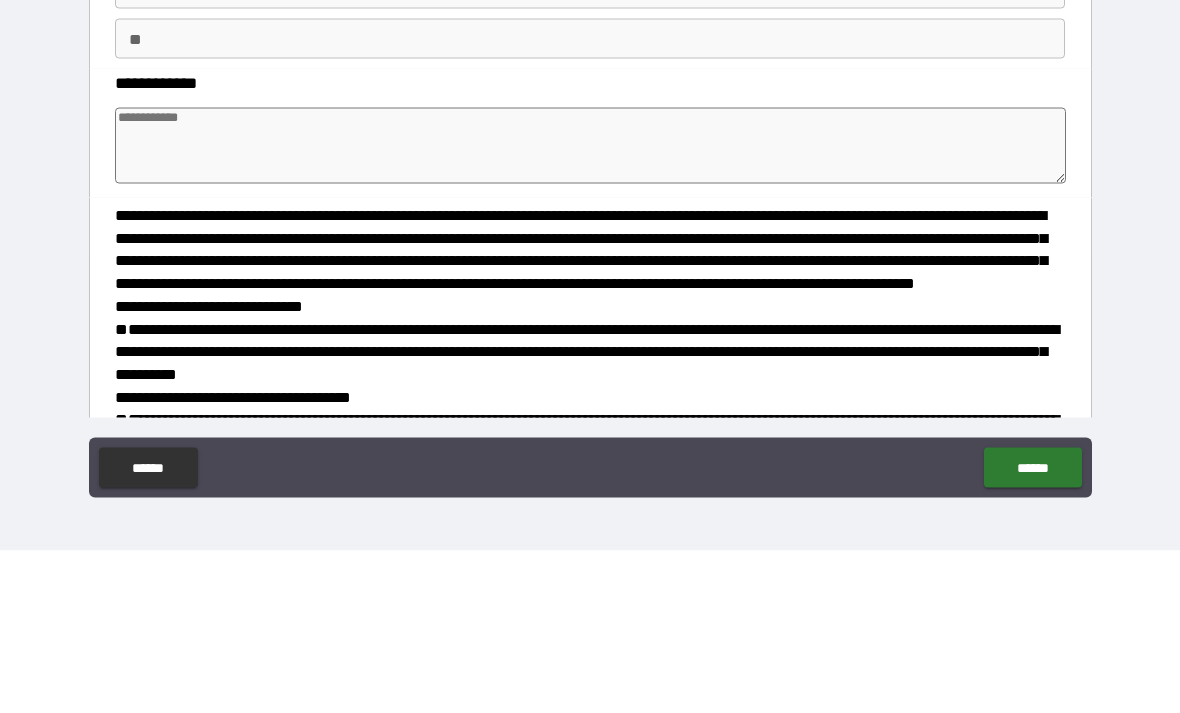 type on "*" 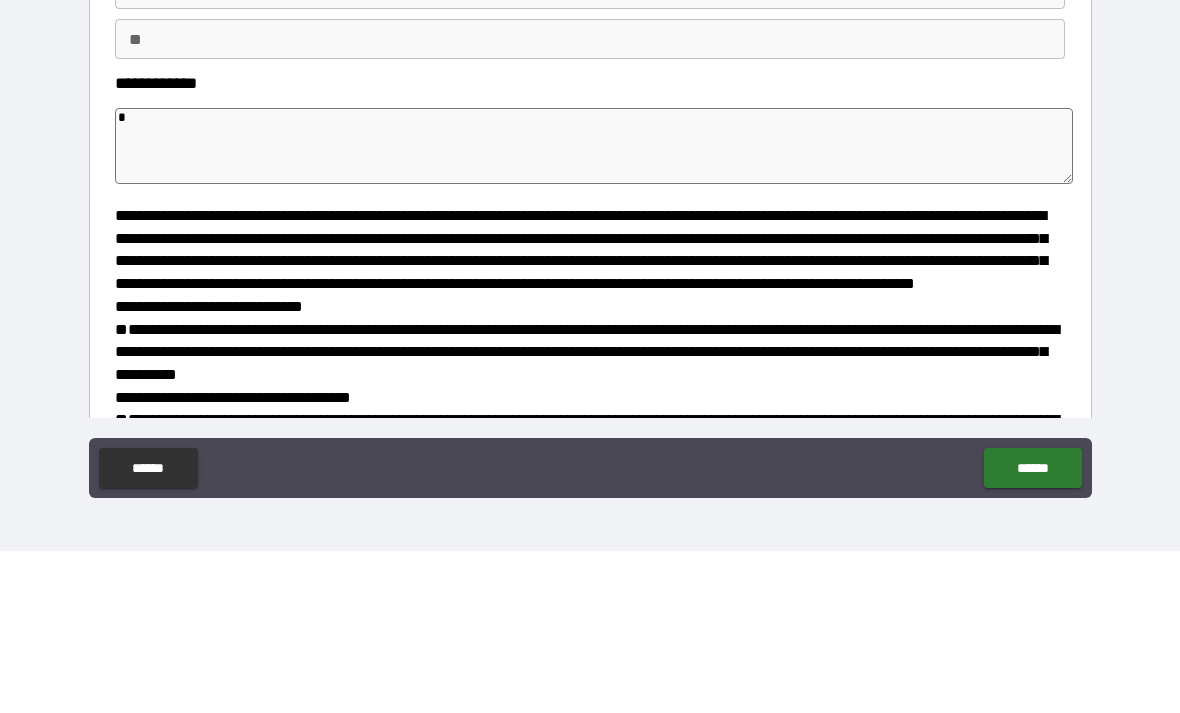 type on "*" 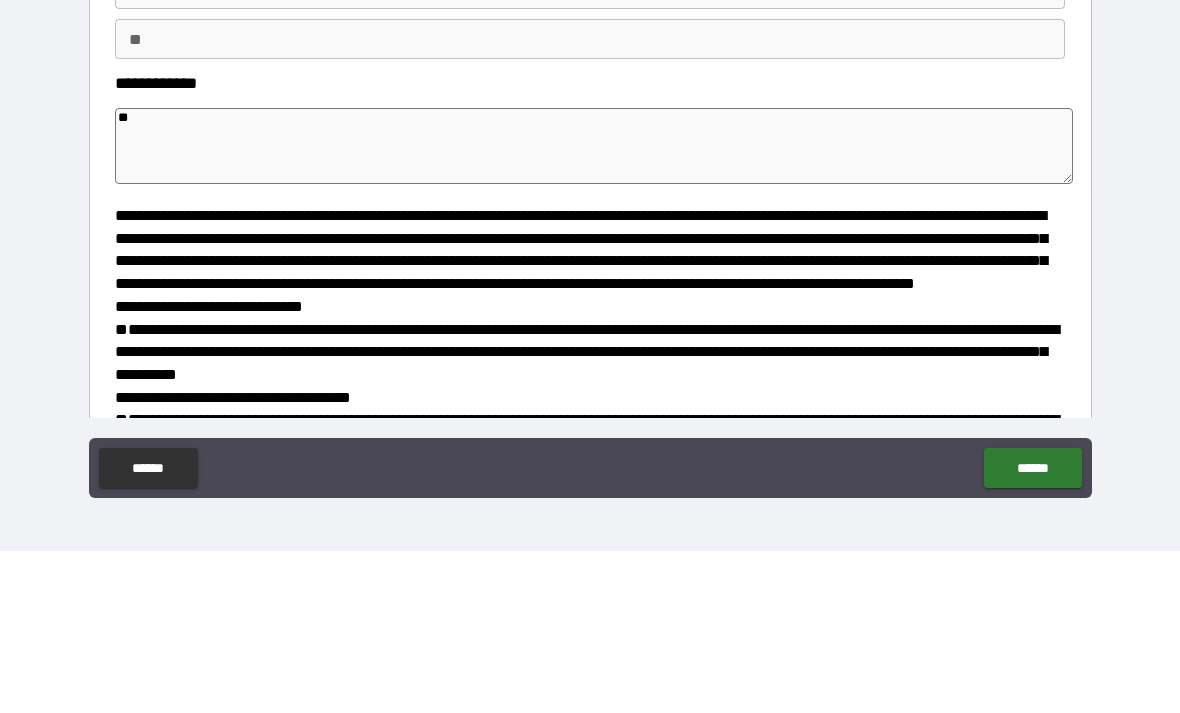 type on "*" 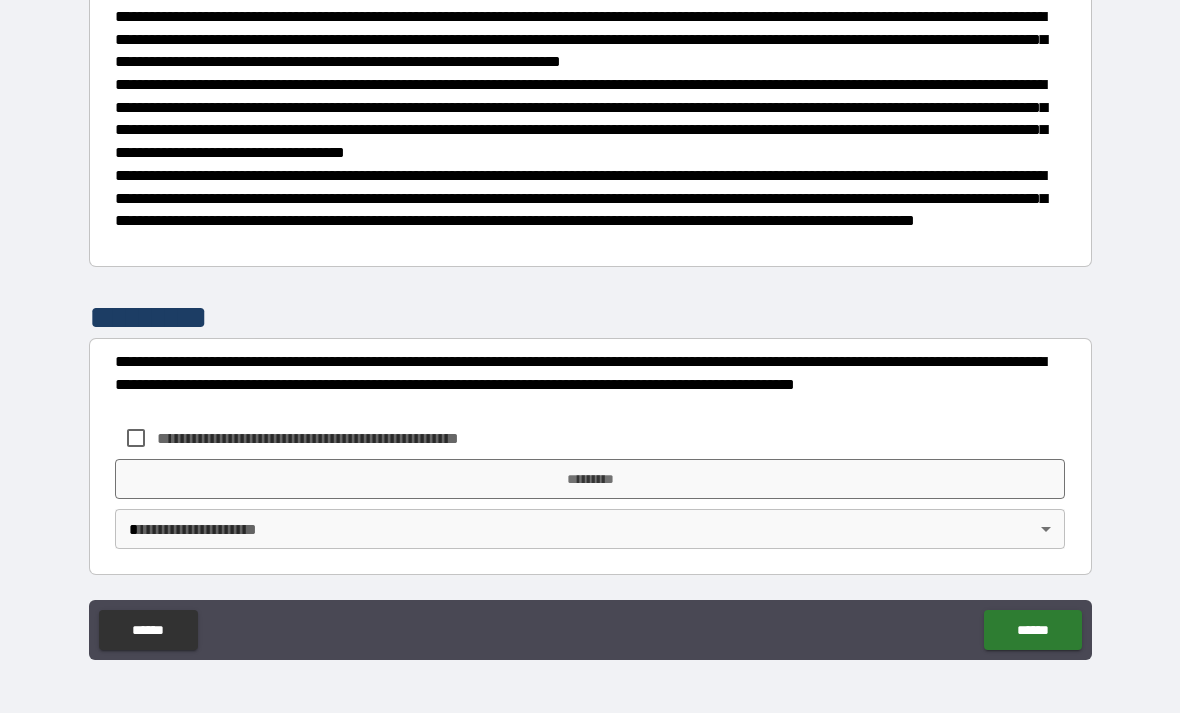 scroll, scrollTop: 1179, scrollLeft: 0, axis: vertical 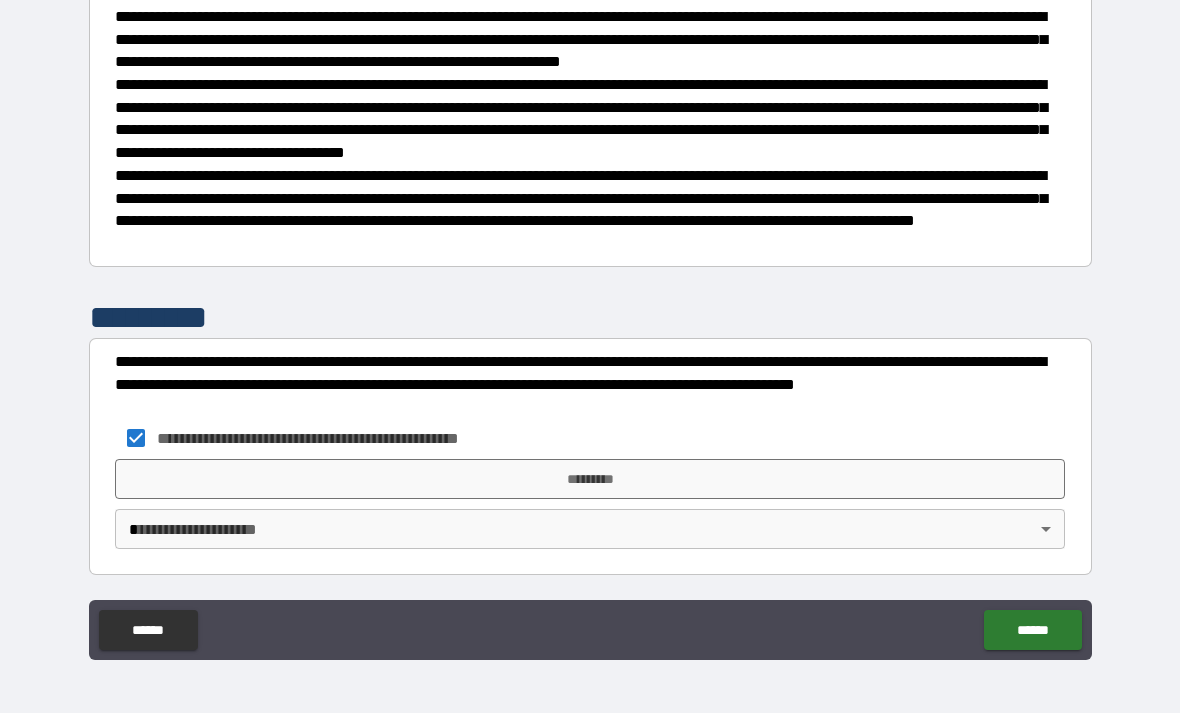 click on "*********" at bounding box center (590, 479) 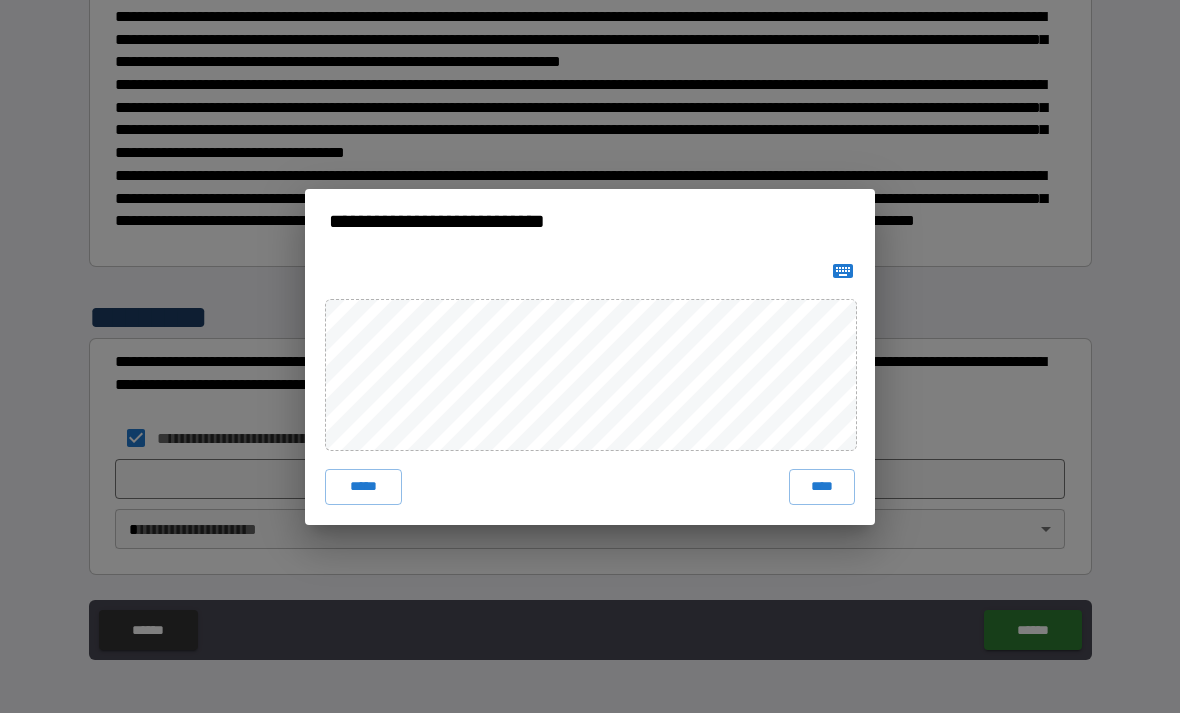 click on "**********" at bounding box center [590, 356] 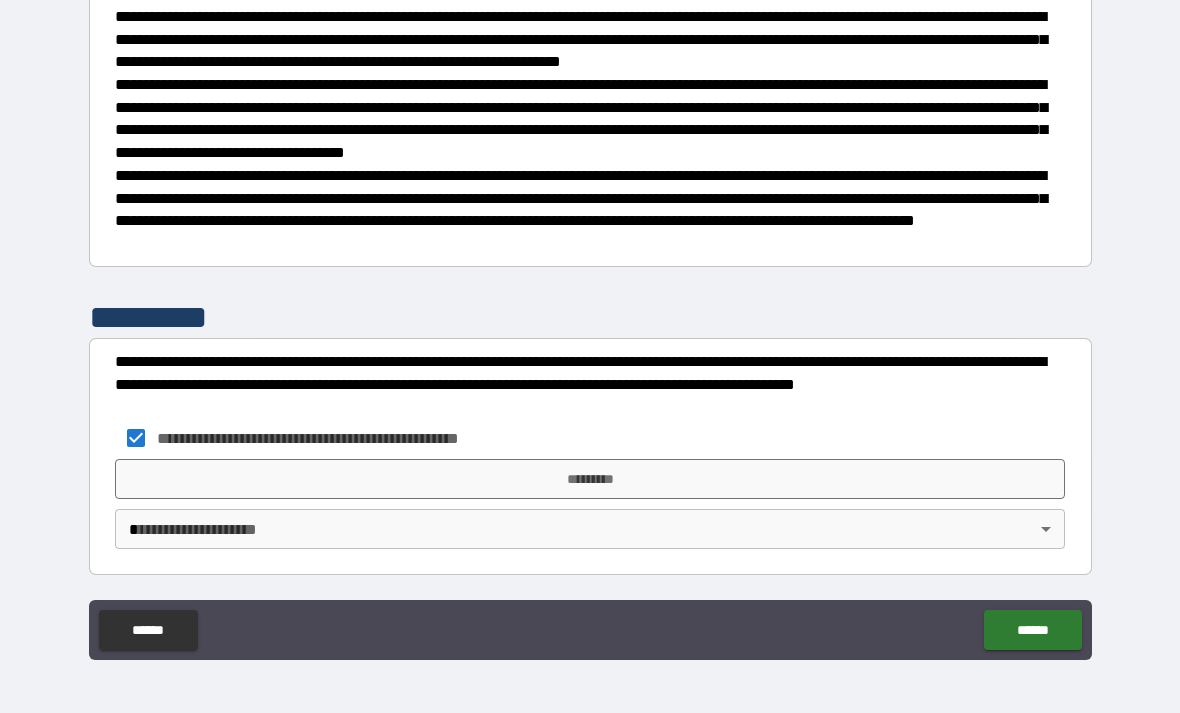 scroll, scrollTop: 1179, scrollLeft: 0, axis: vertical 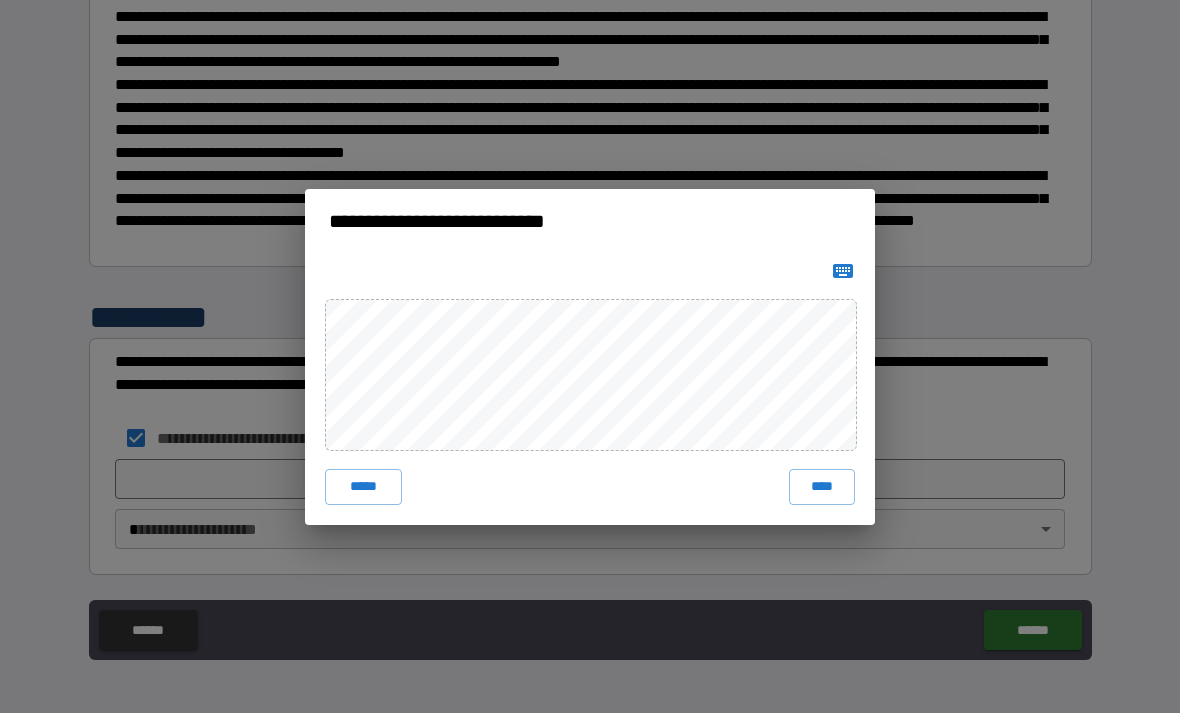 click on "**********" at bounding box center (590, 356) 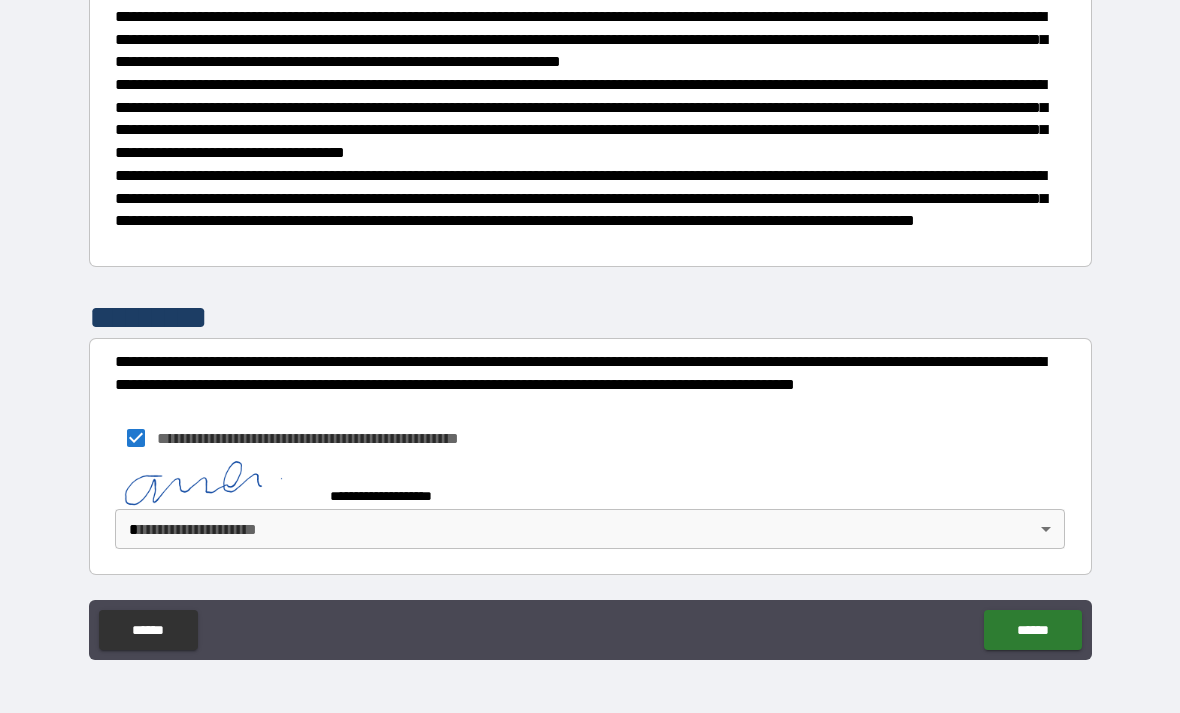 scroll, scrollTop: 1169, scrollLeft: 0, axis: vertical 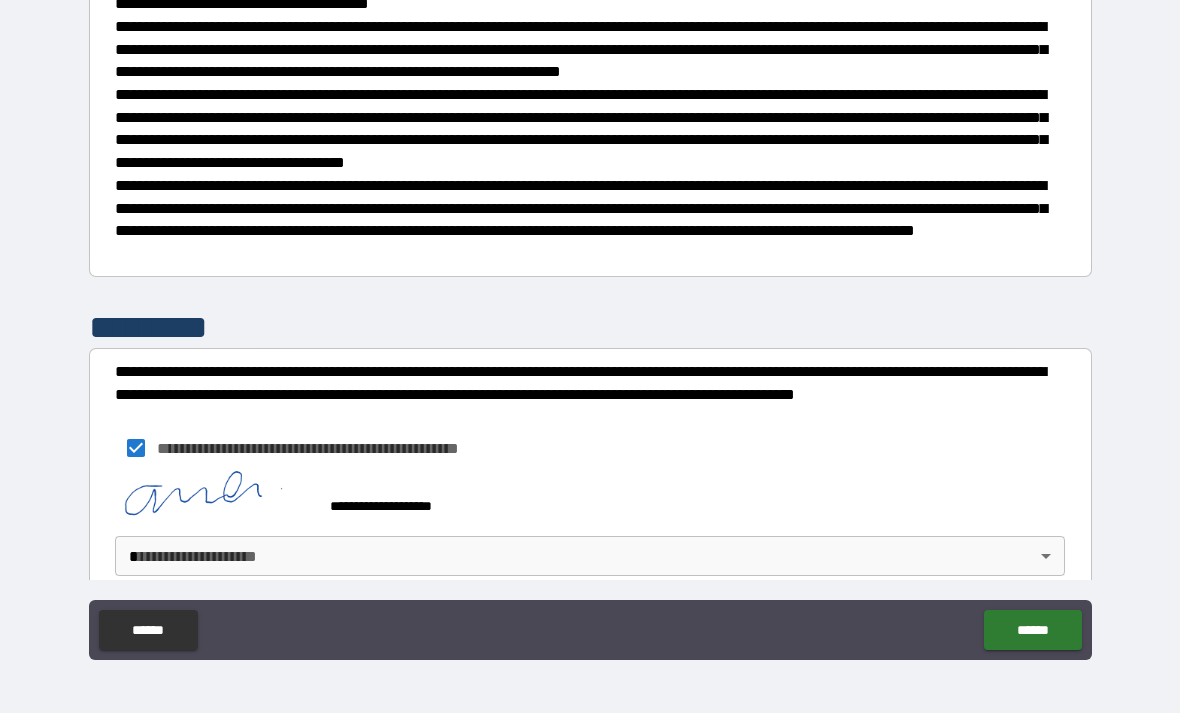 click on "******" at bounding box center [1032, 630] 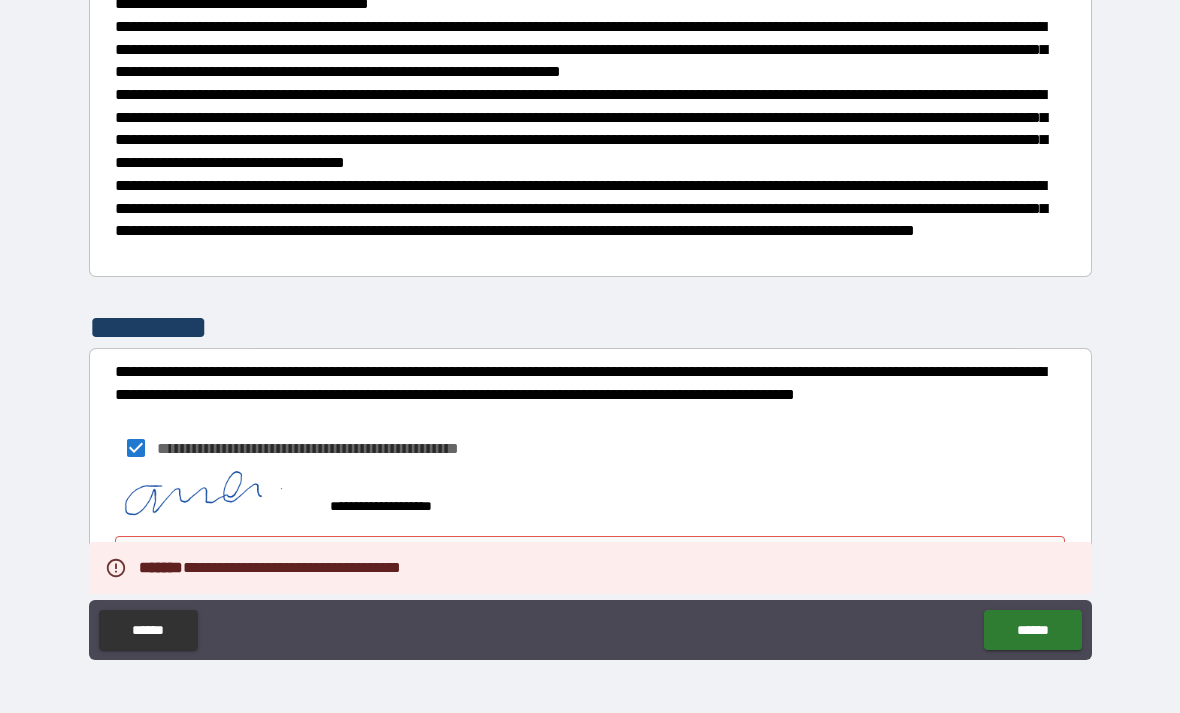 click on "**********" at bounding box center [590, 497] 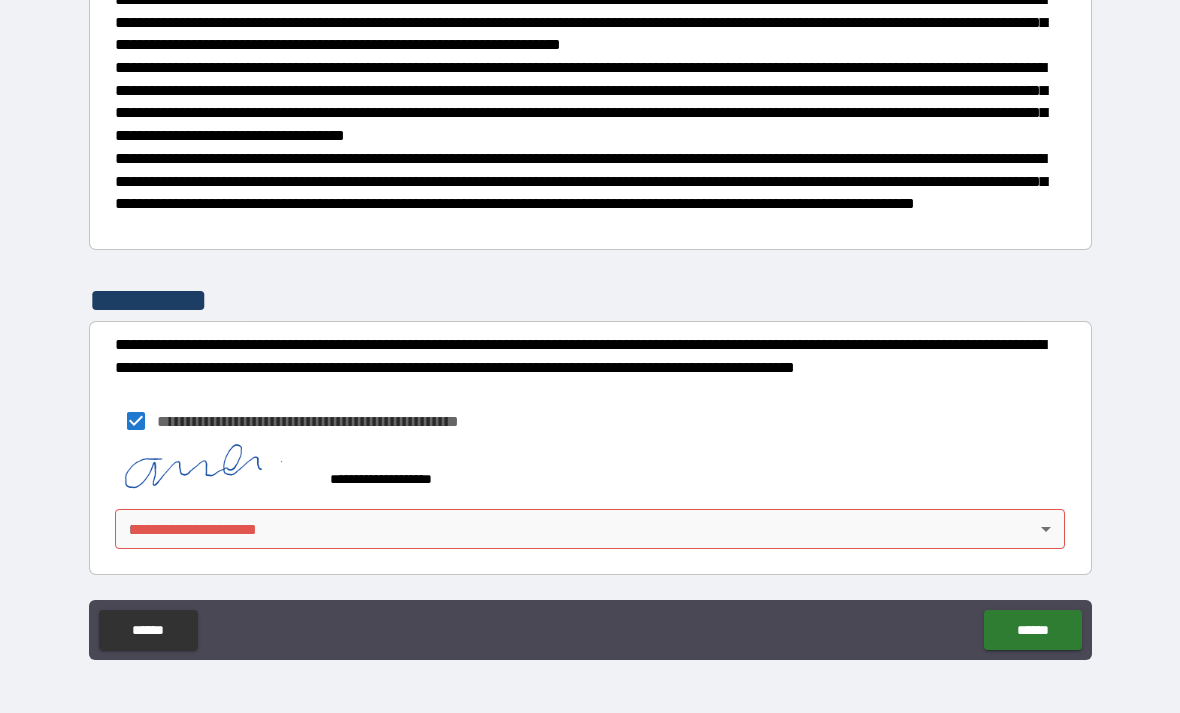 scroll, scrollTop: 1196, scrollLeft: 0, axis: vertical 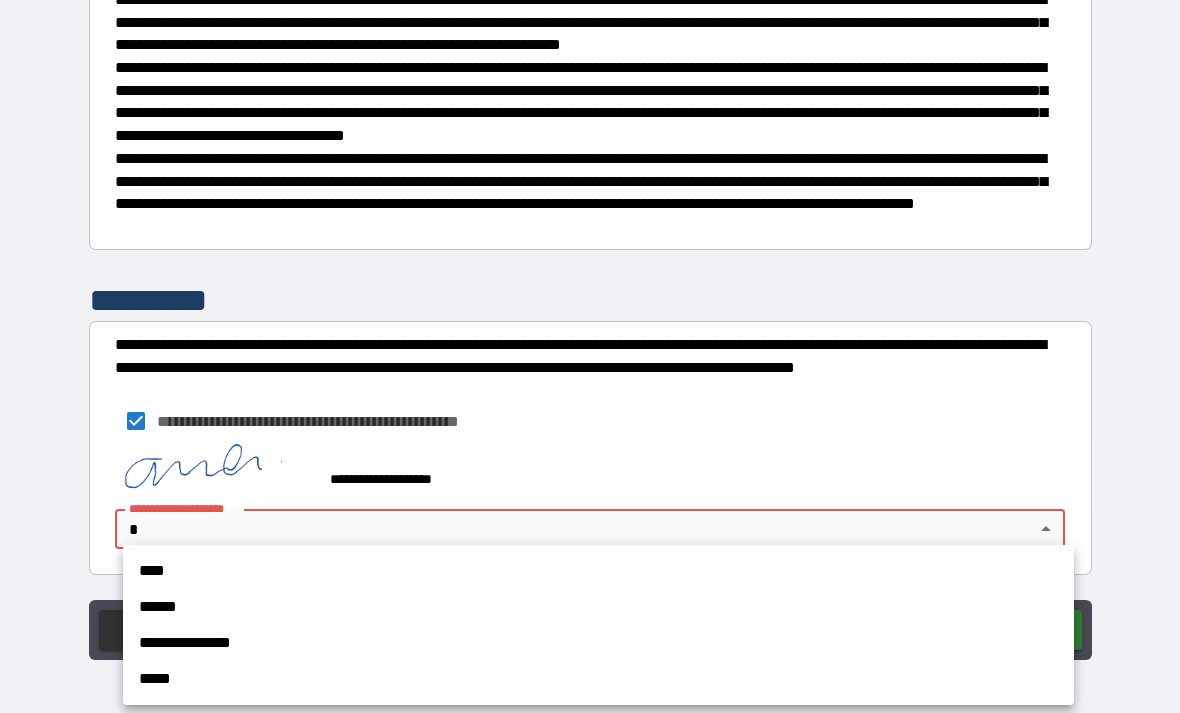 click on "****" at bounding box center (598, 571) 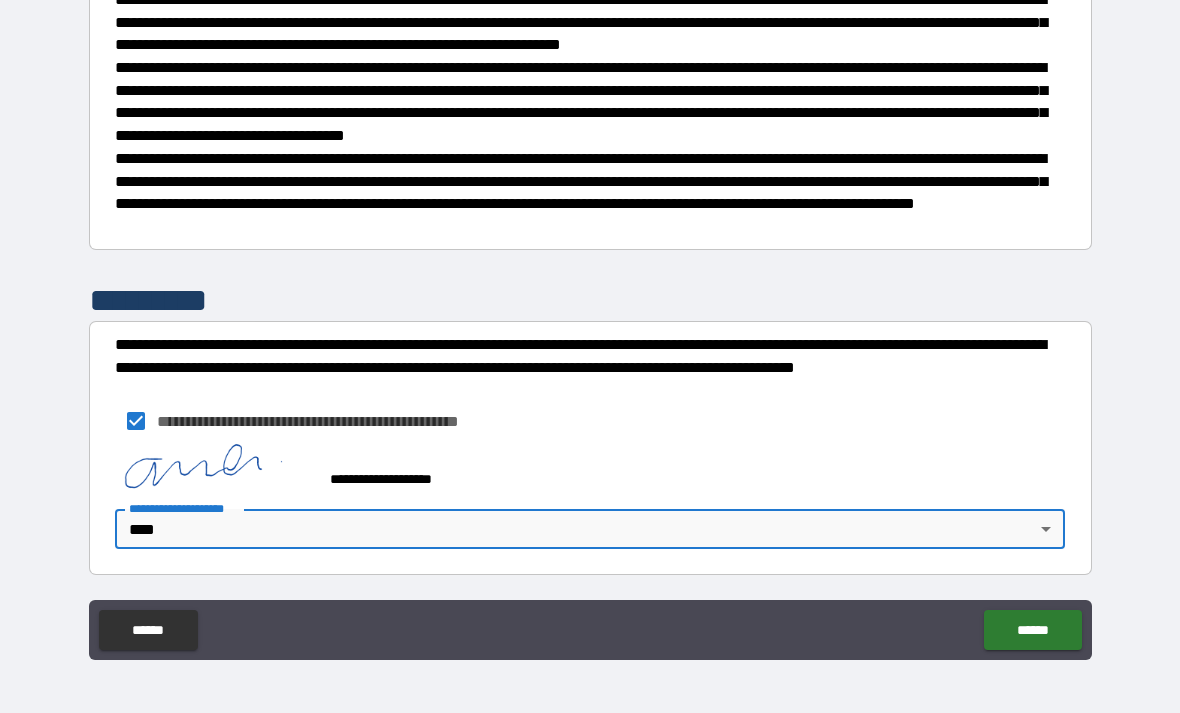 type on "*" 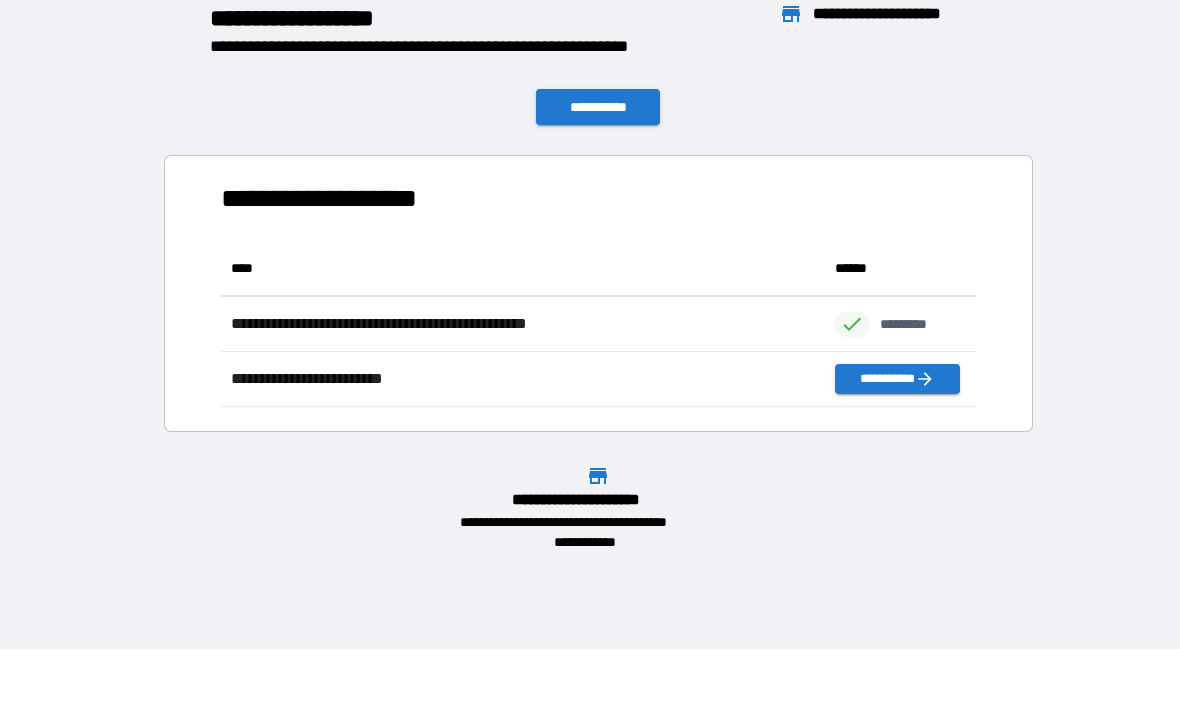scroll, scrollTop: 166, scrollLeft: 755, axis: both 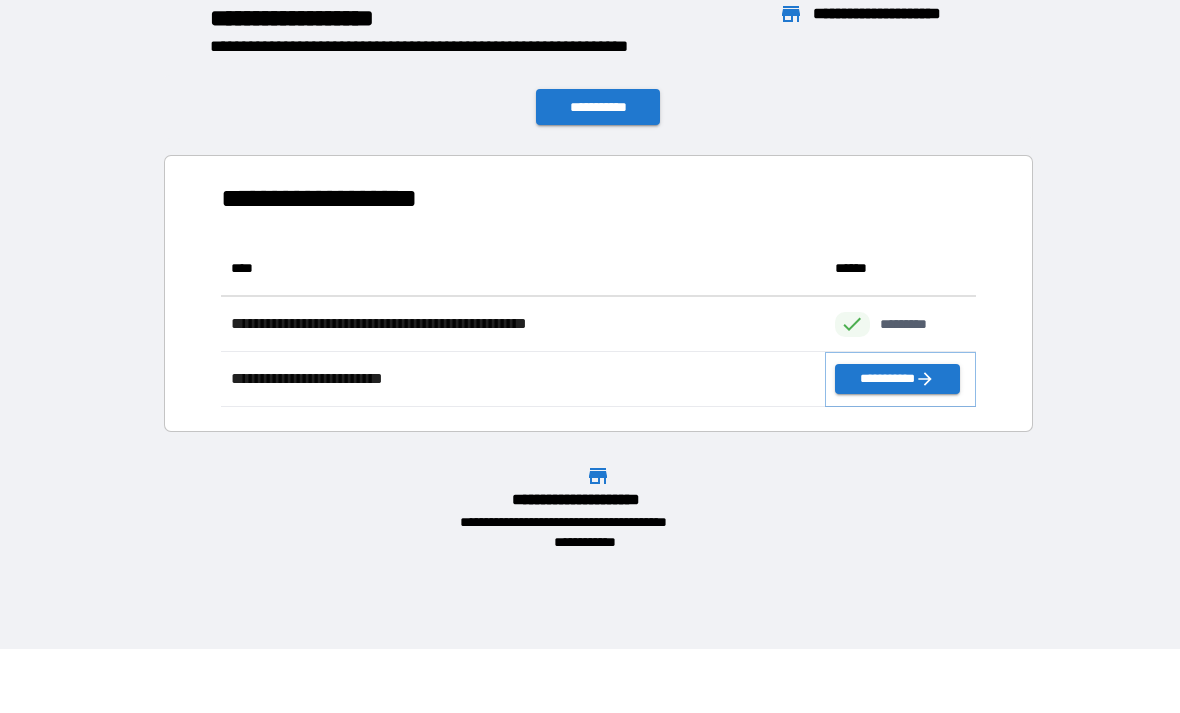 click on "**********" at bounding box center [897, 379] 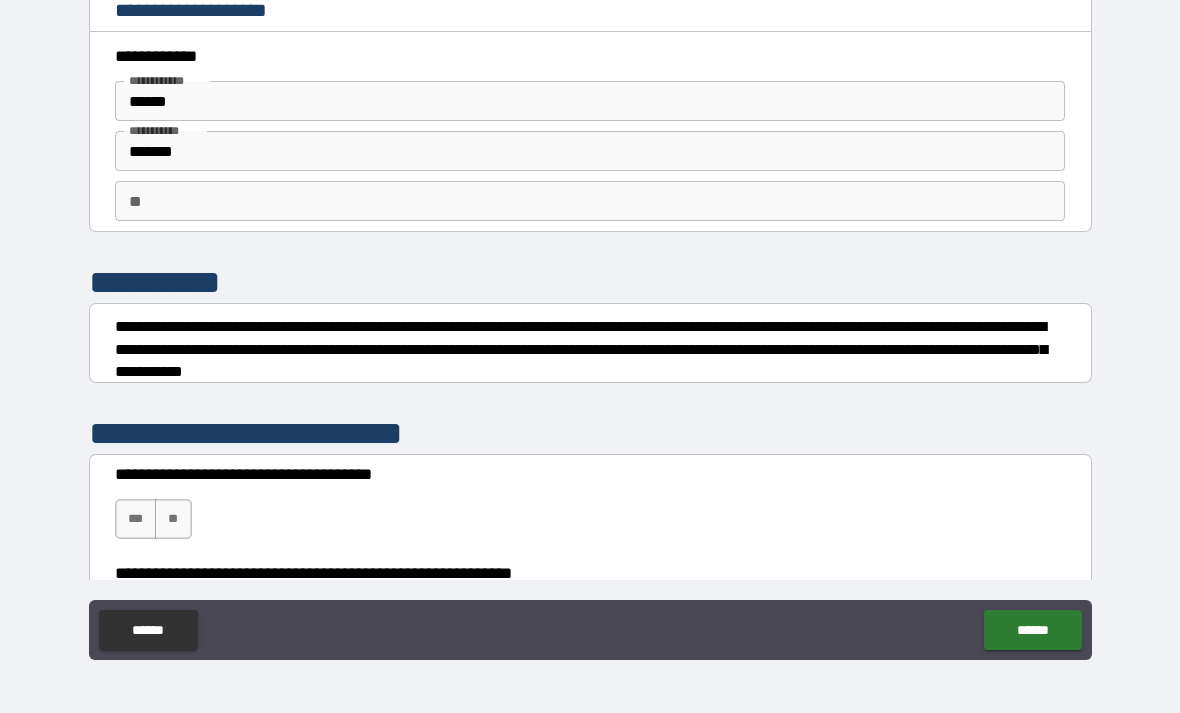 click on "**" at bounding box center [173, 519] 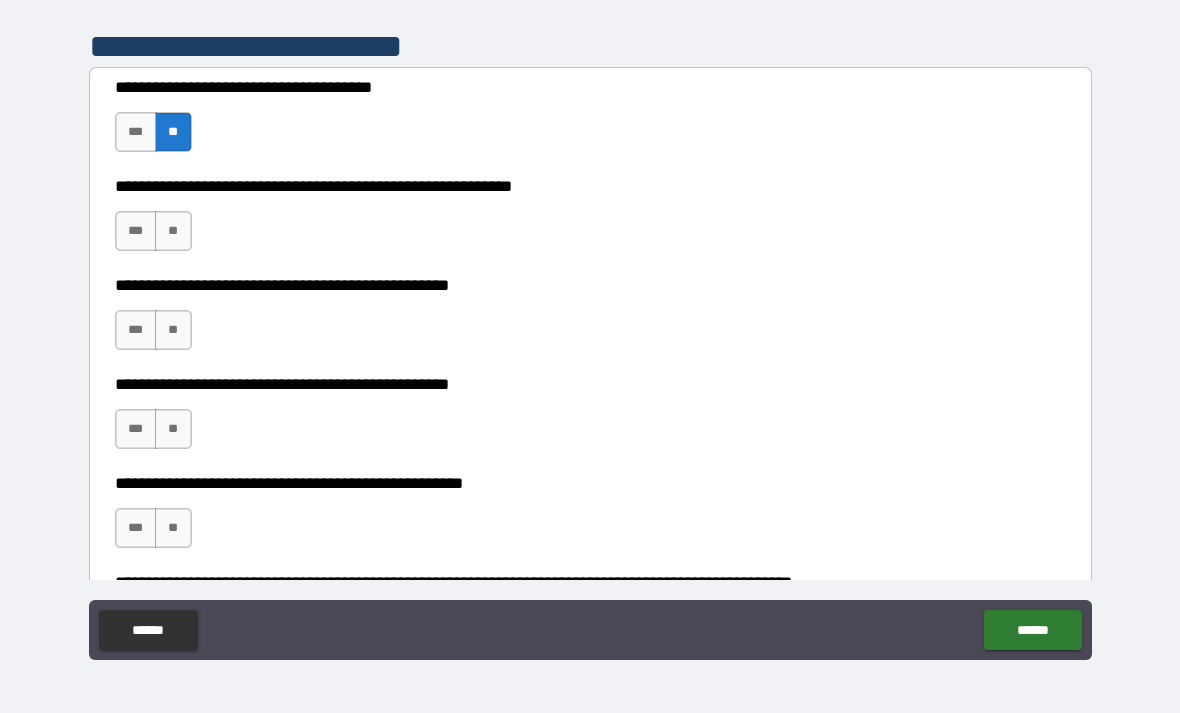 scroll, scrollTop: 390, scrollLeft: 0, axis: vertical 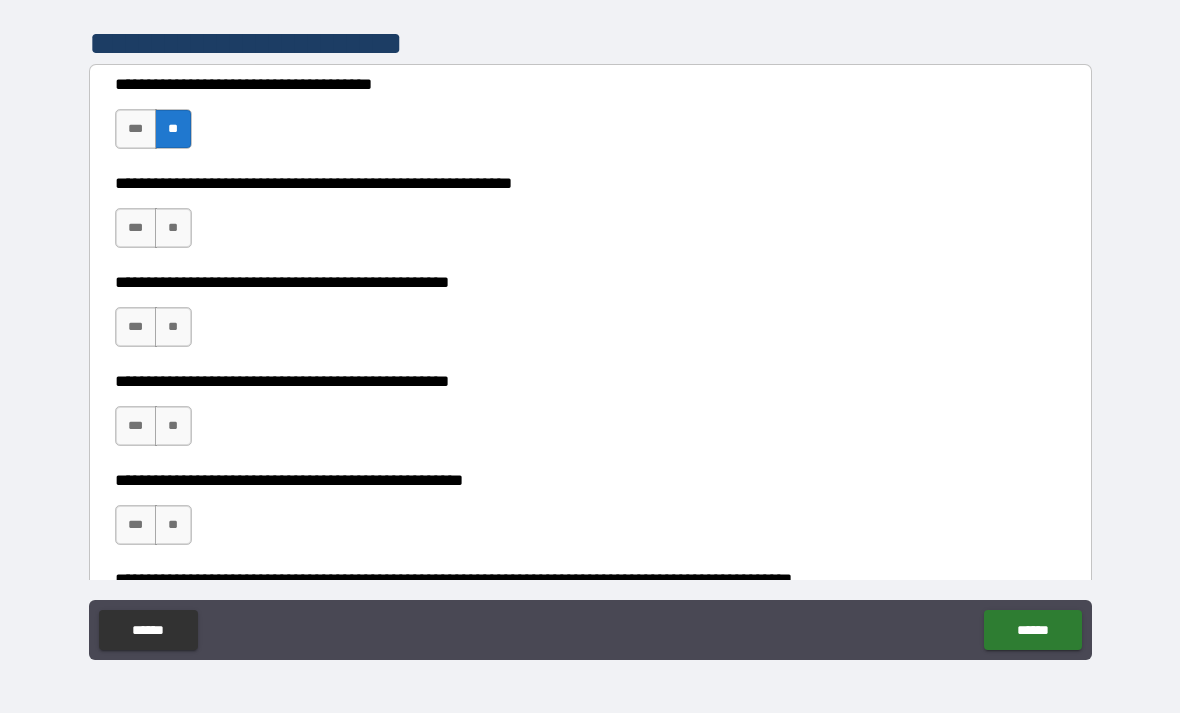 click on "**" at bounding box center [173, 228] 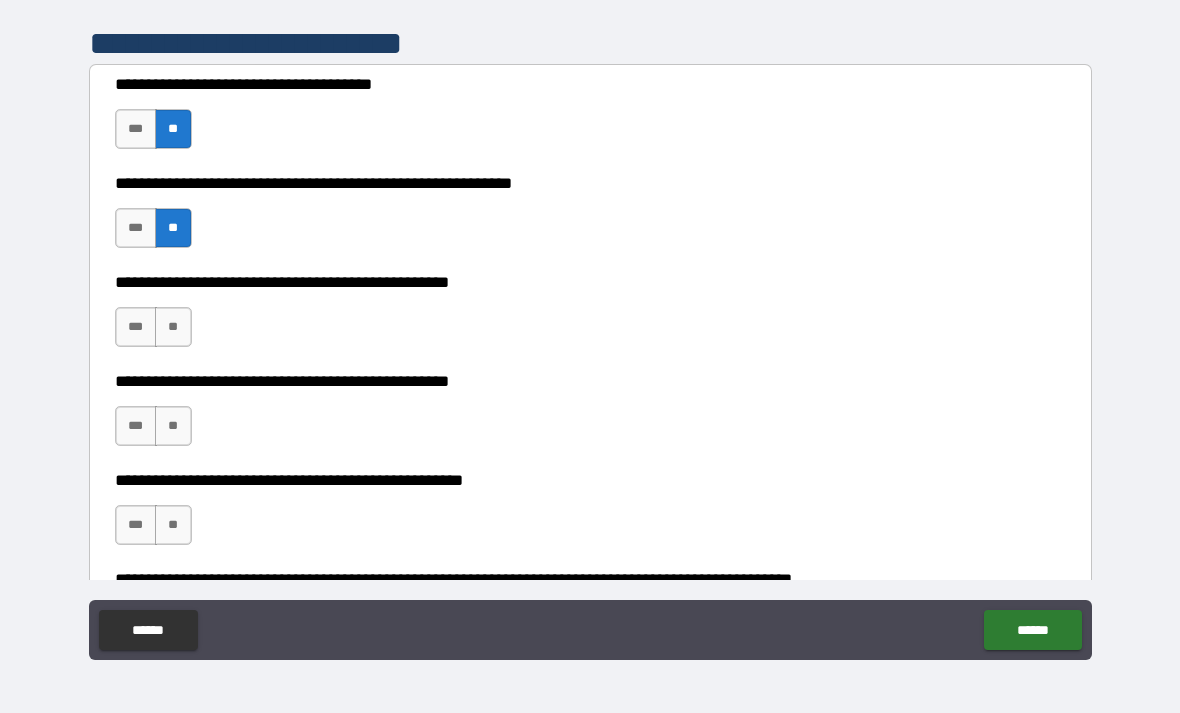 click on "**" at bounding box center [173, 327] 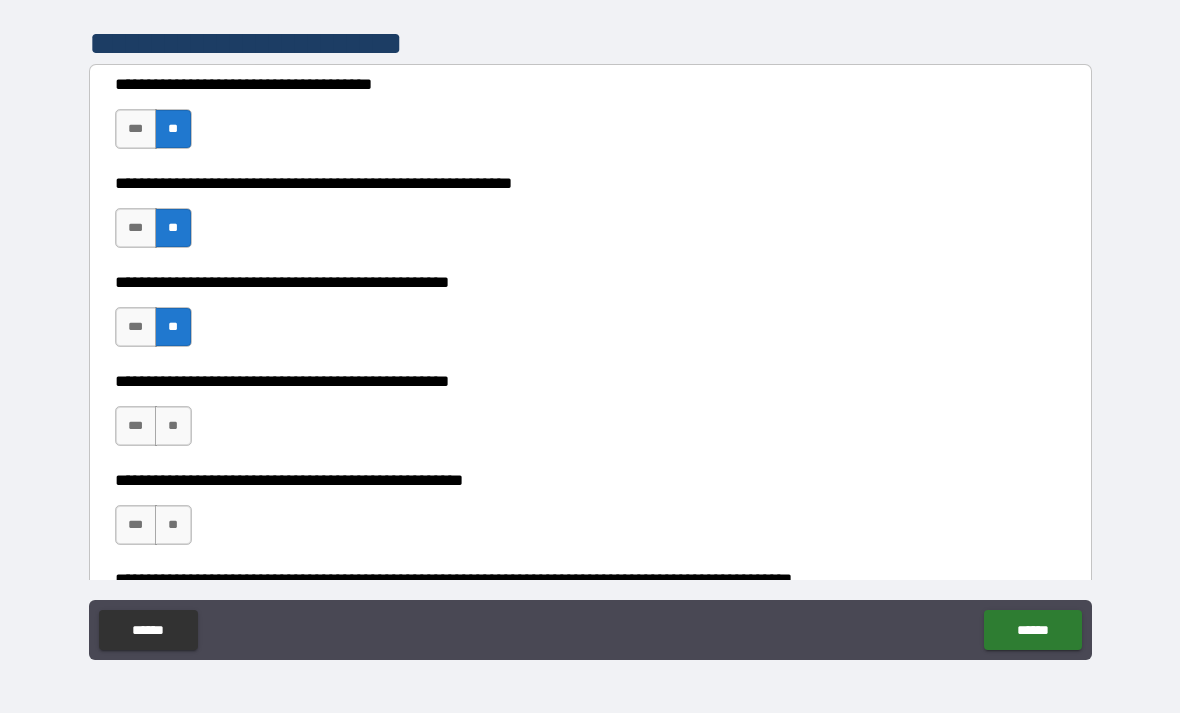 click on "**" at bounding box center (173, 426) 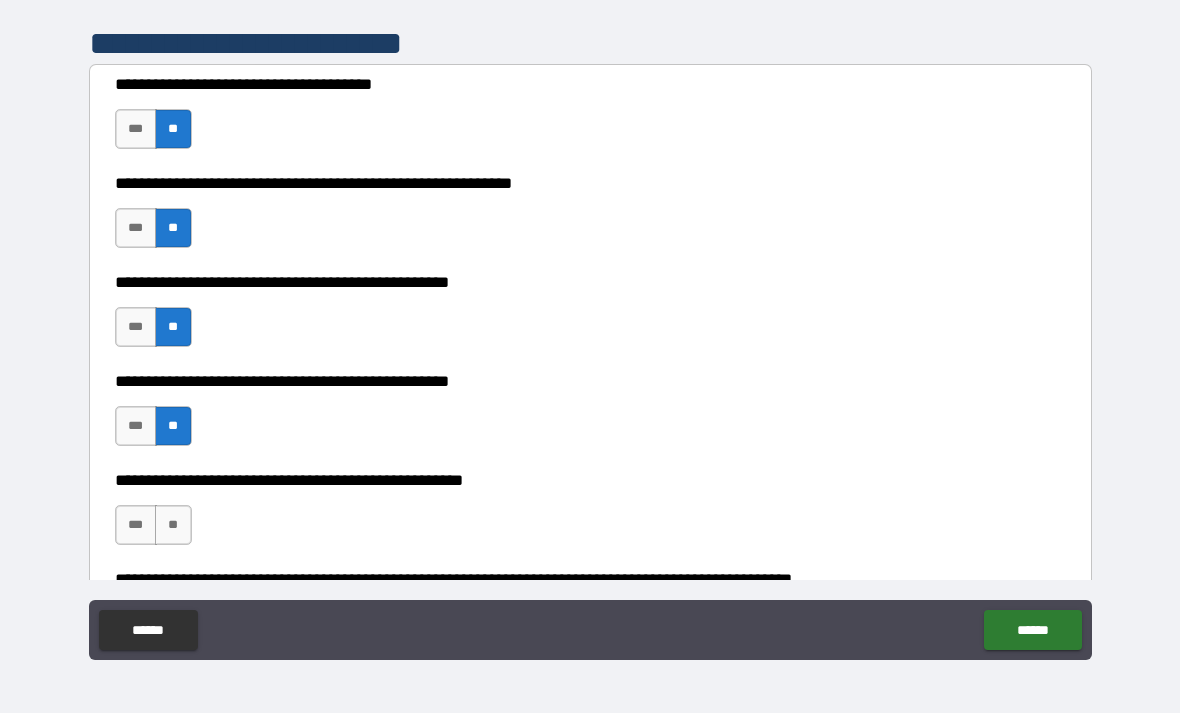 click on "**" at bounding box center (173, 525) 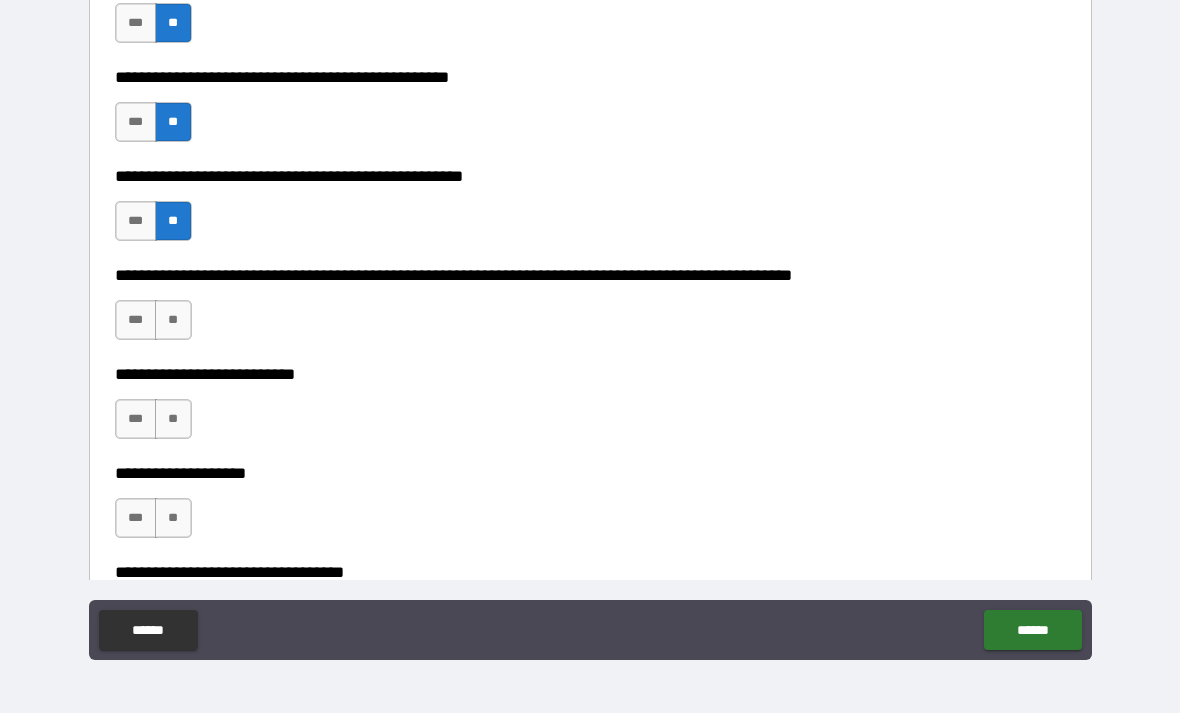 scroll, scrollTop: 695, scrollLeft: 0, axis: vertical 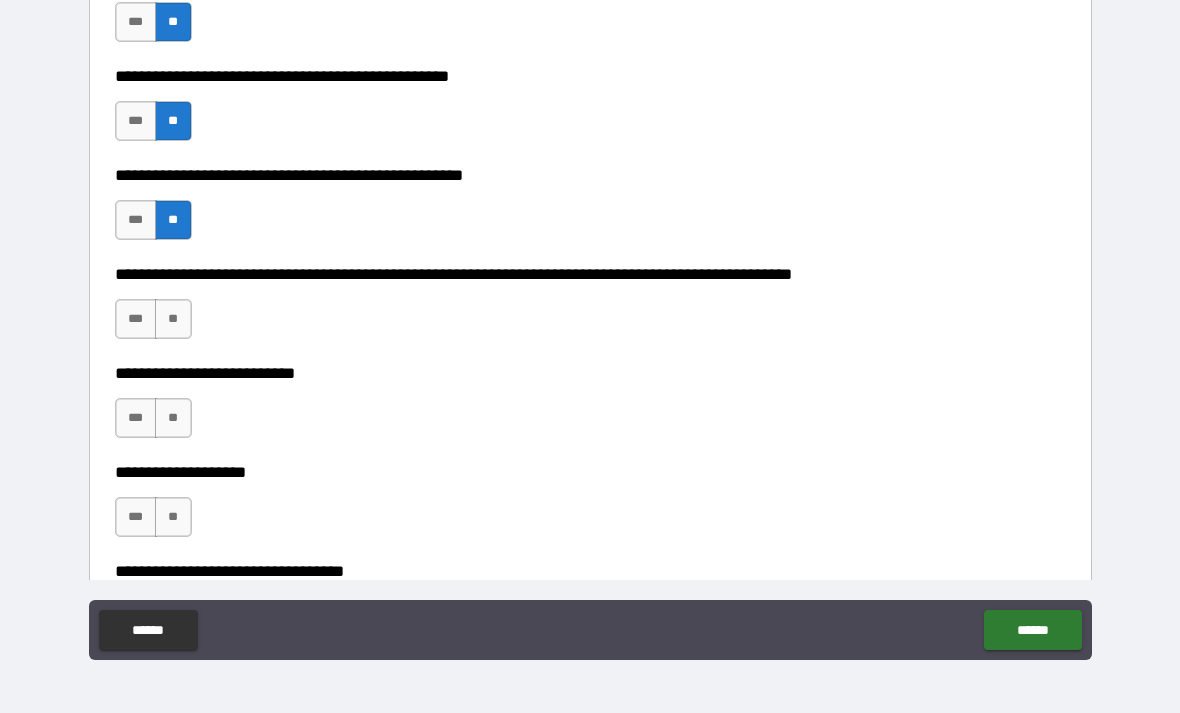 click on "**" at bounding box center [173, 319] 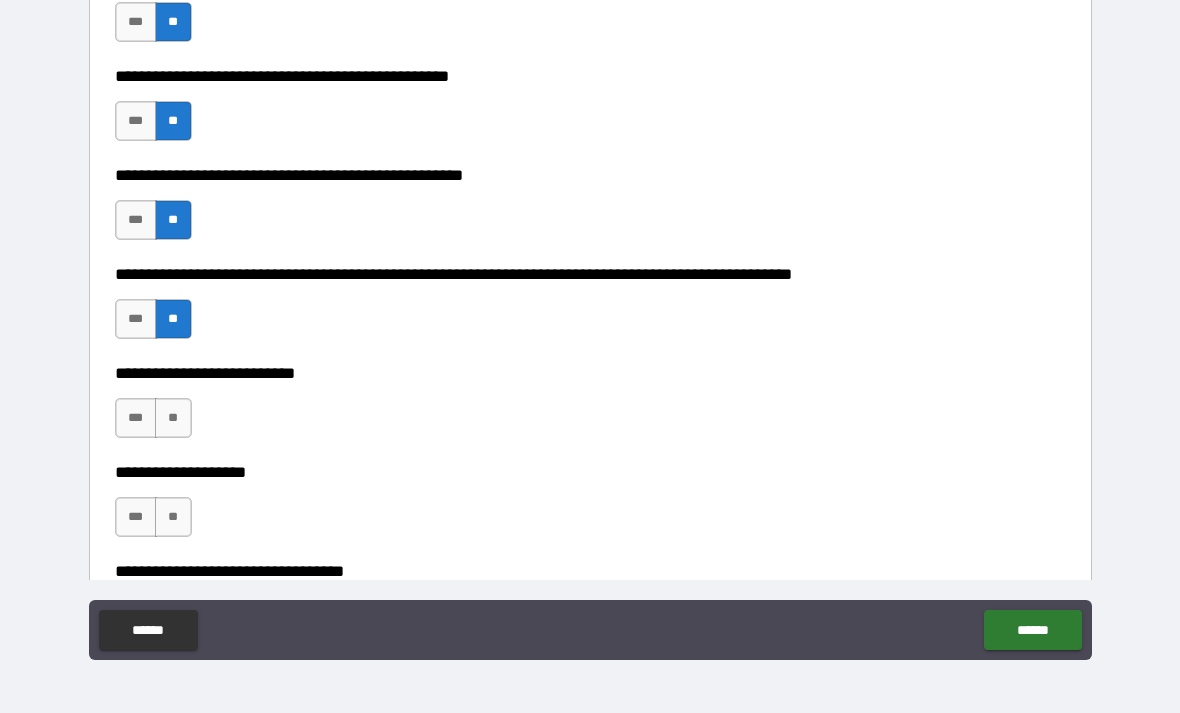 click on "**" at bounding box center [173, 418] 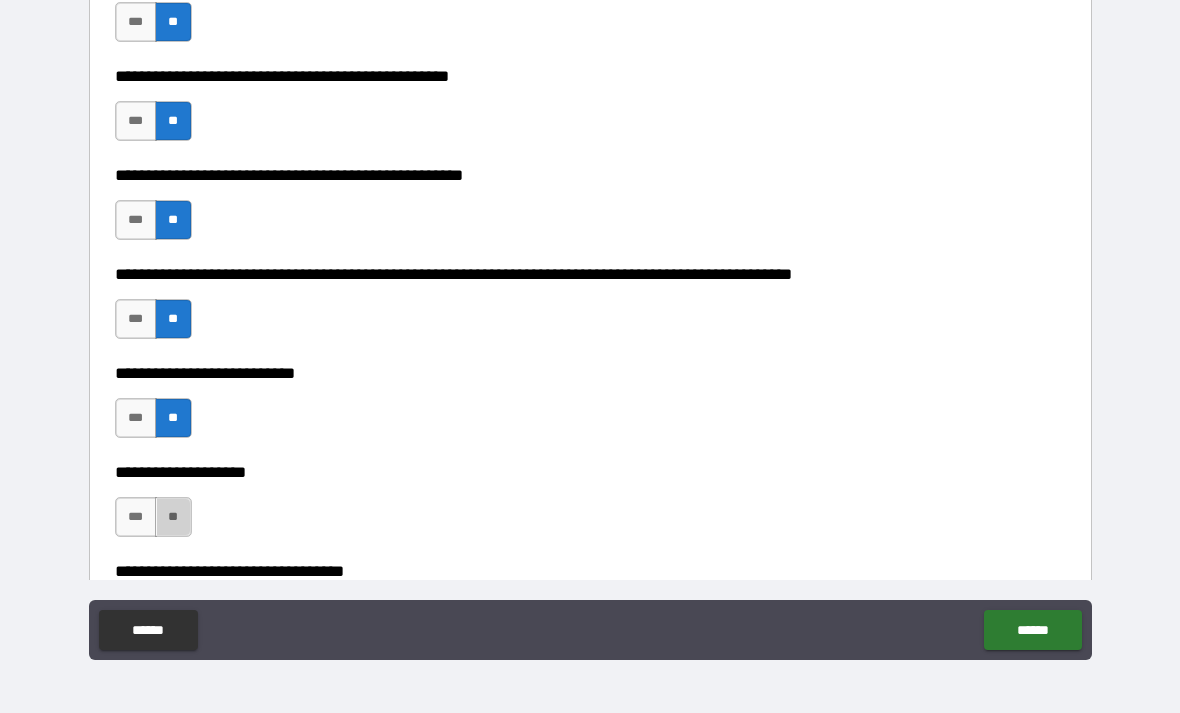 click on "**" at bounding box center [173, 517] 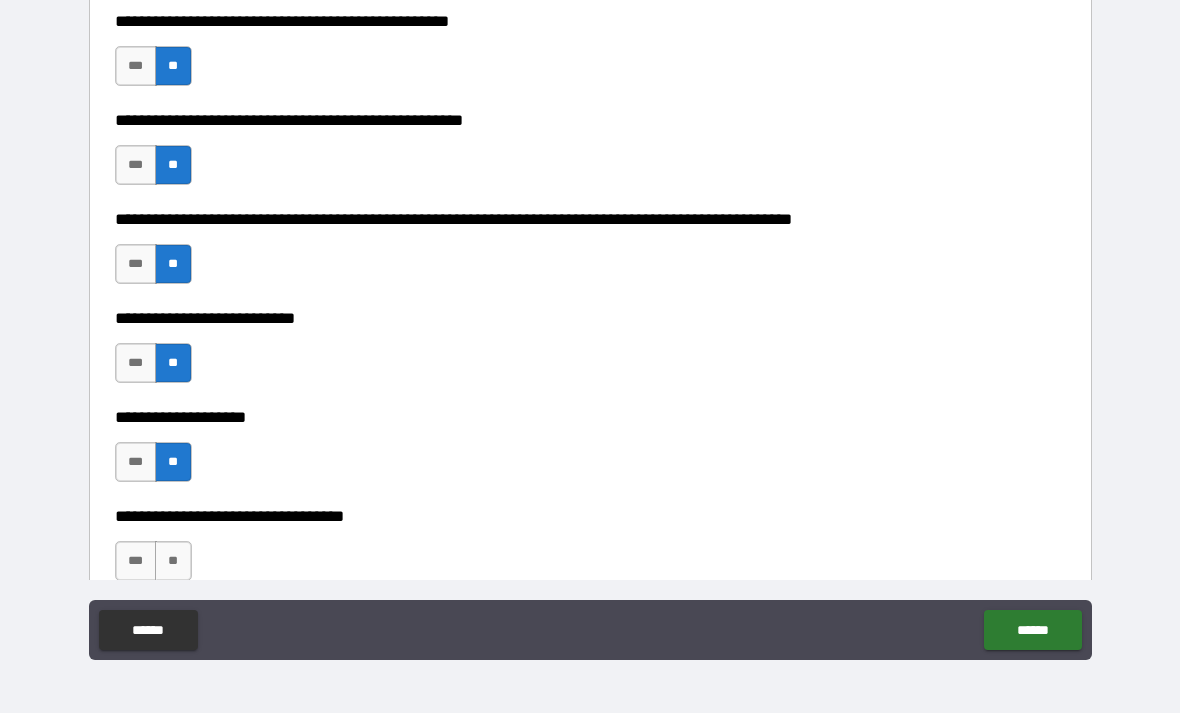 scroll, scrollTop: 755, scrollLeft: 0, axis: vertical 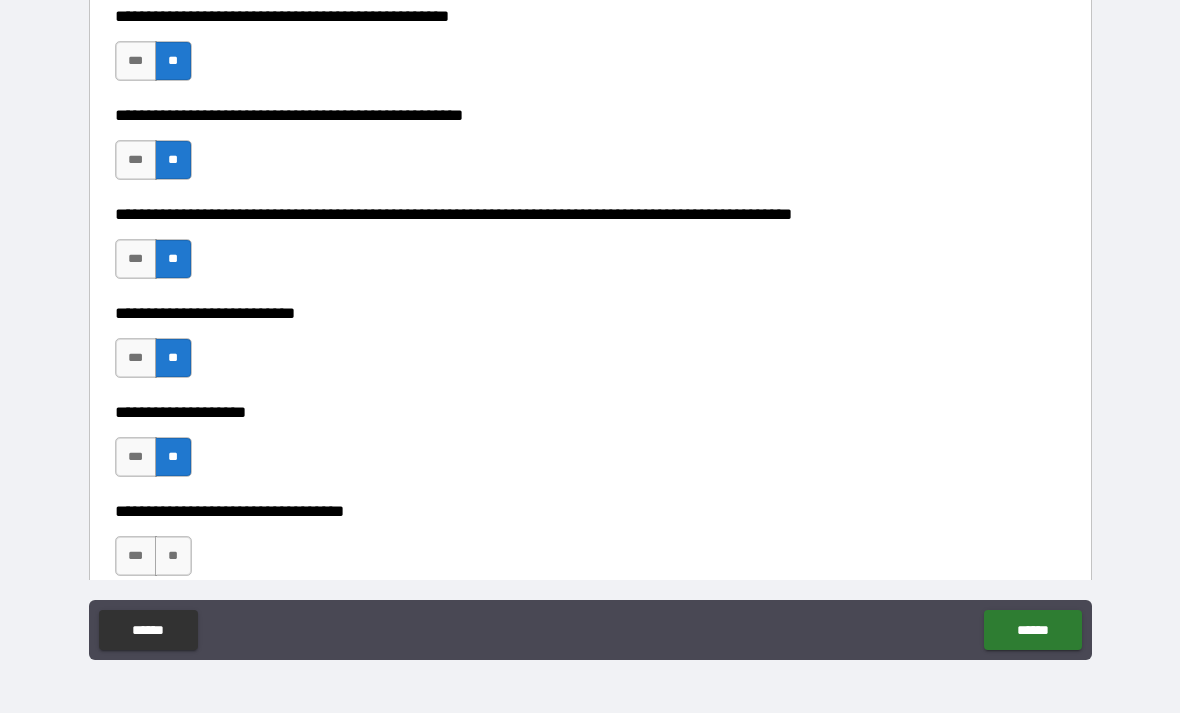 click on "**" at bounding box center [173, 556] 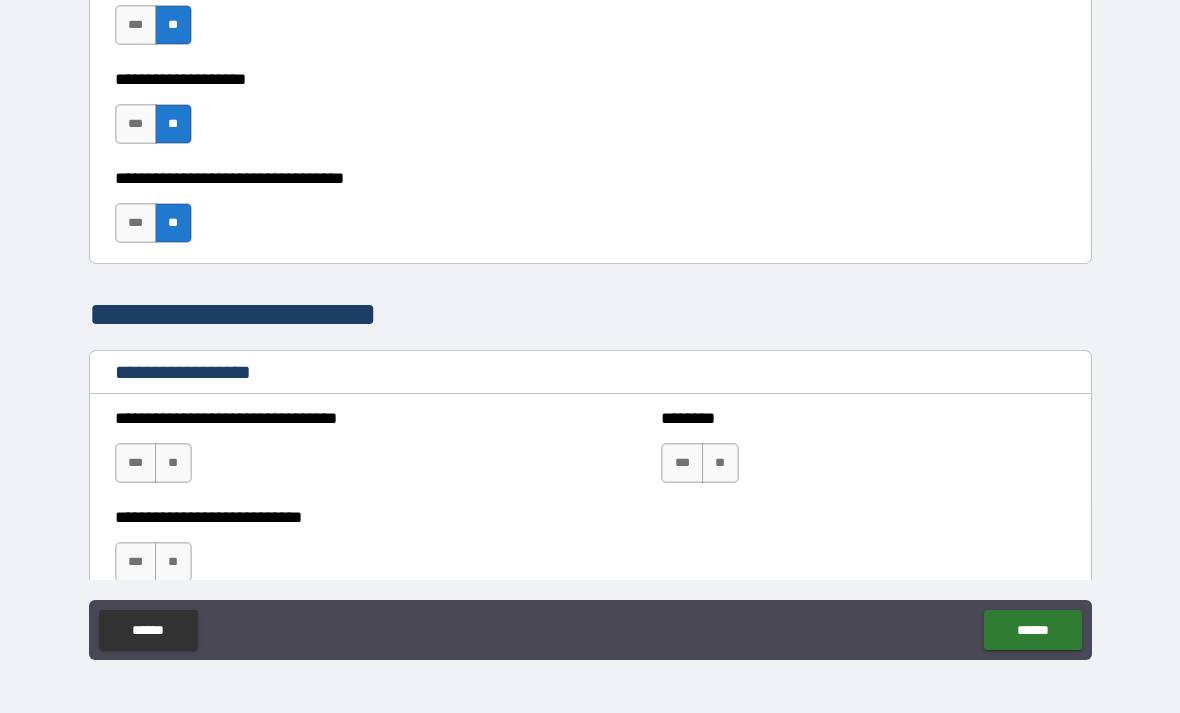 scroll, scrollTop: 1089, scrollLeft: 0, axis: vertical 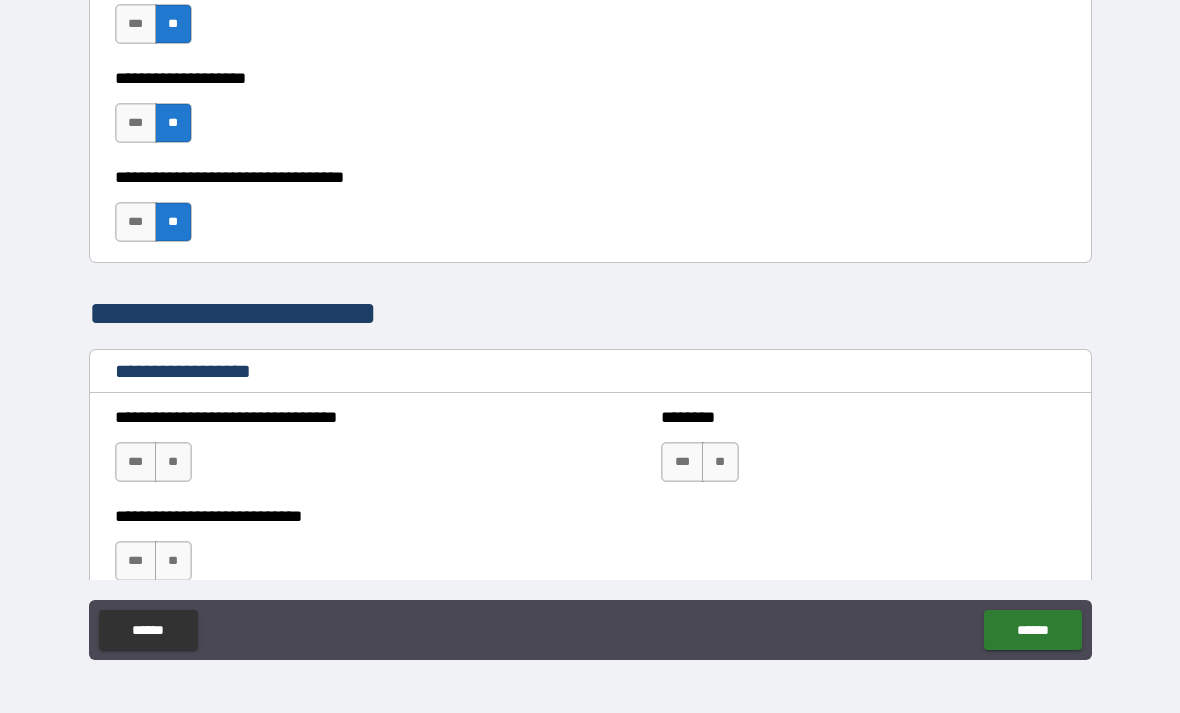 click on "**" at bounding box center [173, 462] 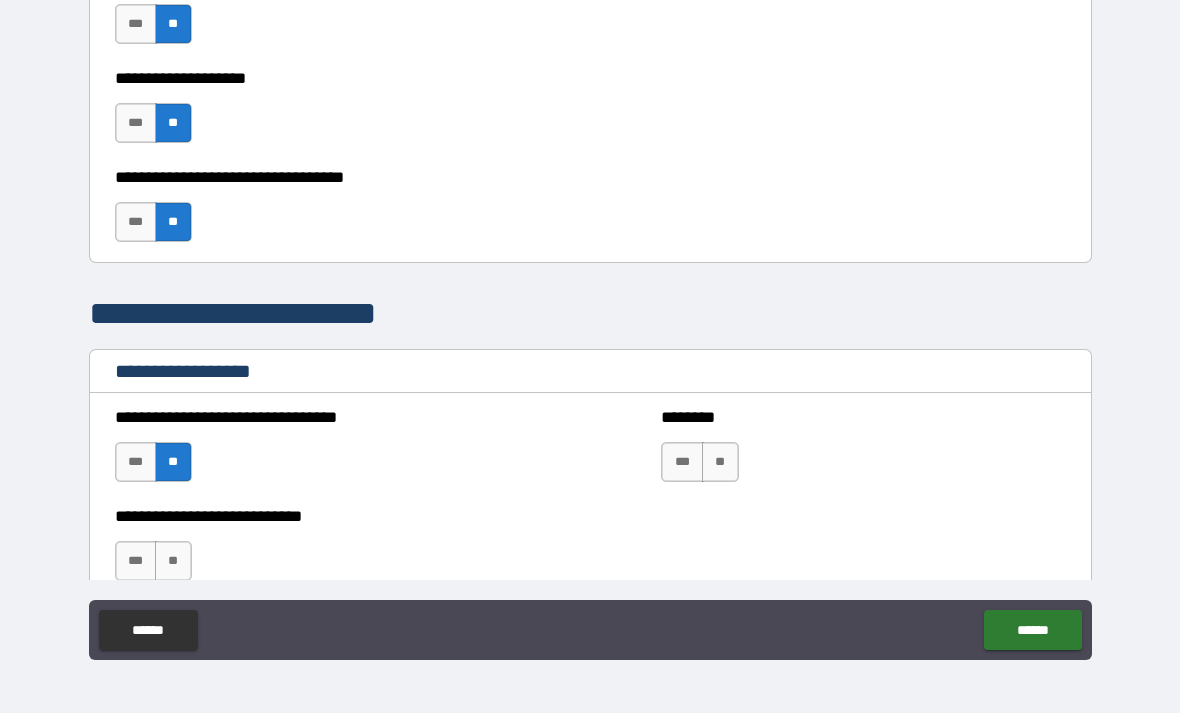 scroll, scrollTop: 1113, scrollLeft: 0, axis: vertical 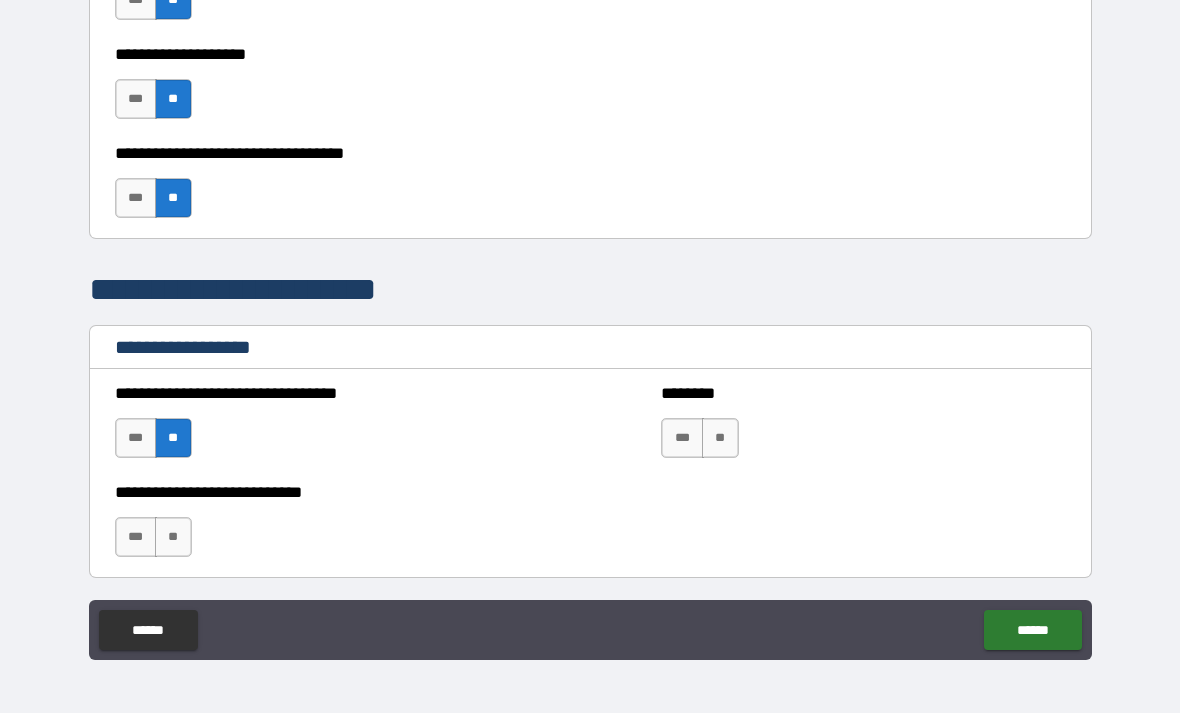 click on "**" at bounding box center [720, 438] 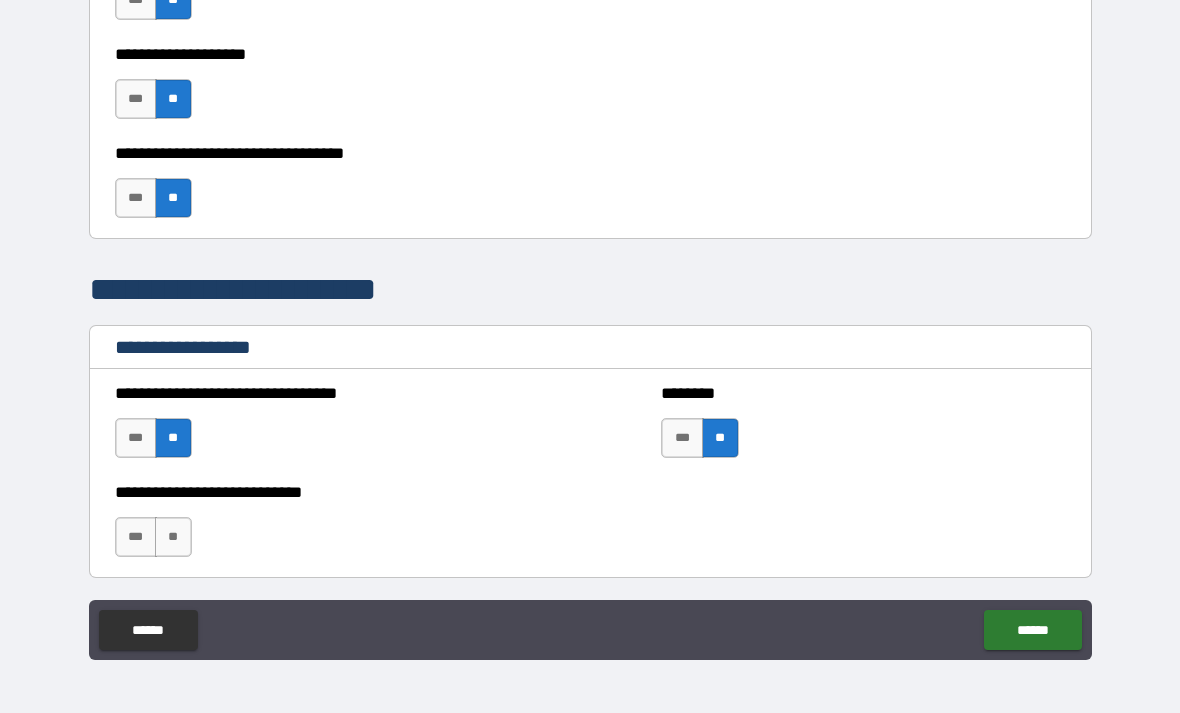 click on "**" at bounding box center [173, 537] 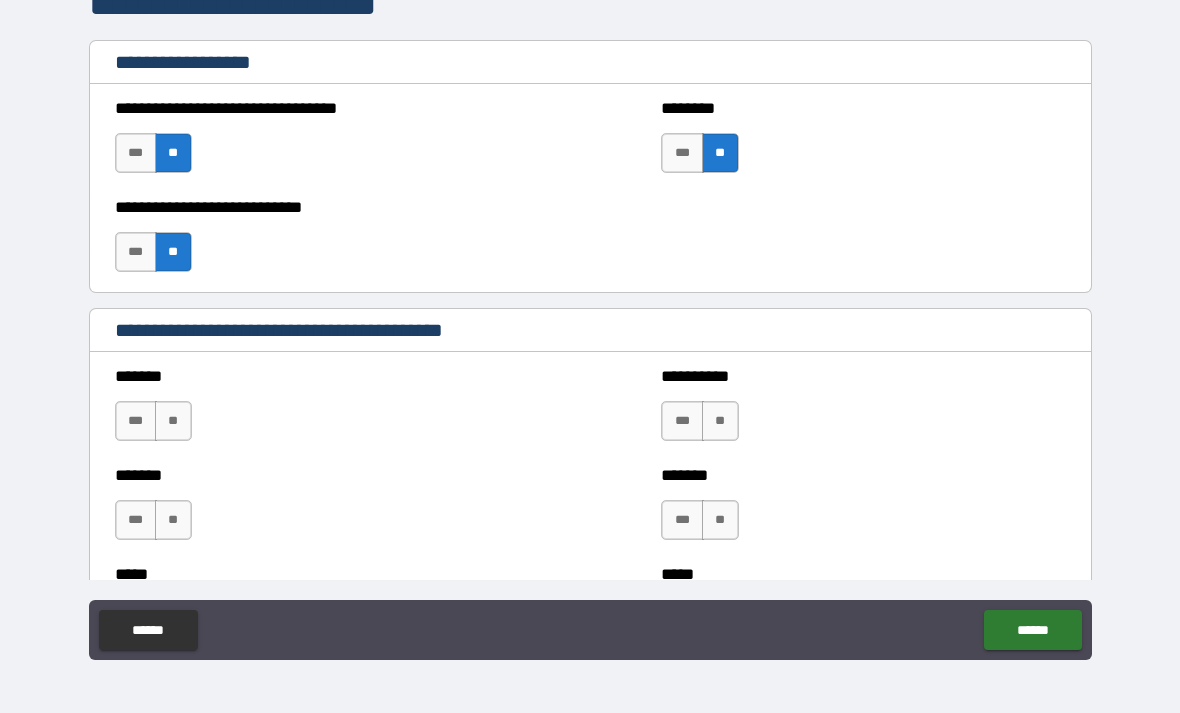 scroll, scrollTop: 1398, scrollLeft: 0, axis: vertical 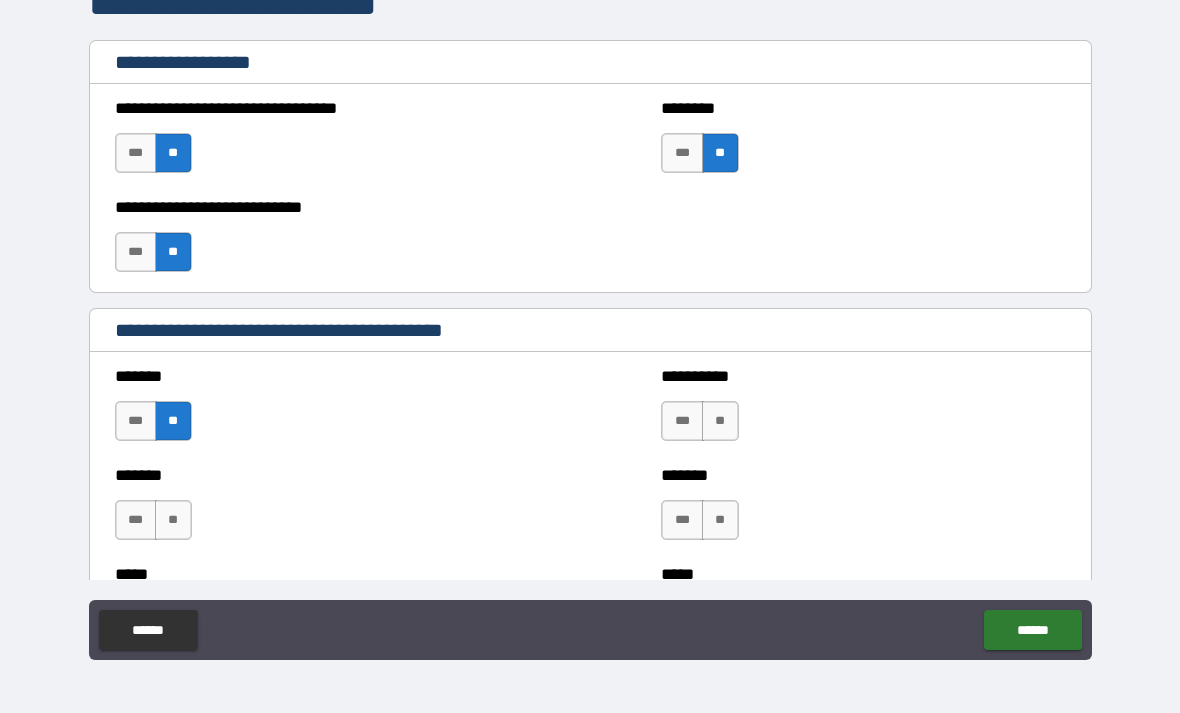 click on "**" at bounding box center [173, 520] 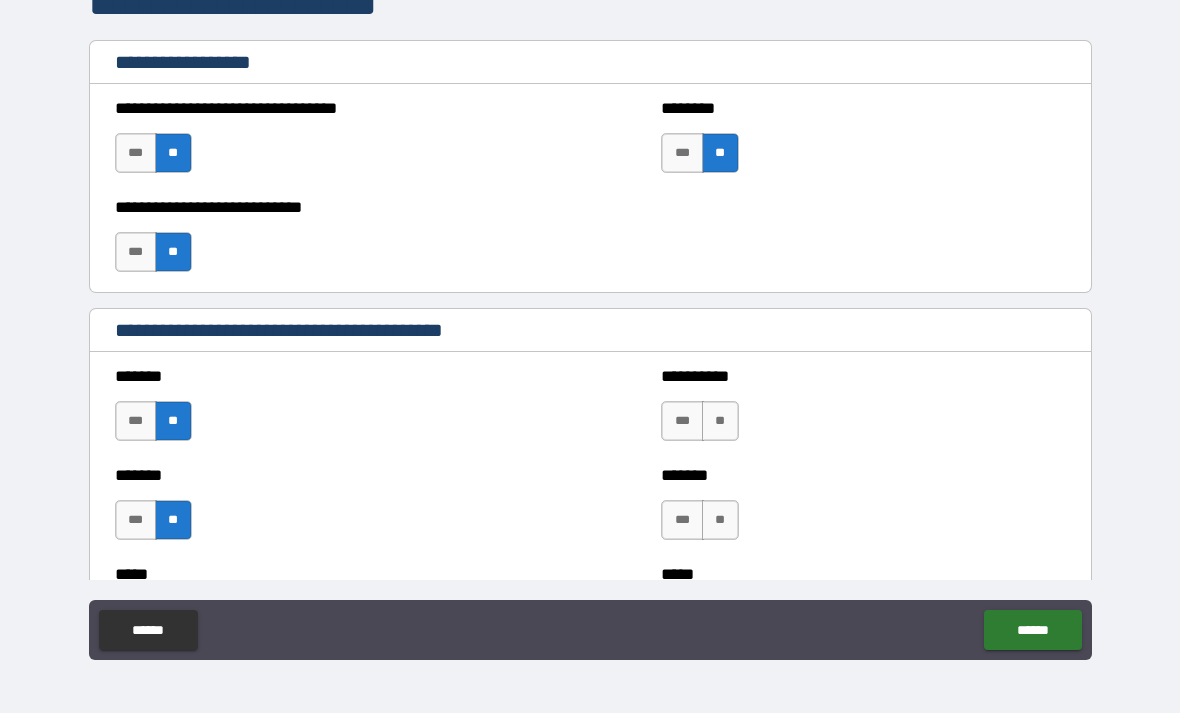 click on "**********" at bounding box center (863, 411) 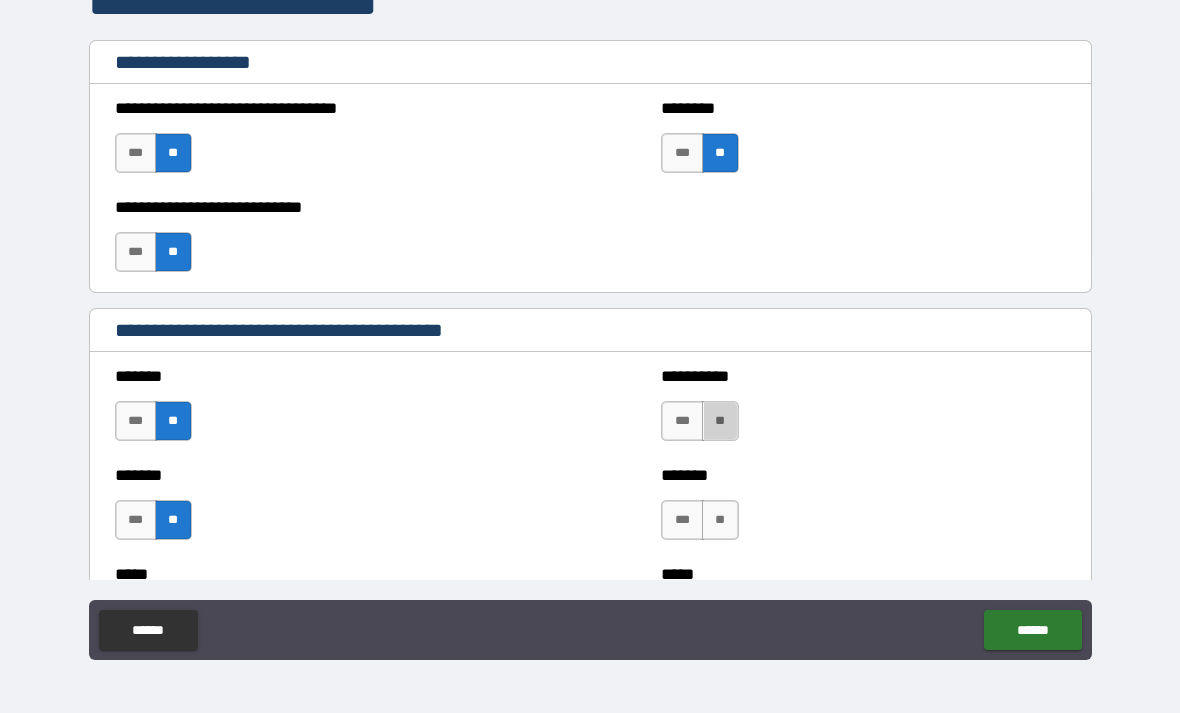 click on "**" at bounding box center [720, 421] 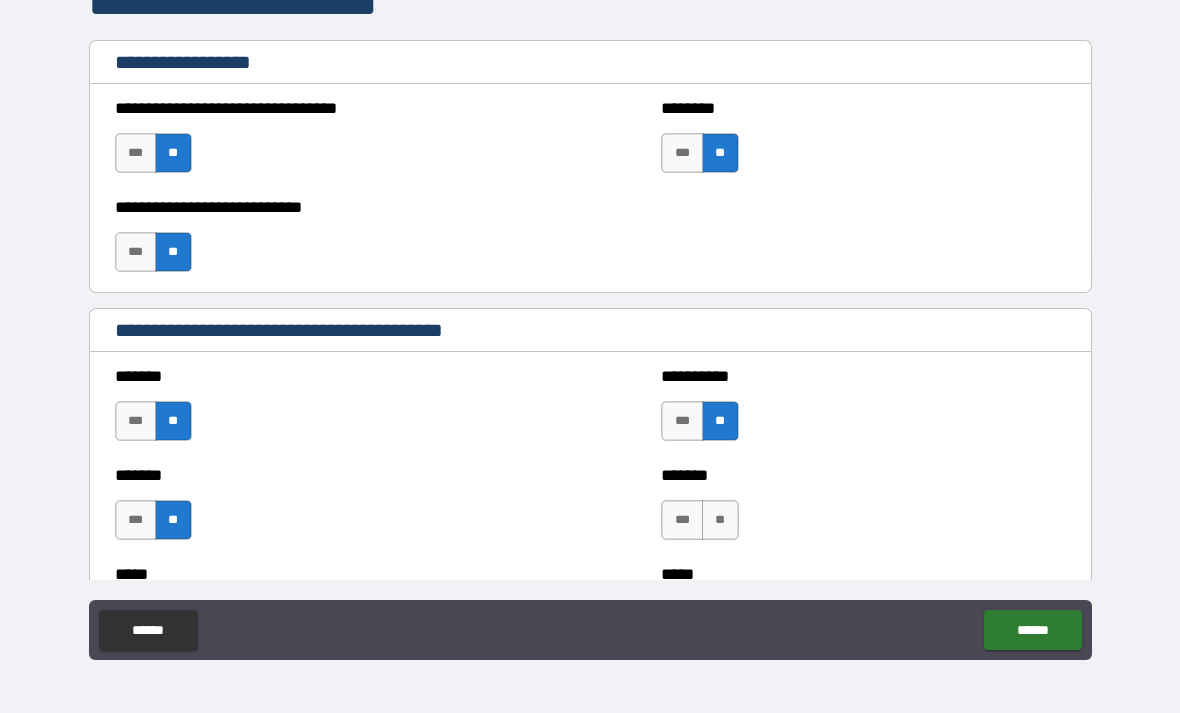 click on "**" at bounding box center (720, 520) 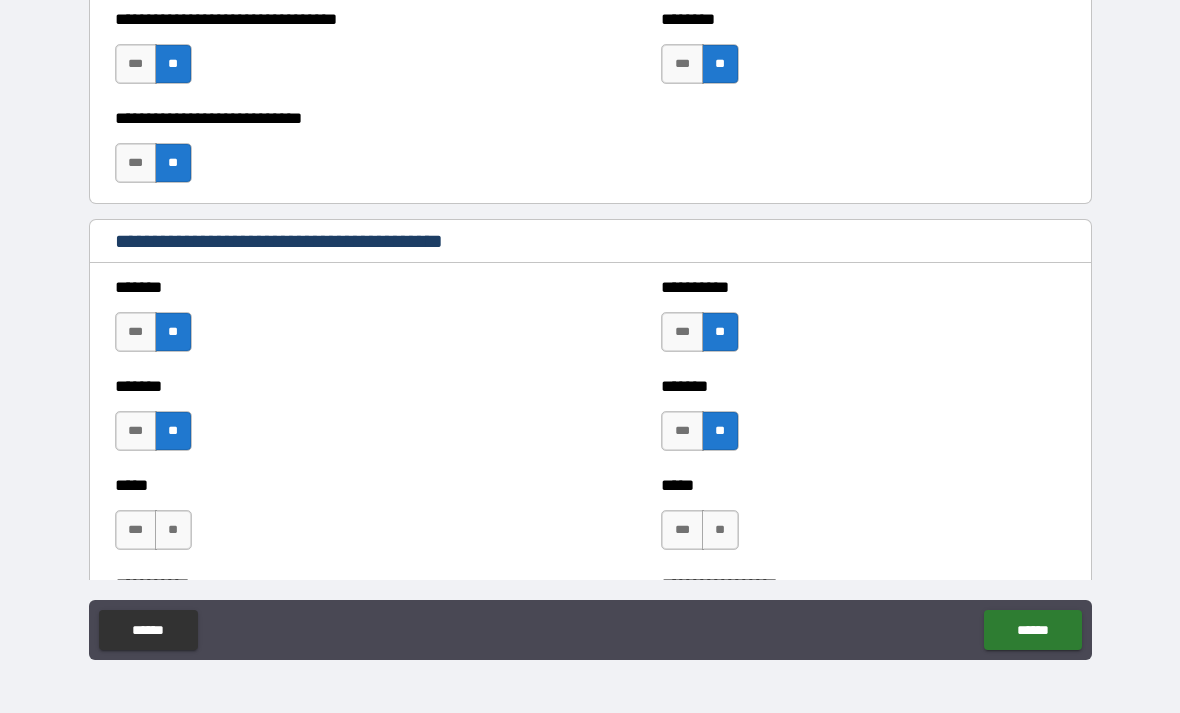 scroll, scrollTop: 1518, scrollLeft: 0, axis: vertical 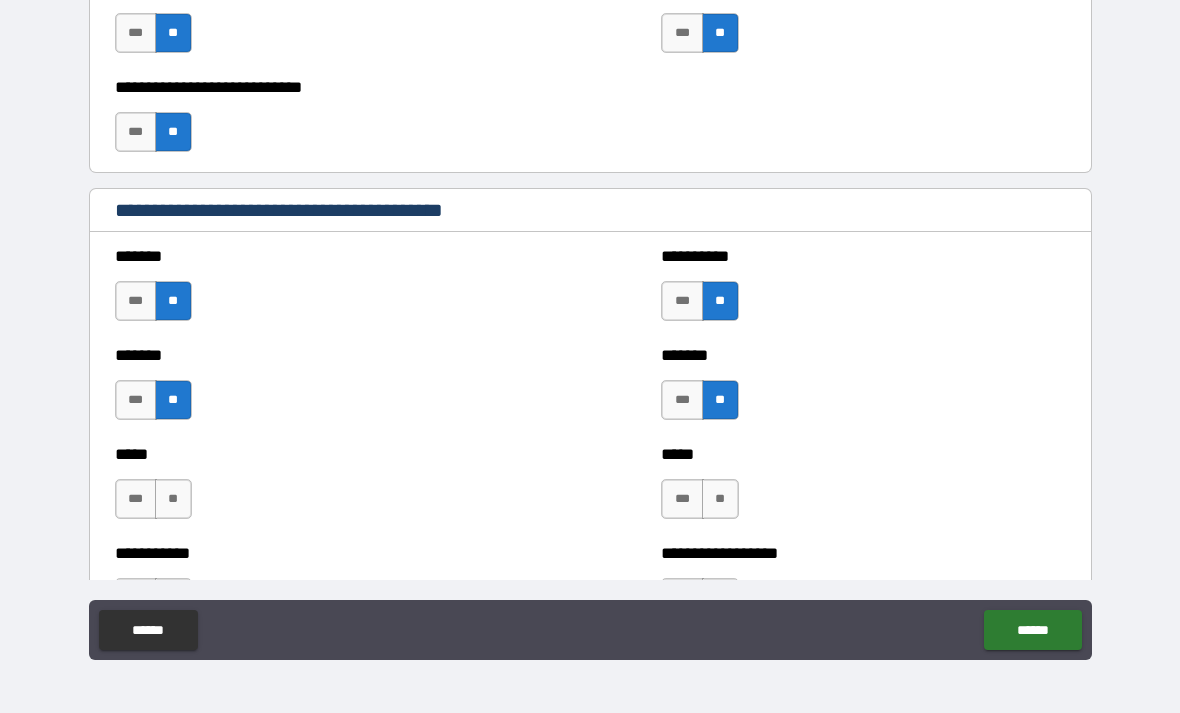click on "**" at bounding box center [173, 499] 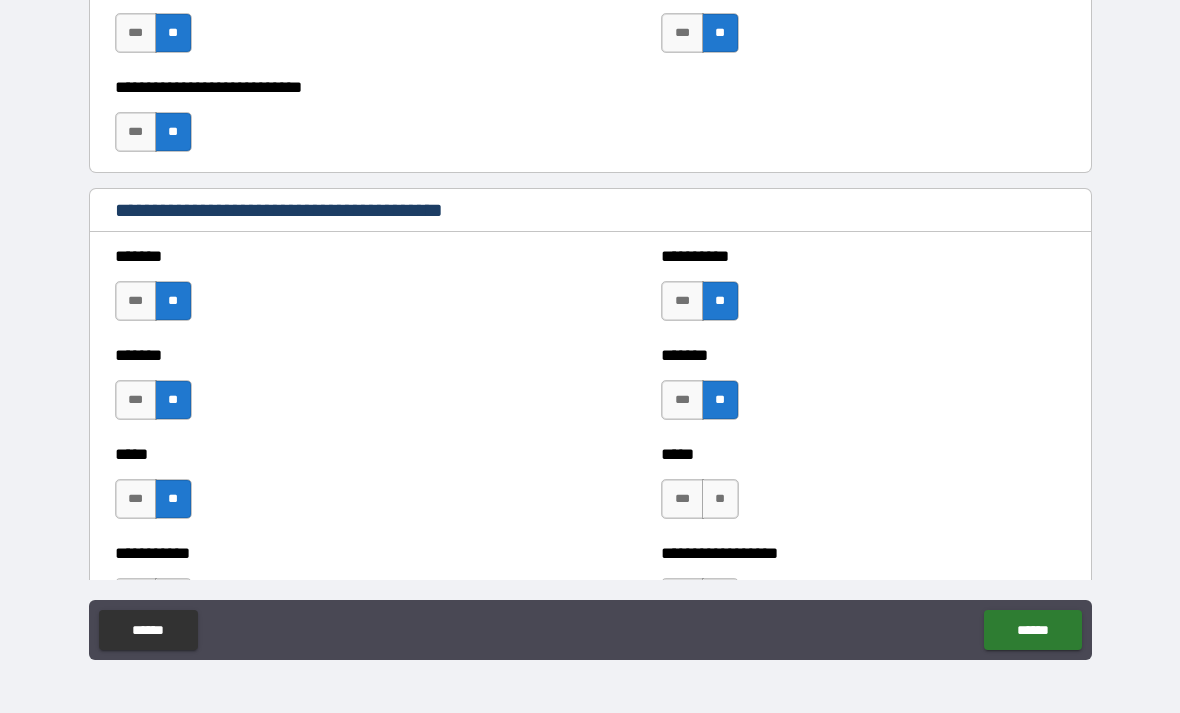 click on "**" at bounding box center (720, 499) 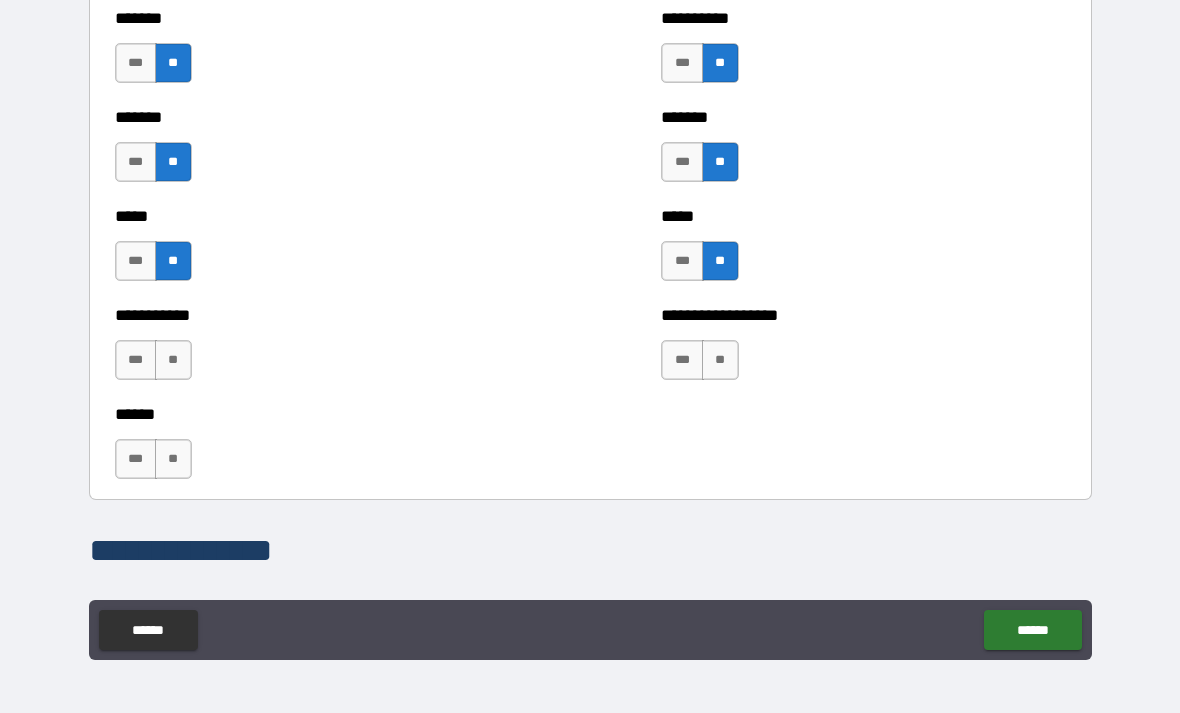 scroll, scrollTop: 1757, scrollLeft: 0, axis: vertical 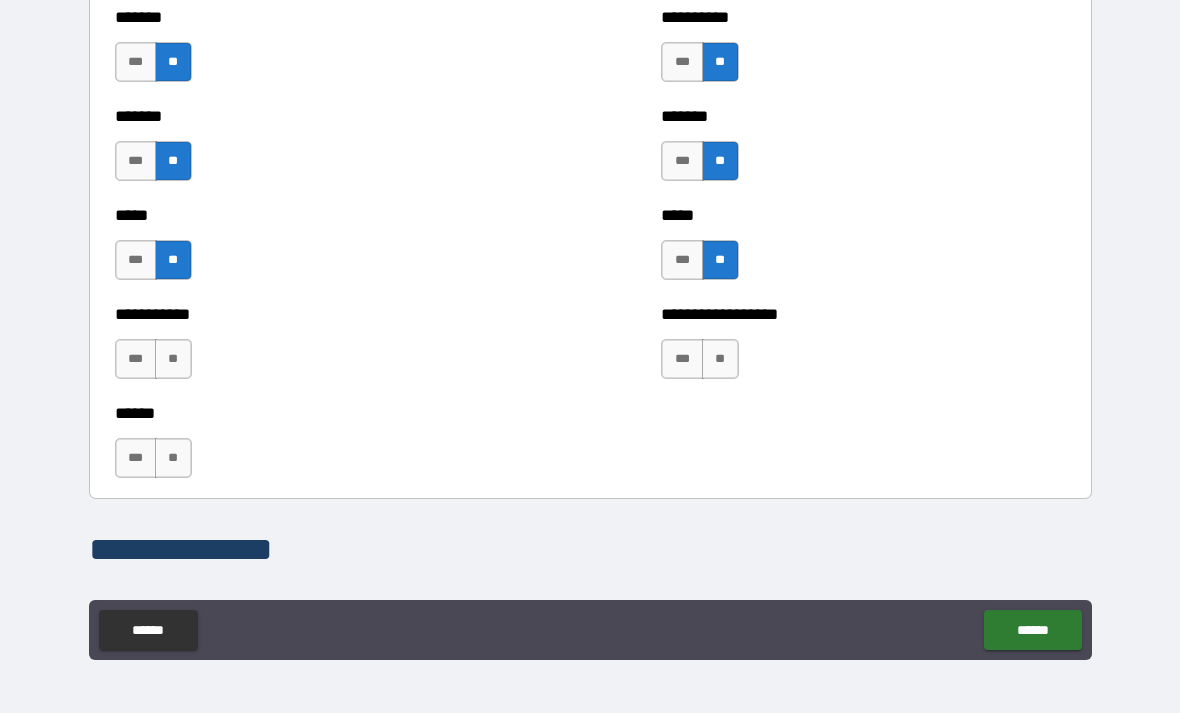 click on "**" at bounding box center [173, 359] 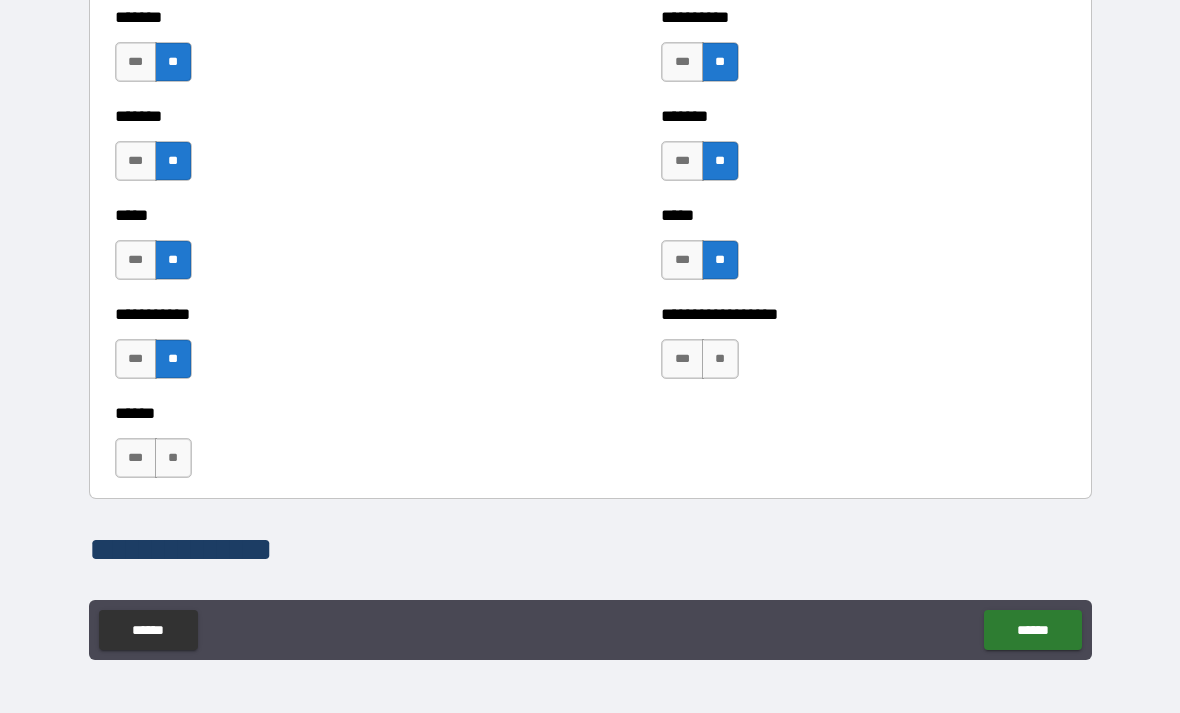 click on "**" at bounding box center [720, 359] 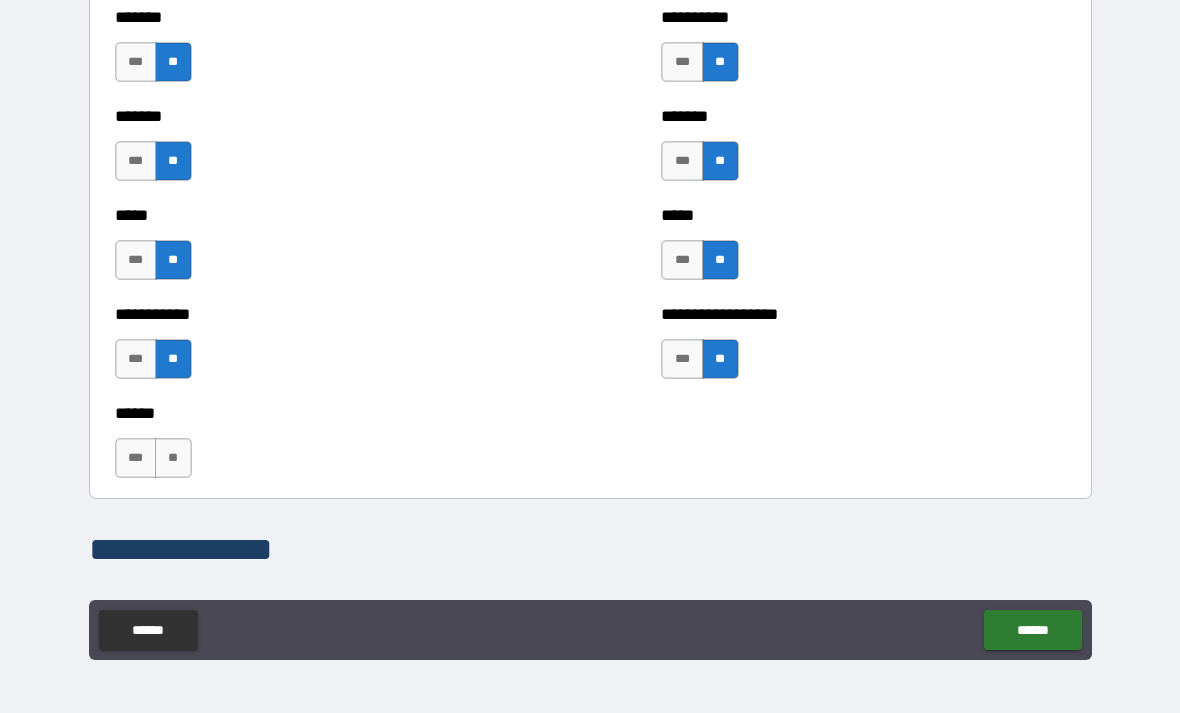 click on "**" at bounding box center [173, 458] 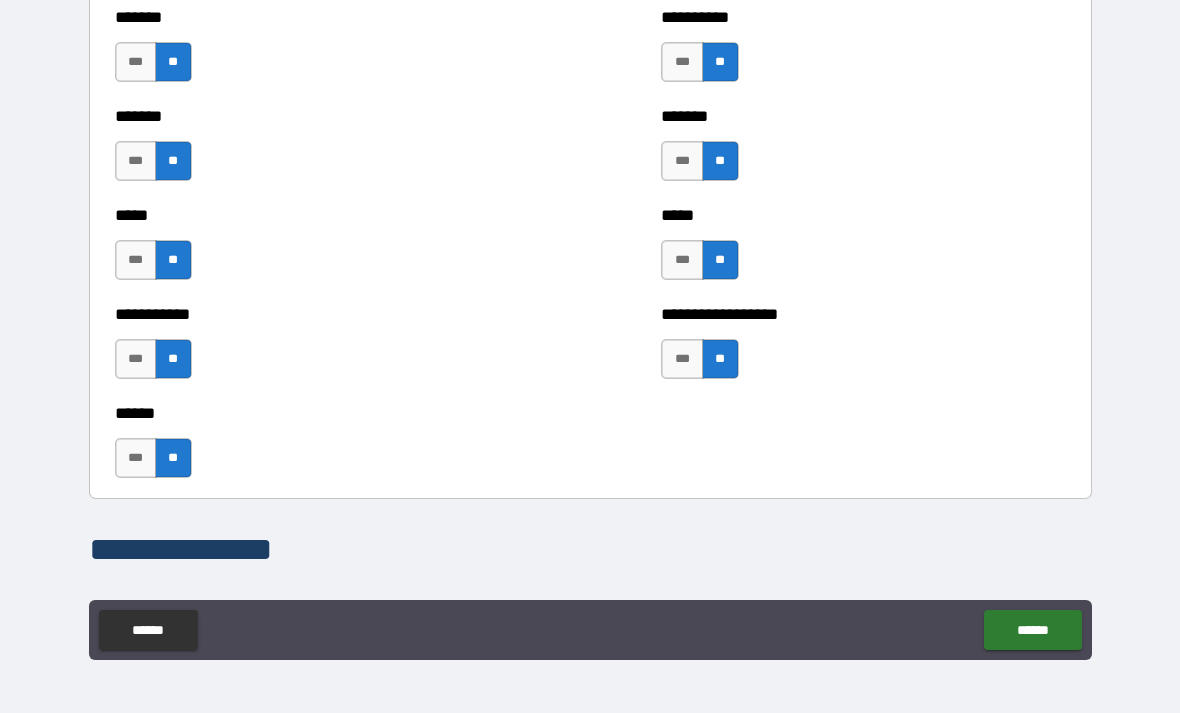 click on "******" at bounding box center (1032, 630) 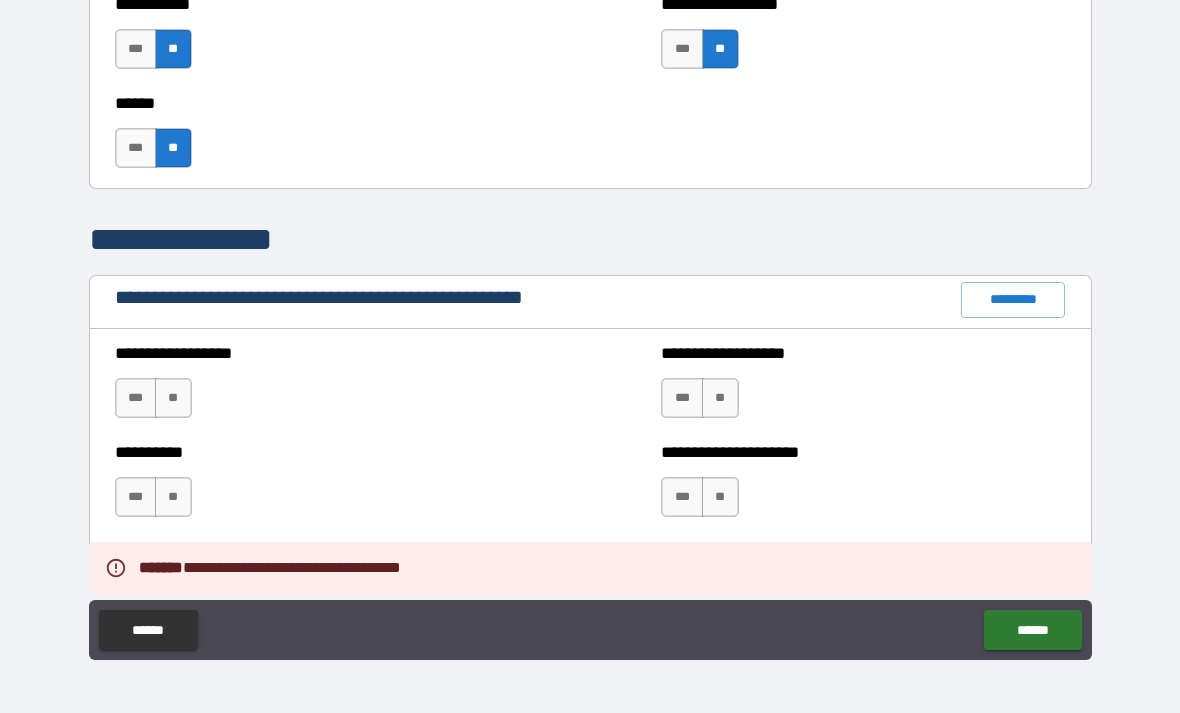 scroll, scrollTop: 2067, scrollLeft: 0, axis: vertical 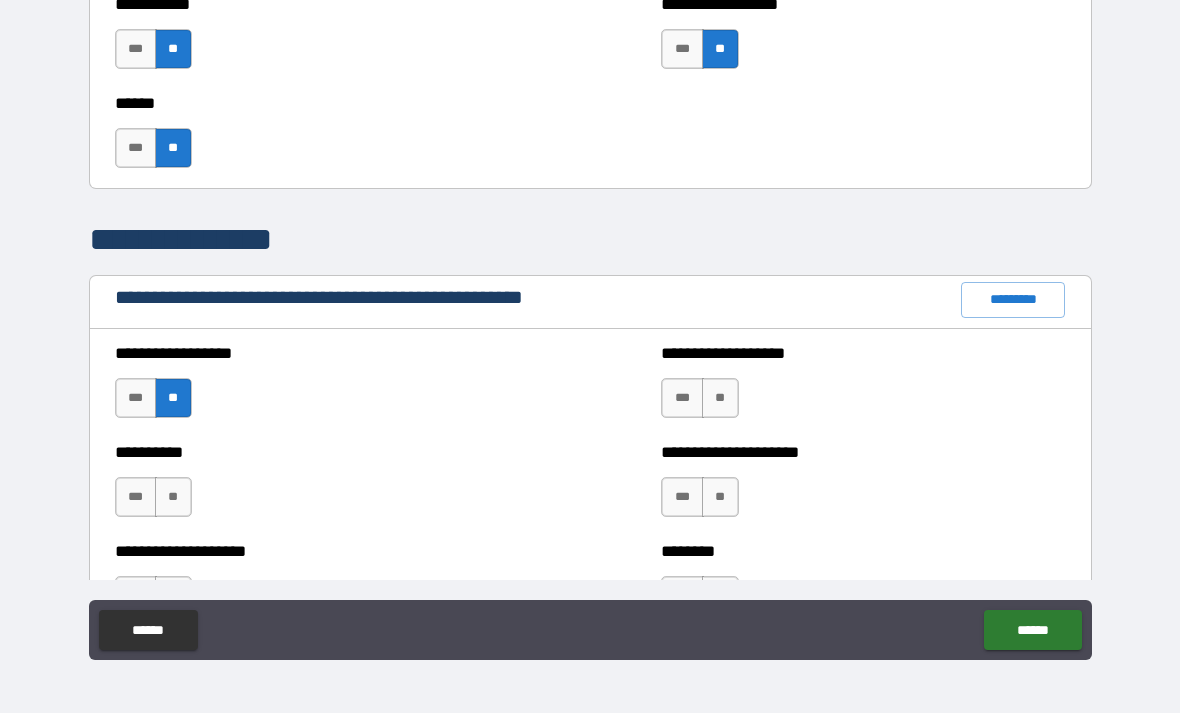 click on "**" at bounding box center (173, 497) 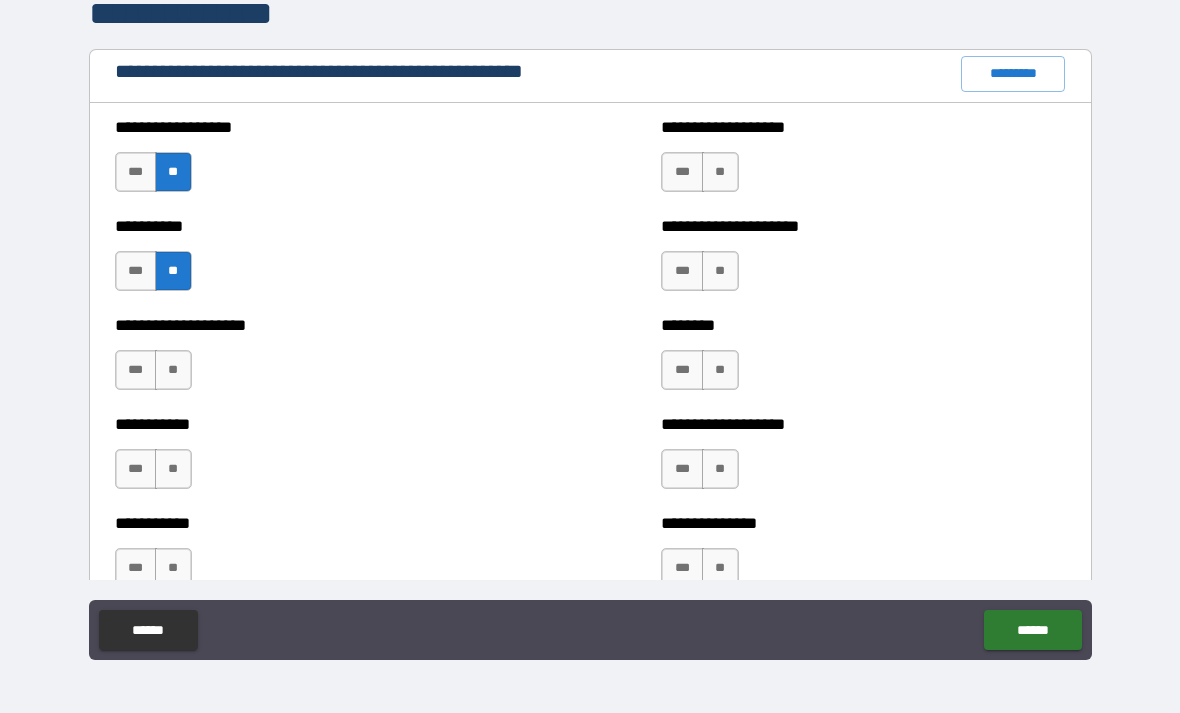 scroll, scrollTop: 2294, scrollLeft: 0, axis: vertical 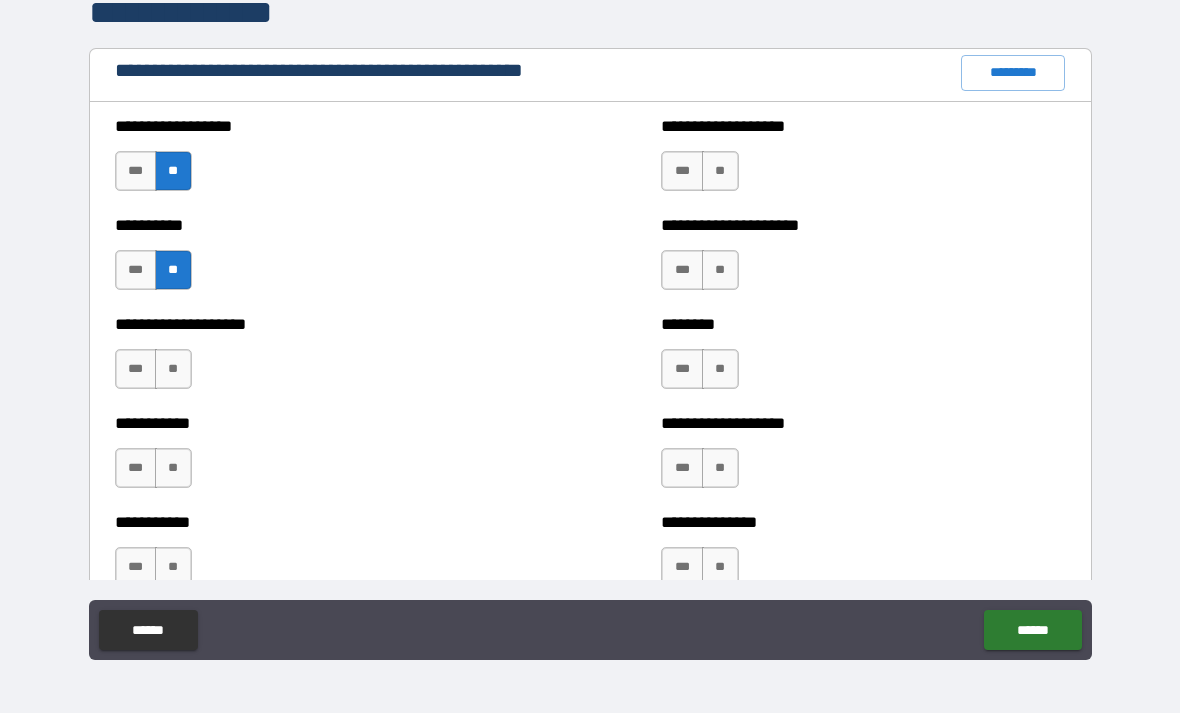 click on "**" at bounding box center (173, 369) 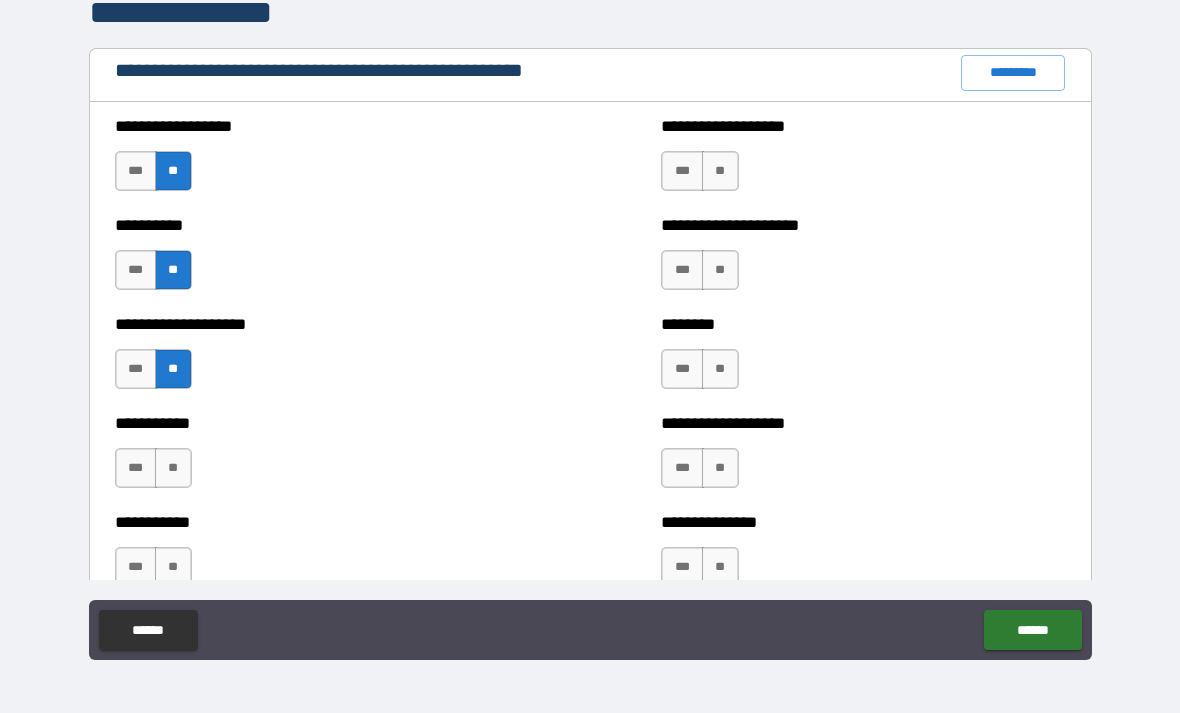 click on "**" at bounding box center [173, 468] 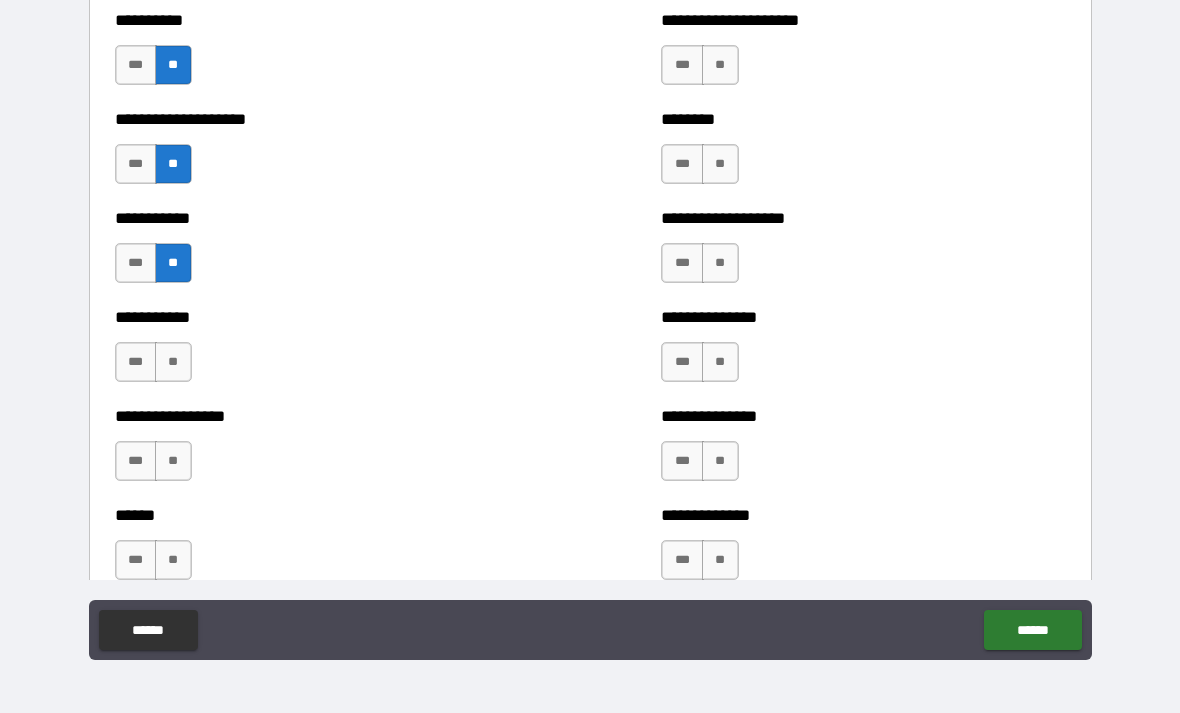 scroll, scrollTop: 2533, scrollLeft: 0, axis: vertical 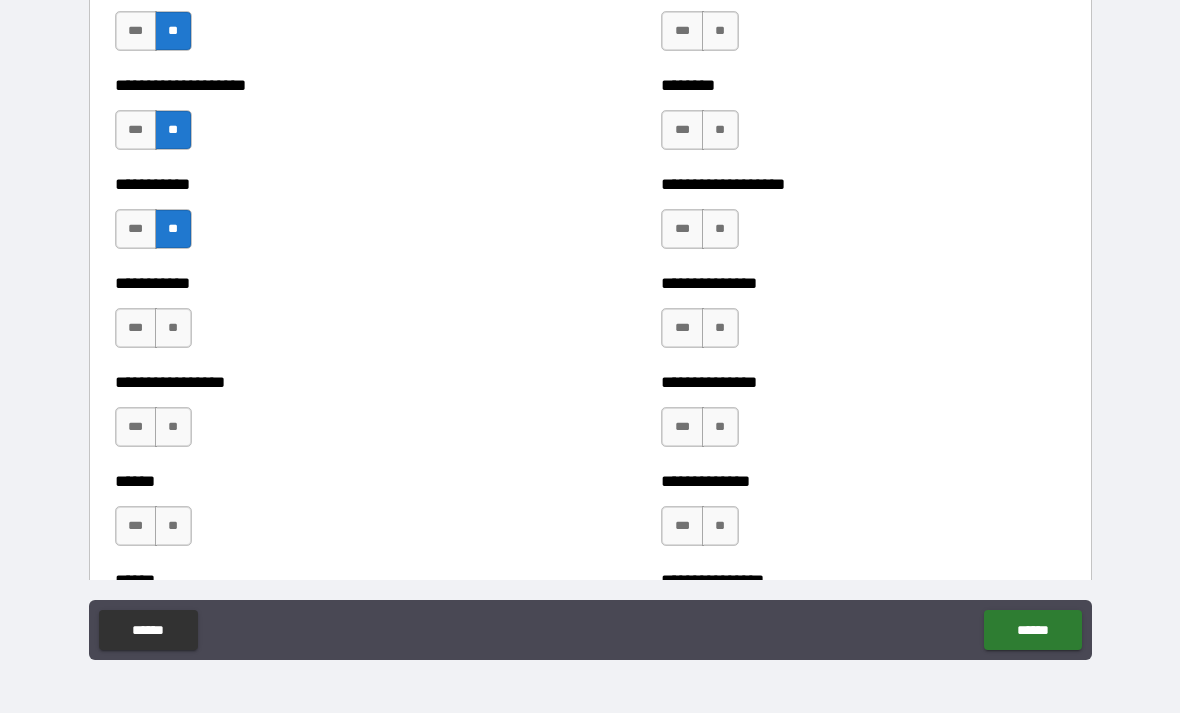 click on "**" at bounding box center (173, 328) 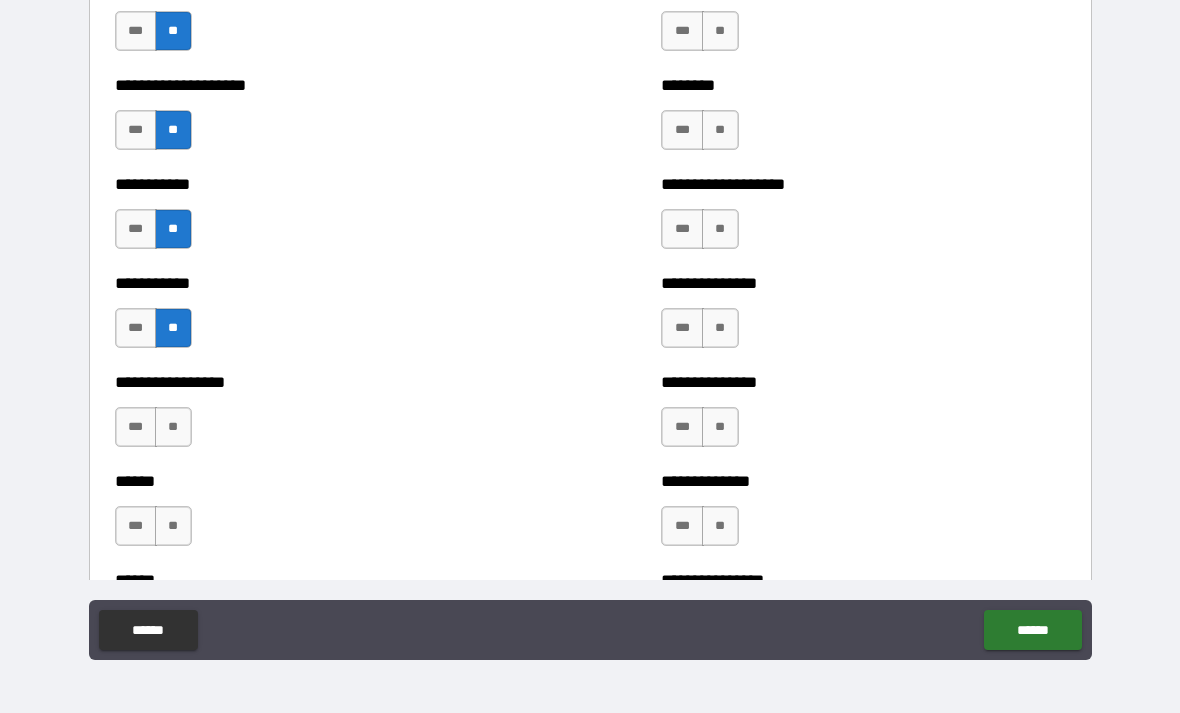 click on "**" at bounding box center [173, 427] 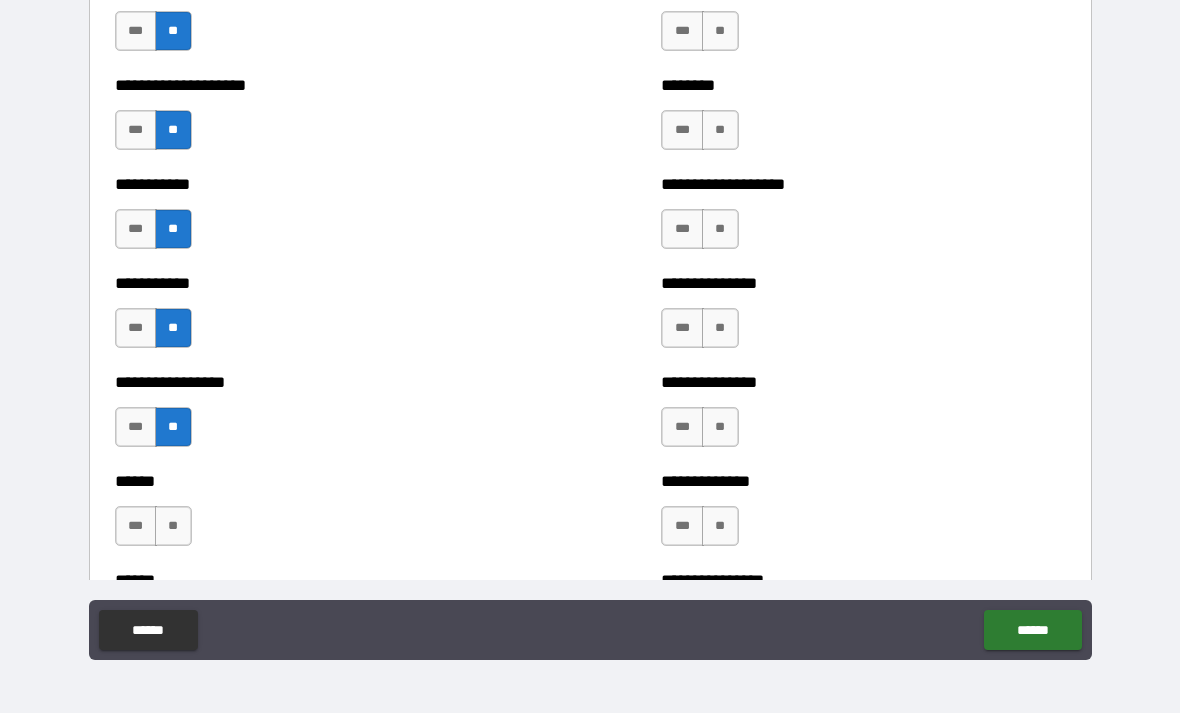 click on "**" at bounding box center [173, 526] 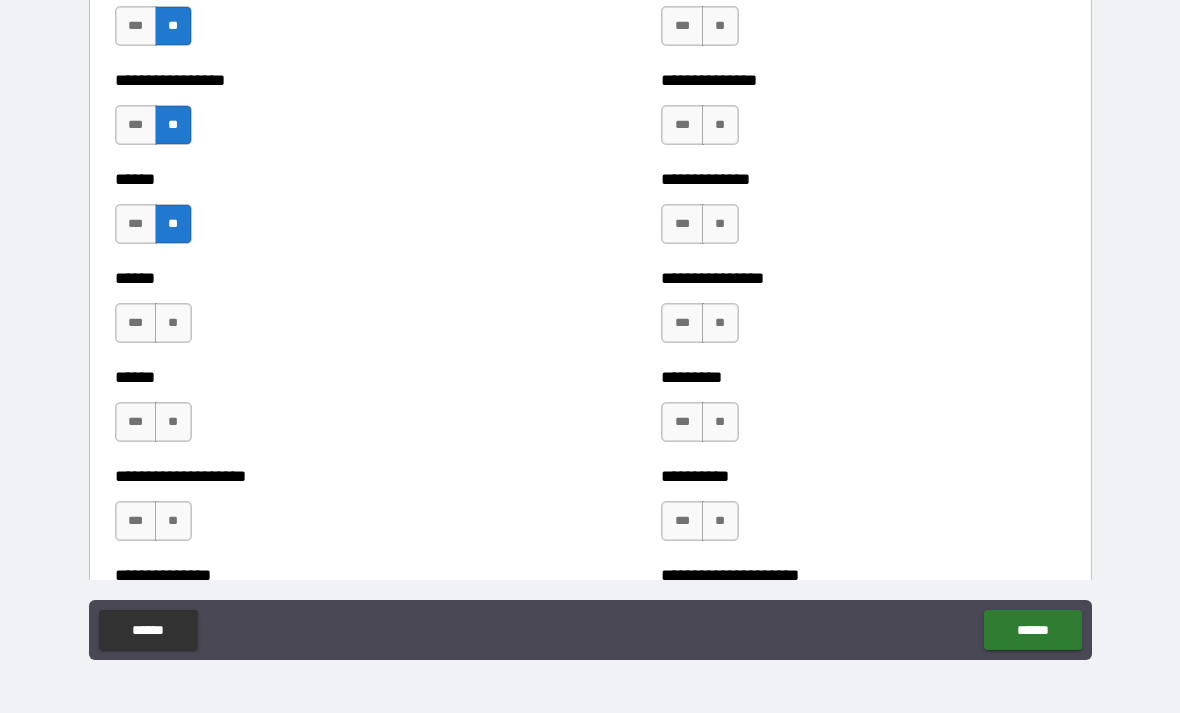 scroll, scrollTop: 2839, scrollLeft: 0, axis: vertical 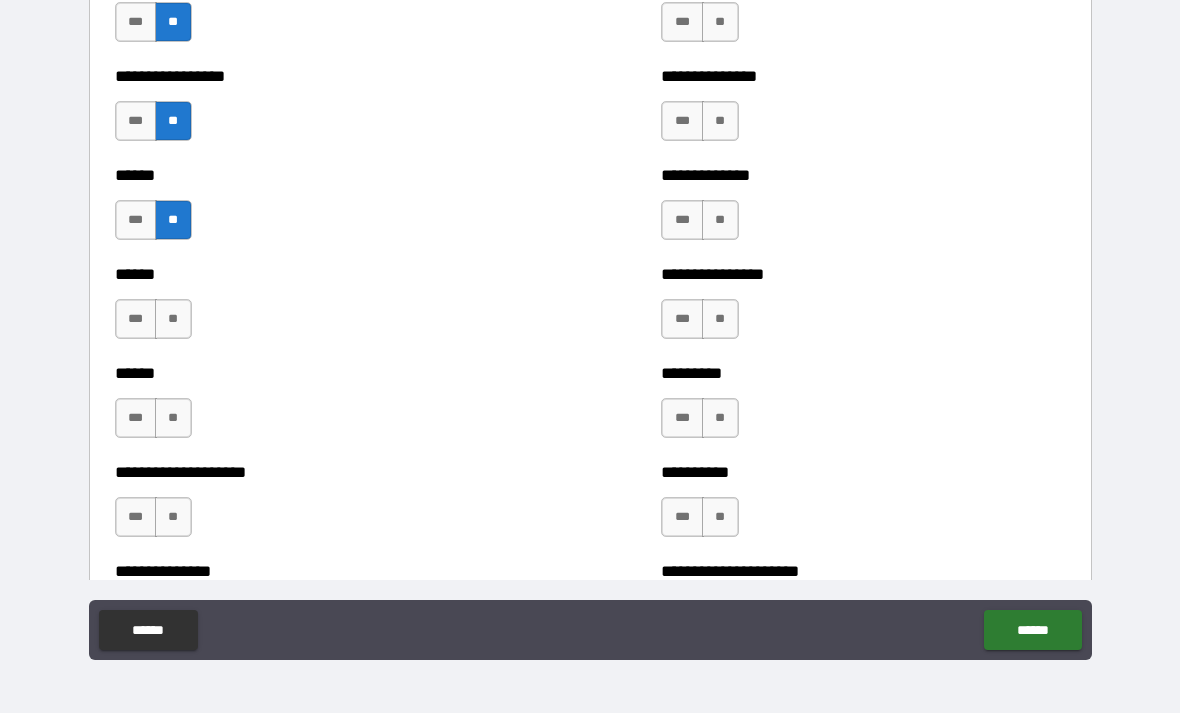 click on "**" at bounding box center (173, 319) 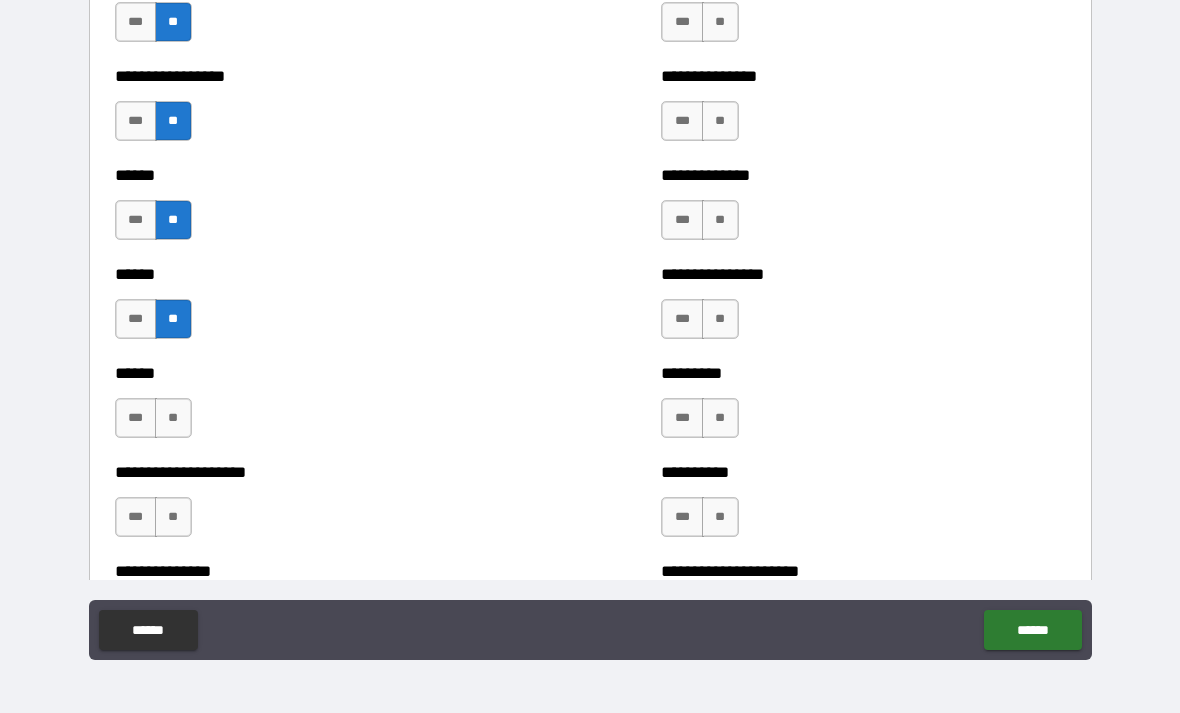 click on "**" at bounding box center [173, 418] 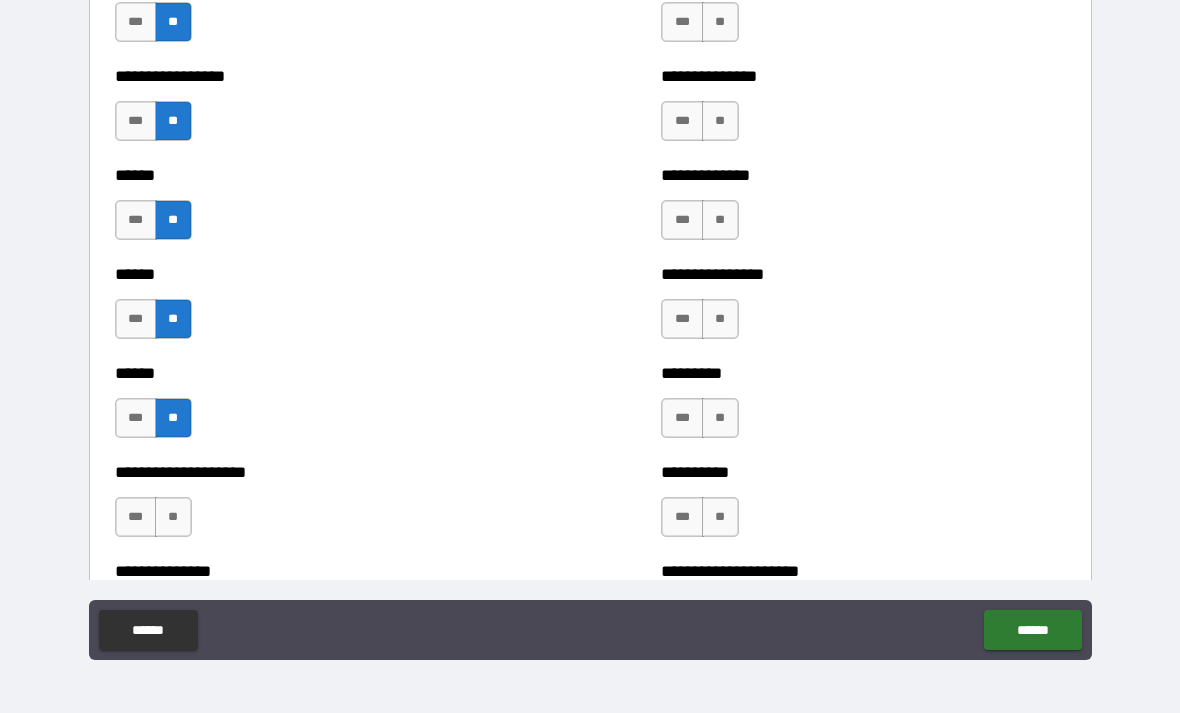 click on "**" at bounding box center (173, 517) 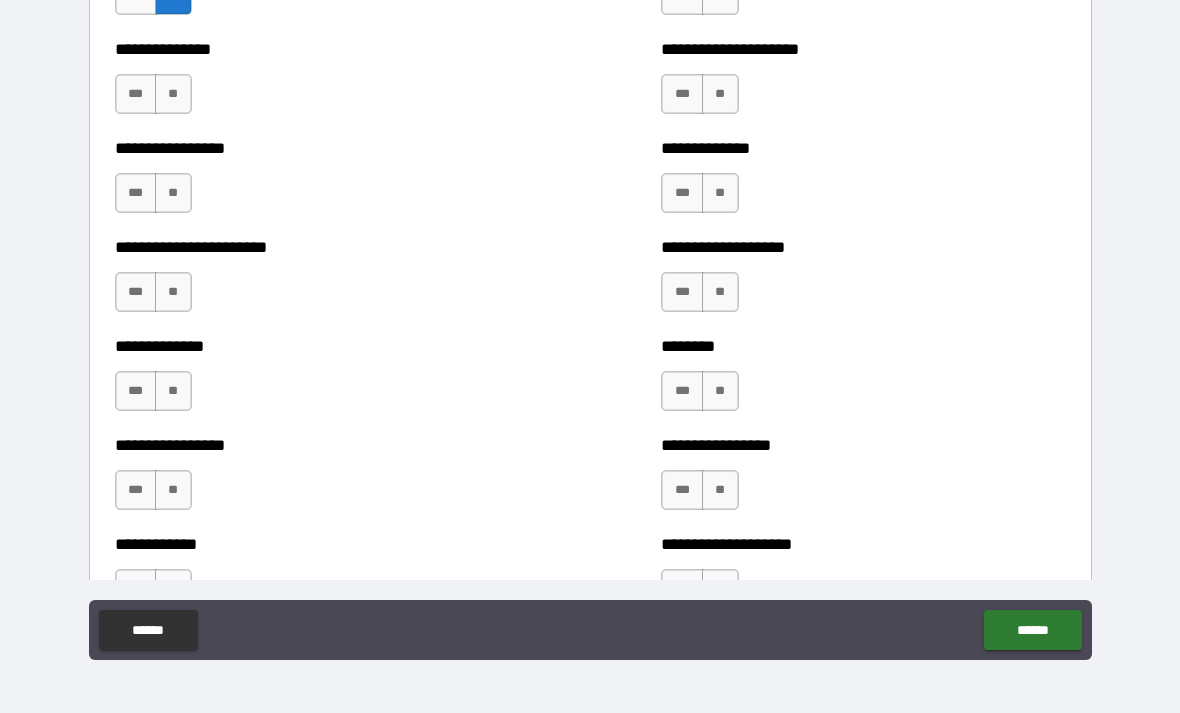 scroll, scrollTop: 3344, scrollLeft: 0, axis: vertical 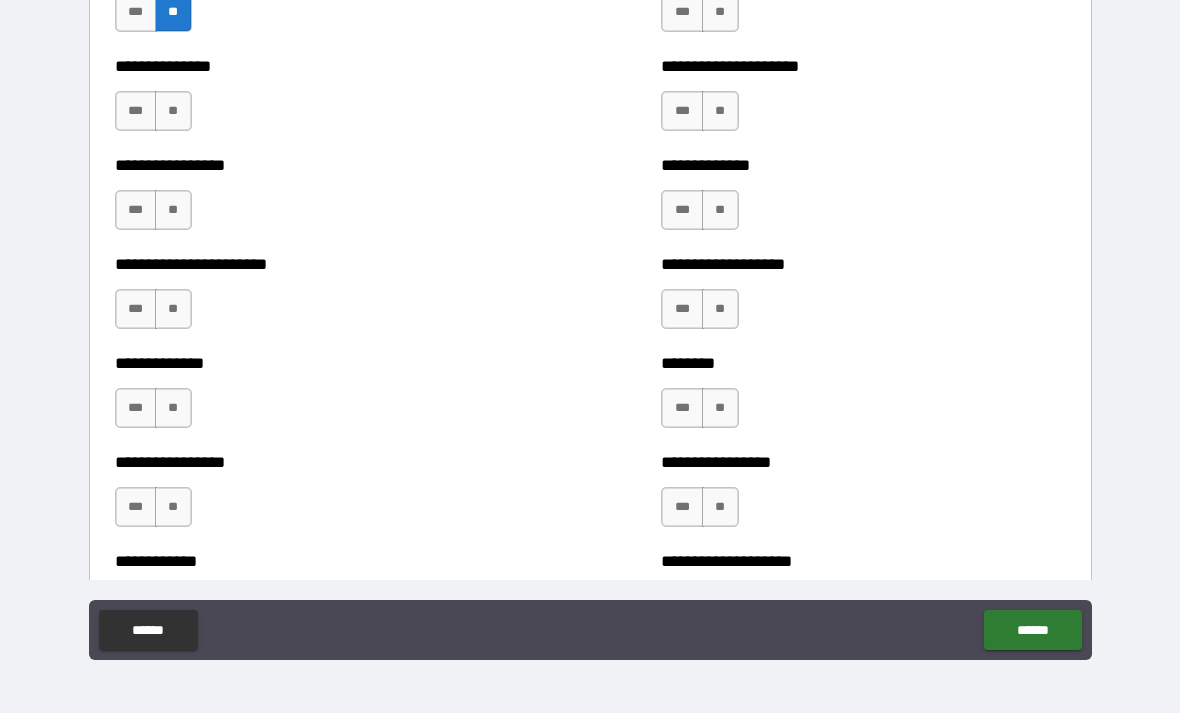 click on "**" at bounding box center (173, 111) 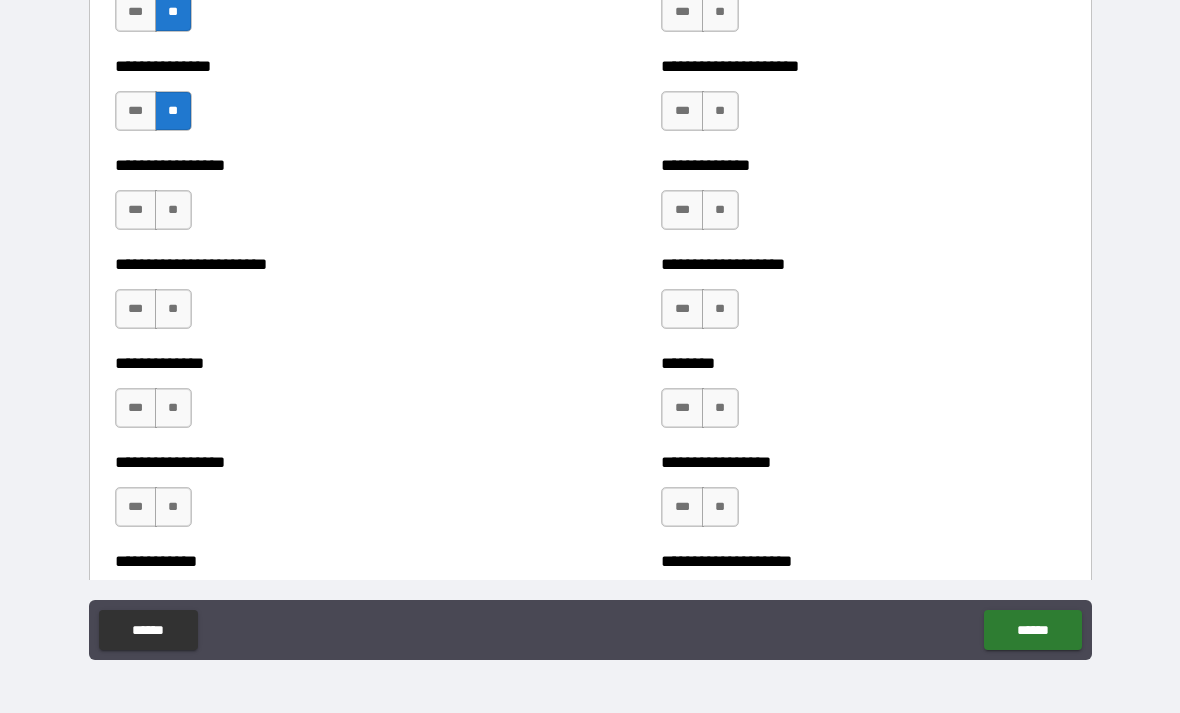 click on "**" at bounding box center (173, 210) 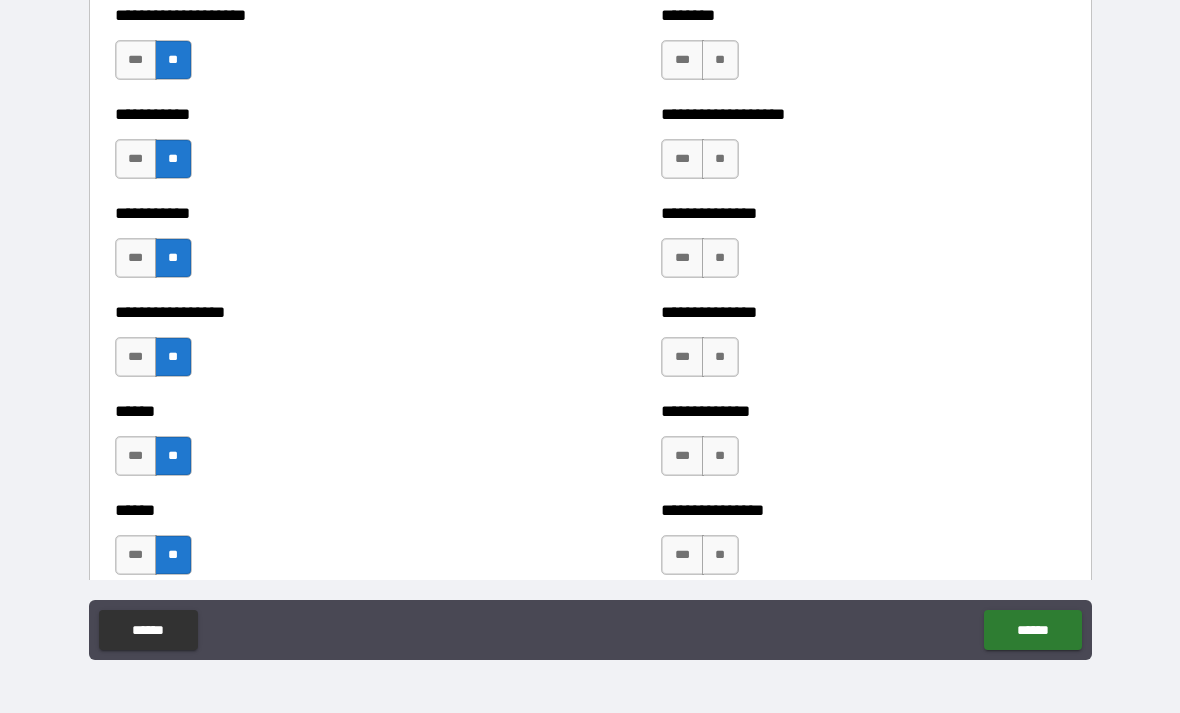 scroll, scrollTop: 2603, scrollLeft: 0, axis: vertical 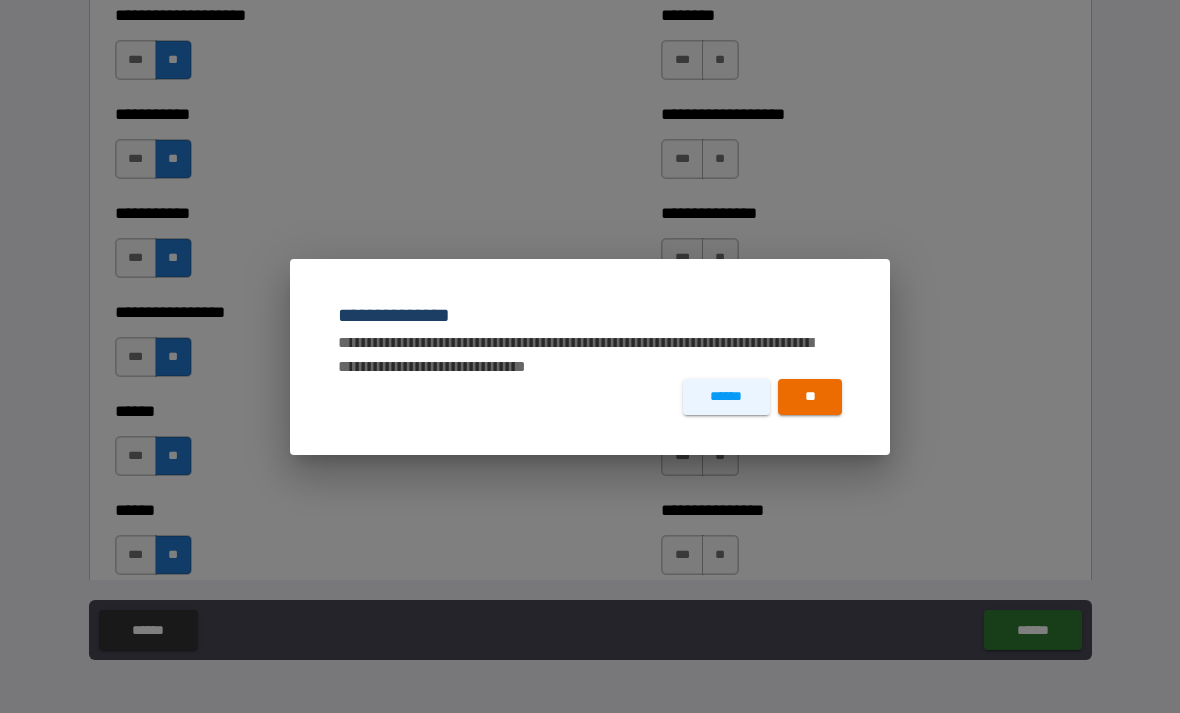 click on "**" at bounding box center (810, 397) 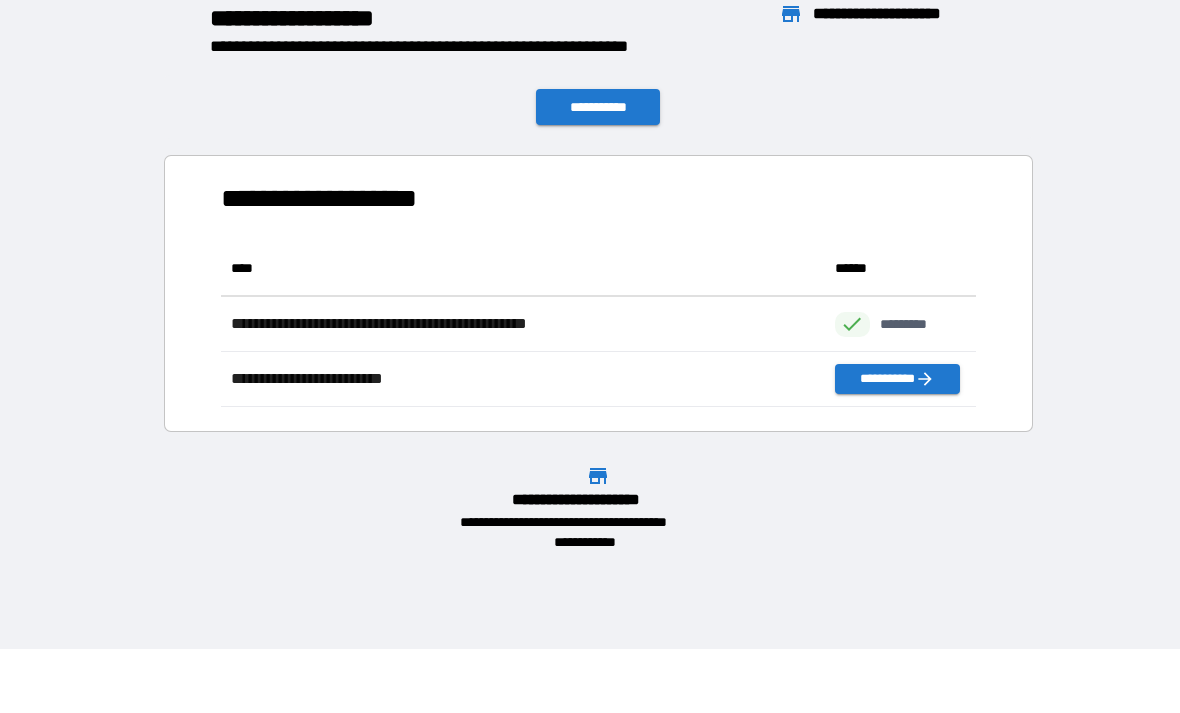 scroll, scrollTop: 1, scrollLeft: 1, axis: both 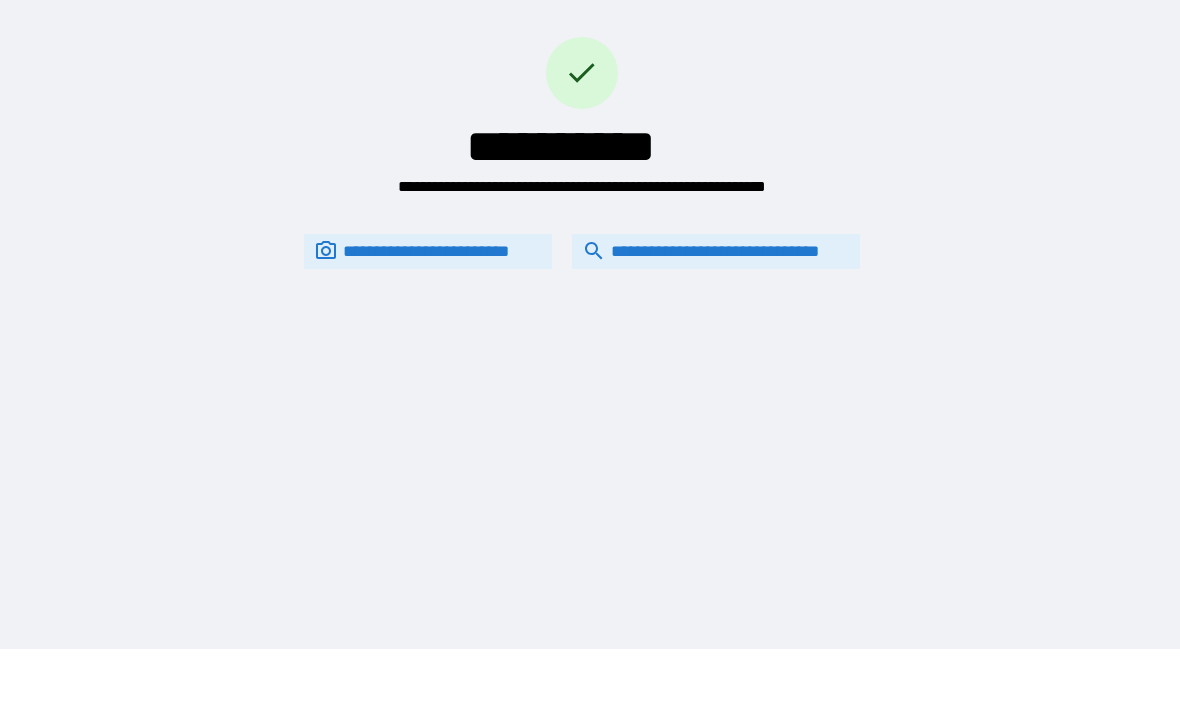 click on "**********" at bounding box center (716, 251) 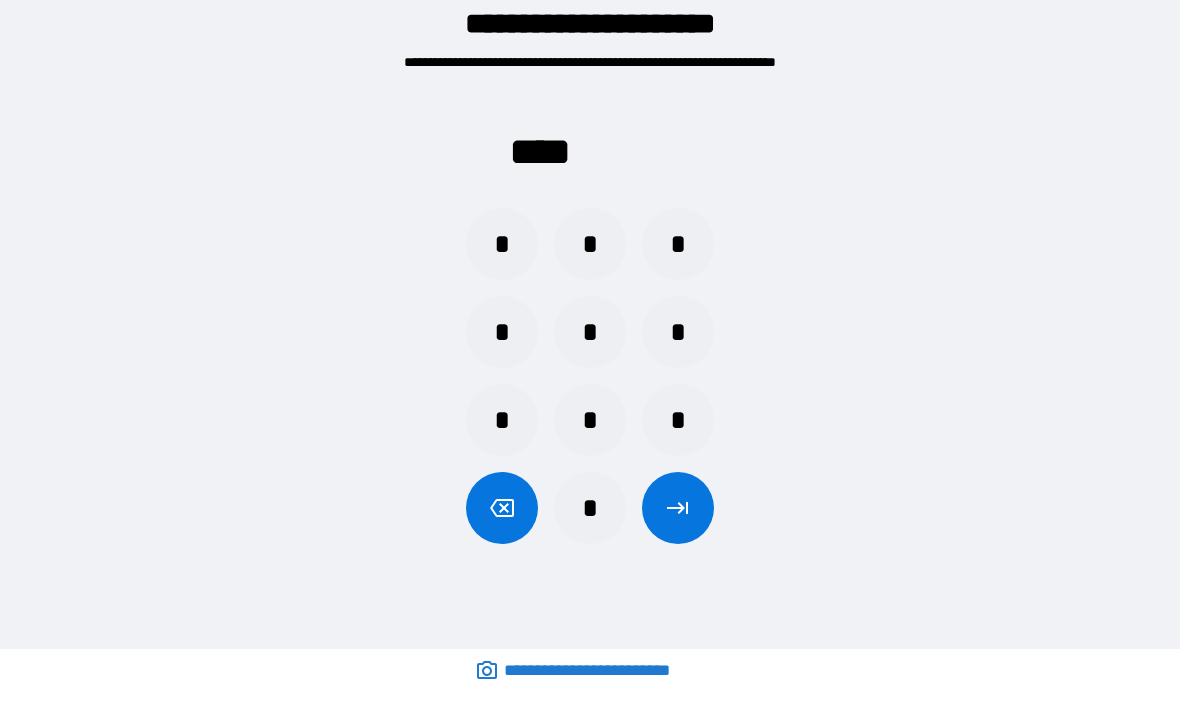 click on "*" at bounding box center [678, 244] 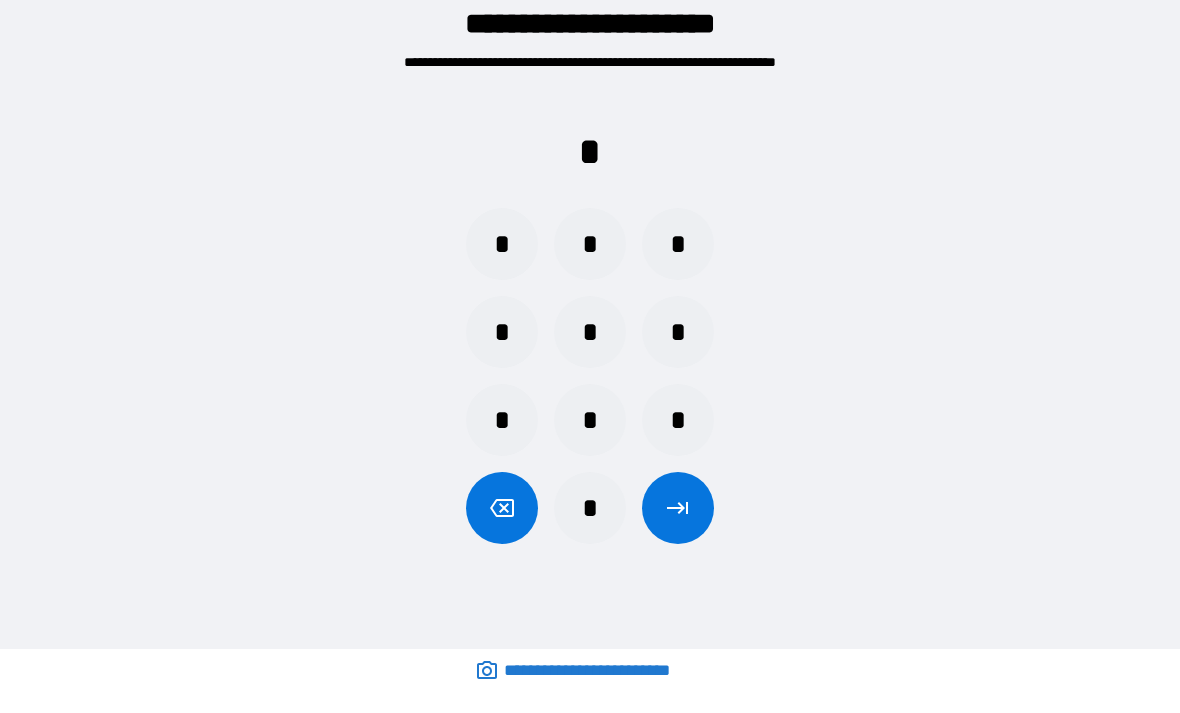 click on "*" at bounding box center (502, 244) 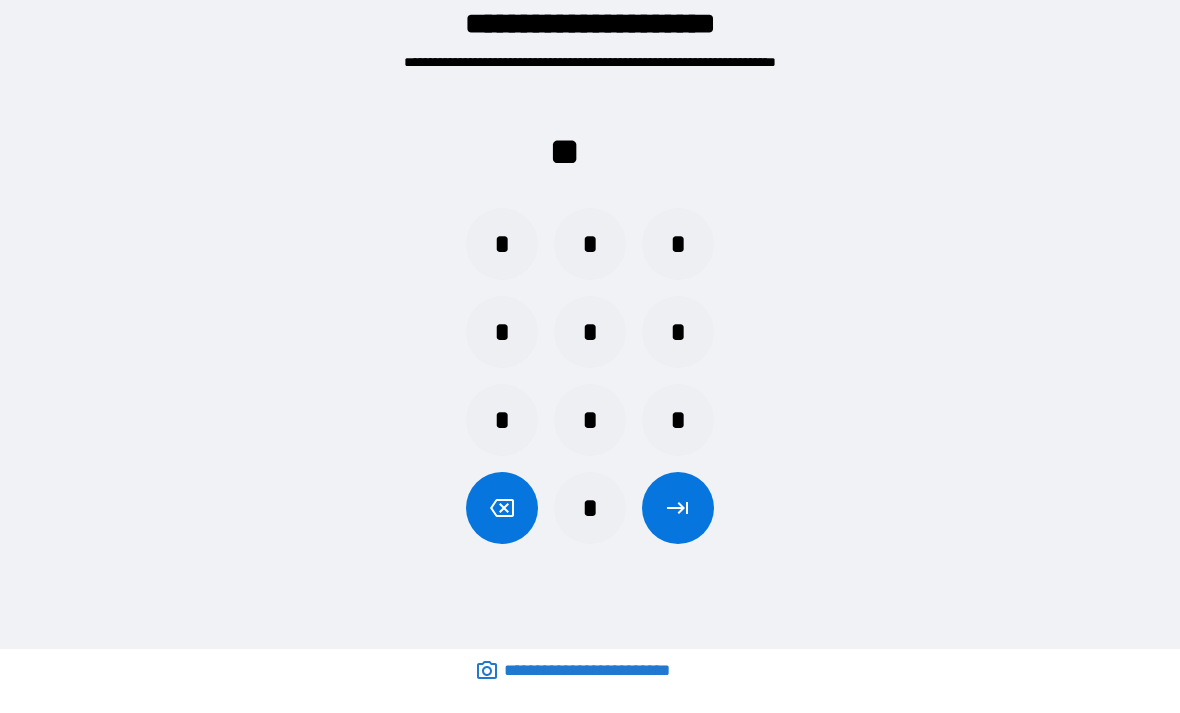 click on "*" at bounding box center (502, 332) 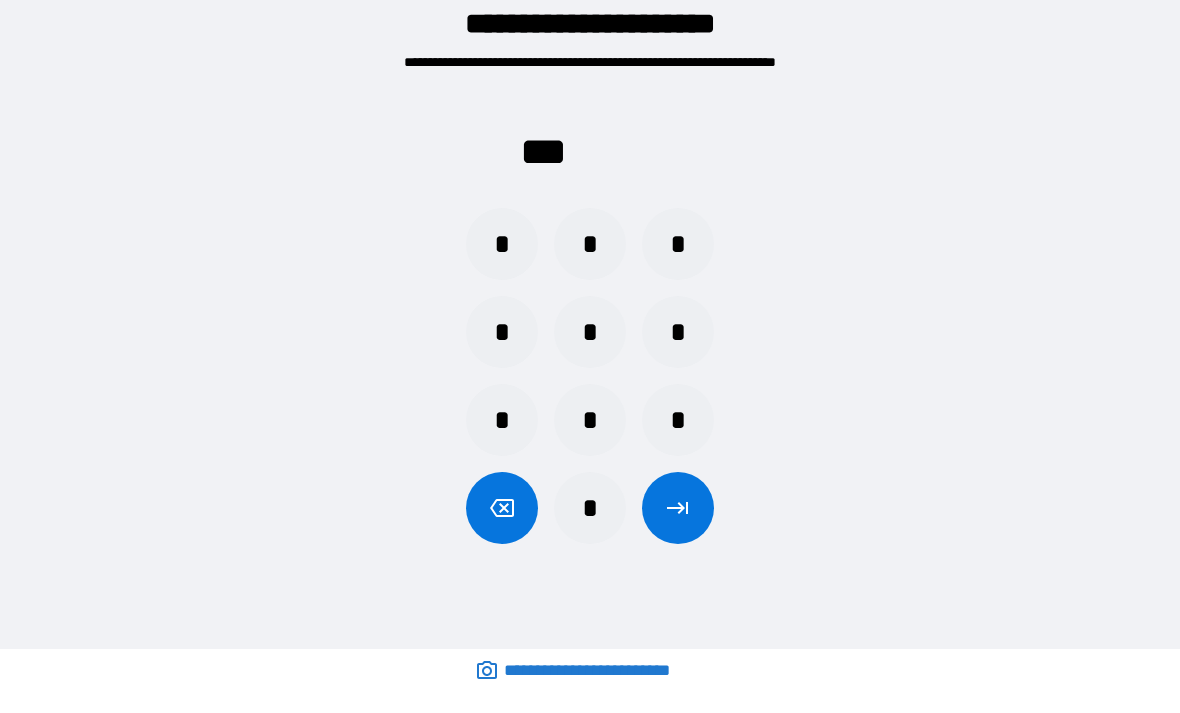 click on "*" at bounding box center [502, 244] 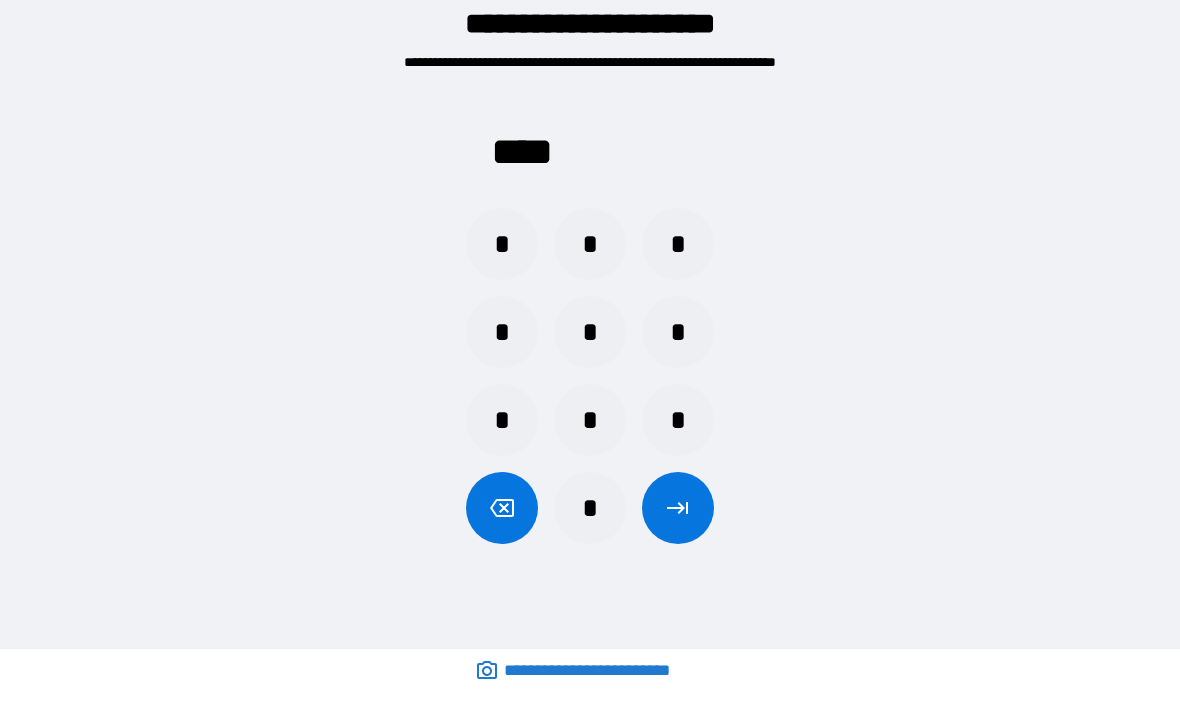 click 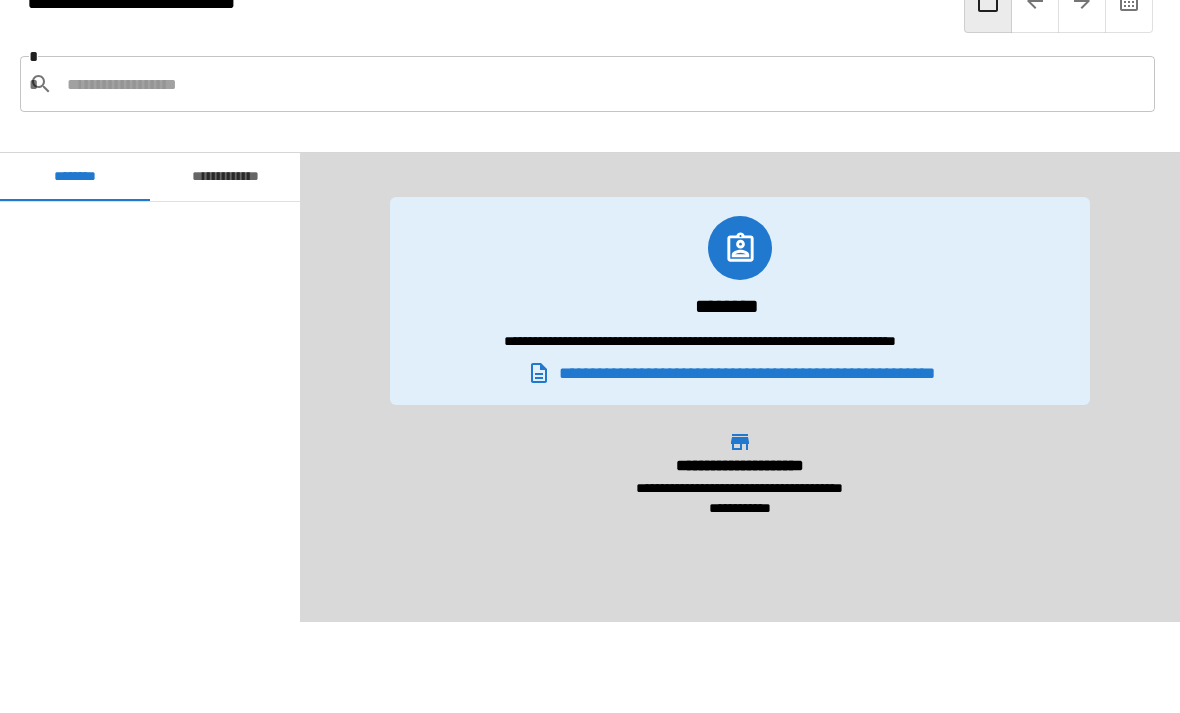 scroll, scrollTop: 1045, scrollLeft: 0, axis: vertical 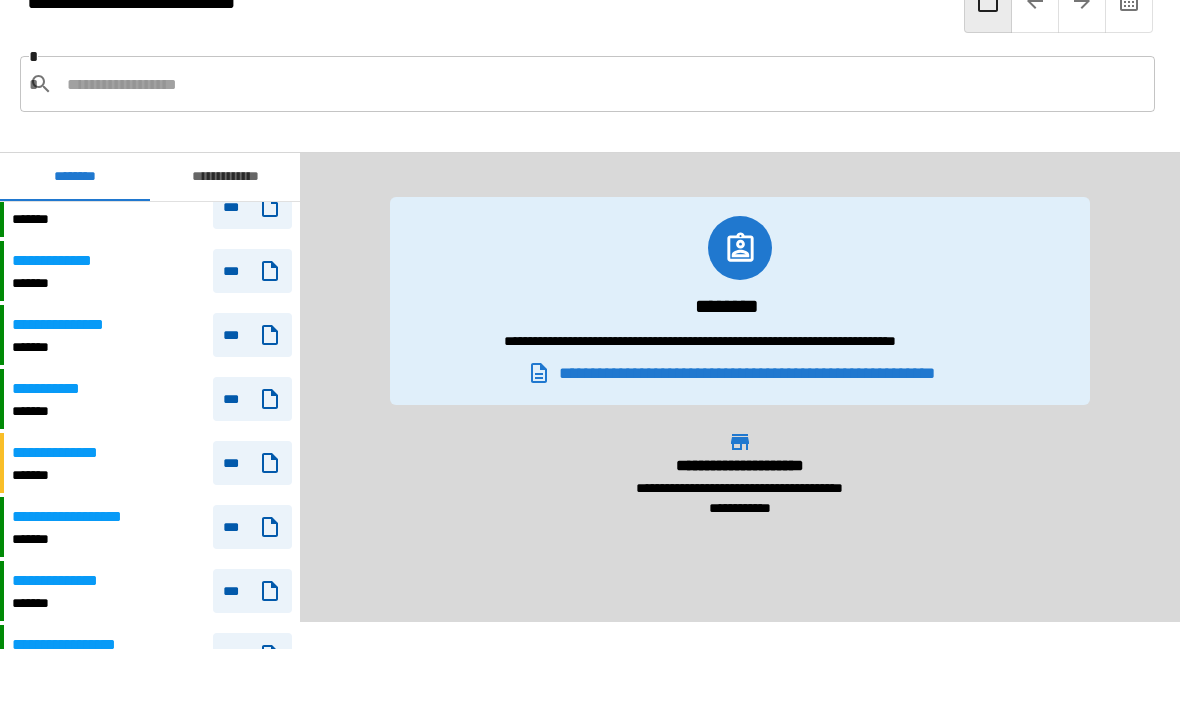 click on "*******" at bounding box center (80, 667) 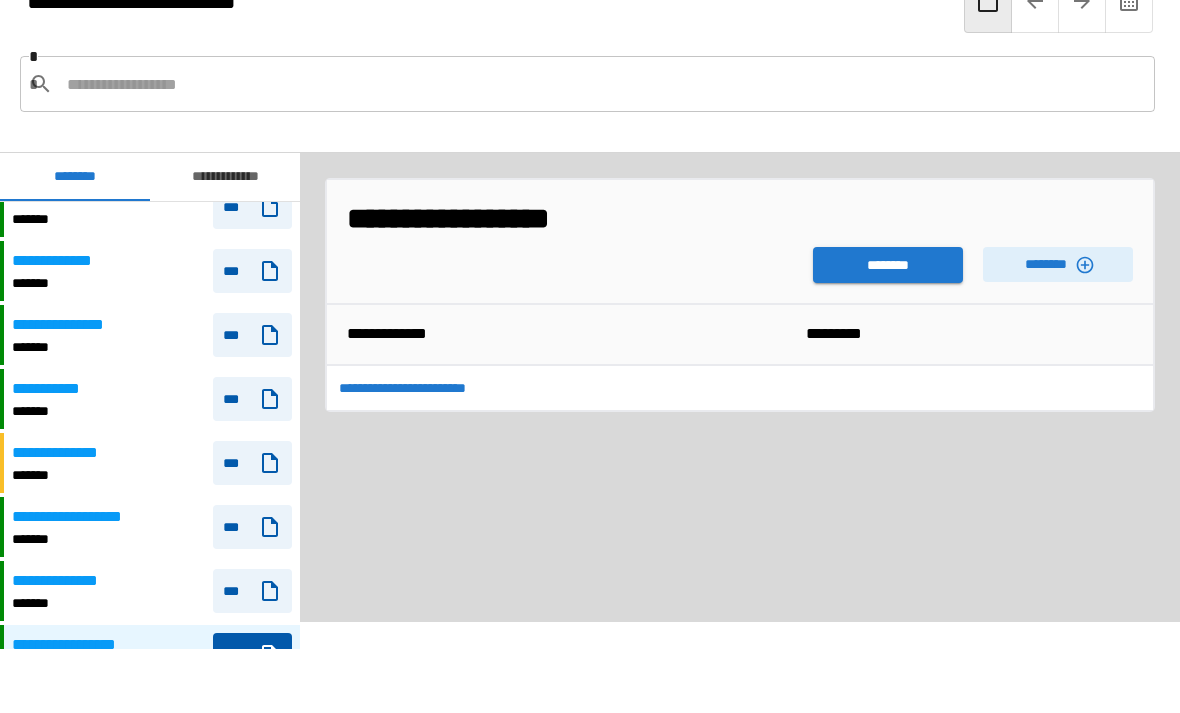click on "********" at bounding box center [888, 265] 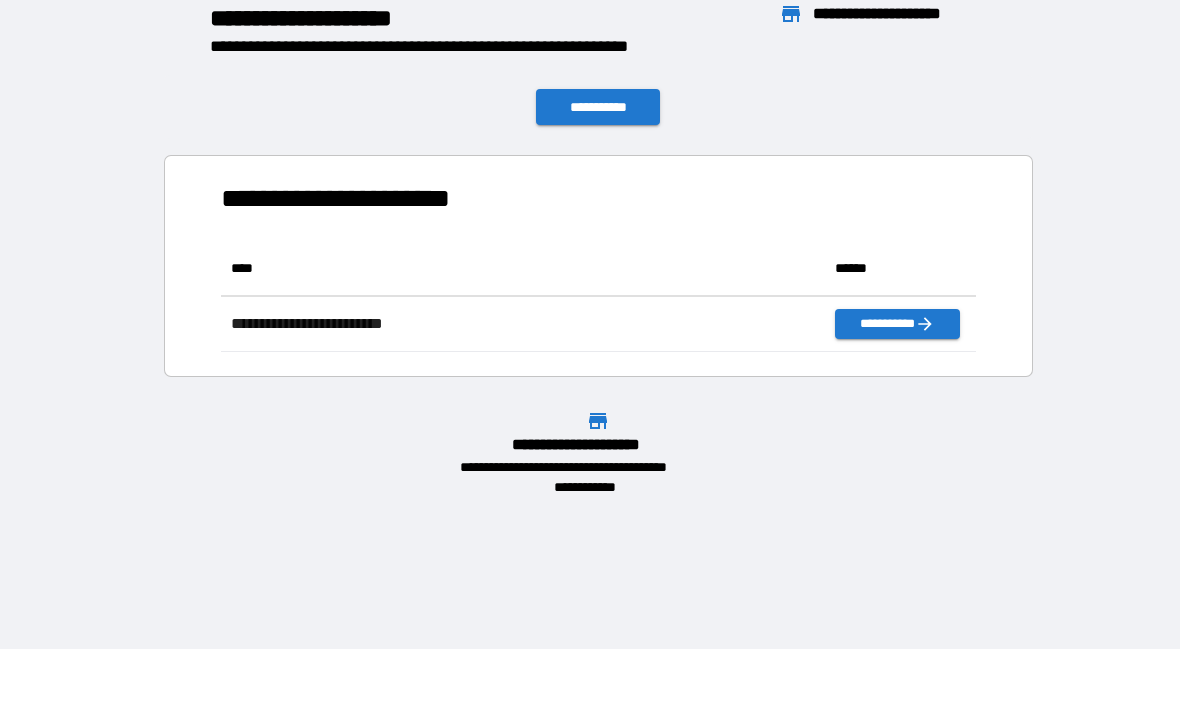 scroll, scrollTop: 1, scrollLeft: 1, axis: both 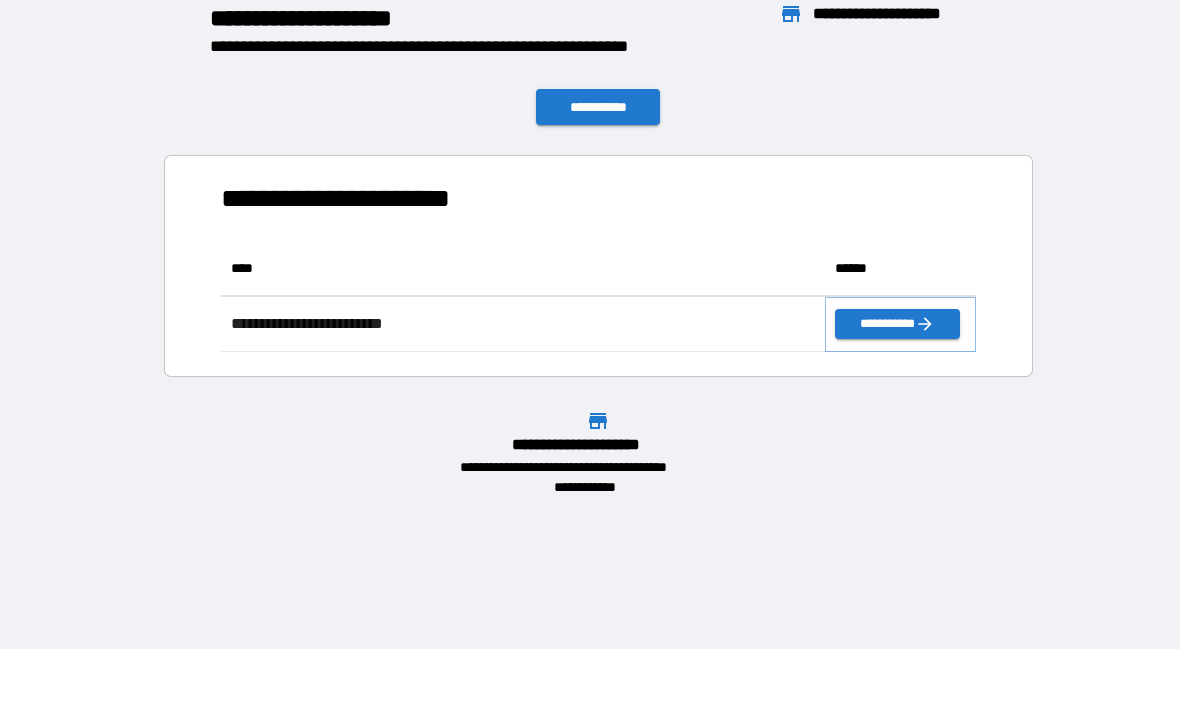 click 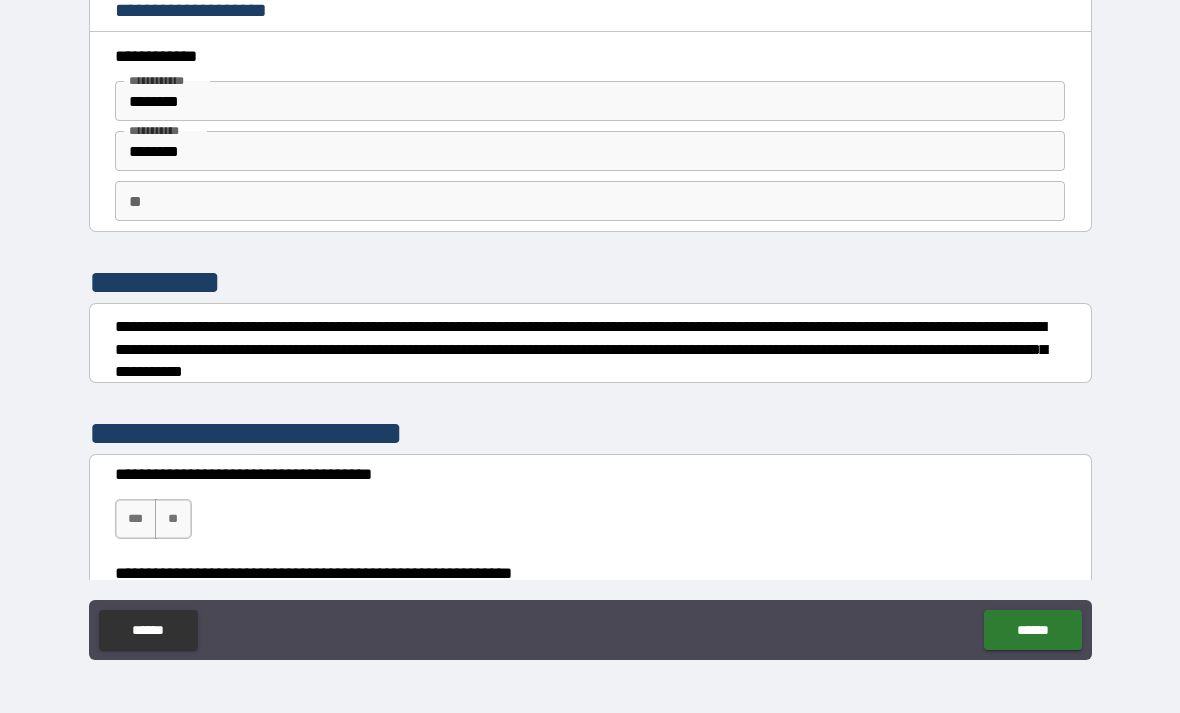 click on "***" at bounding box center (136, 519) 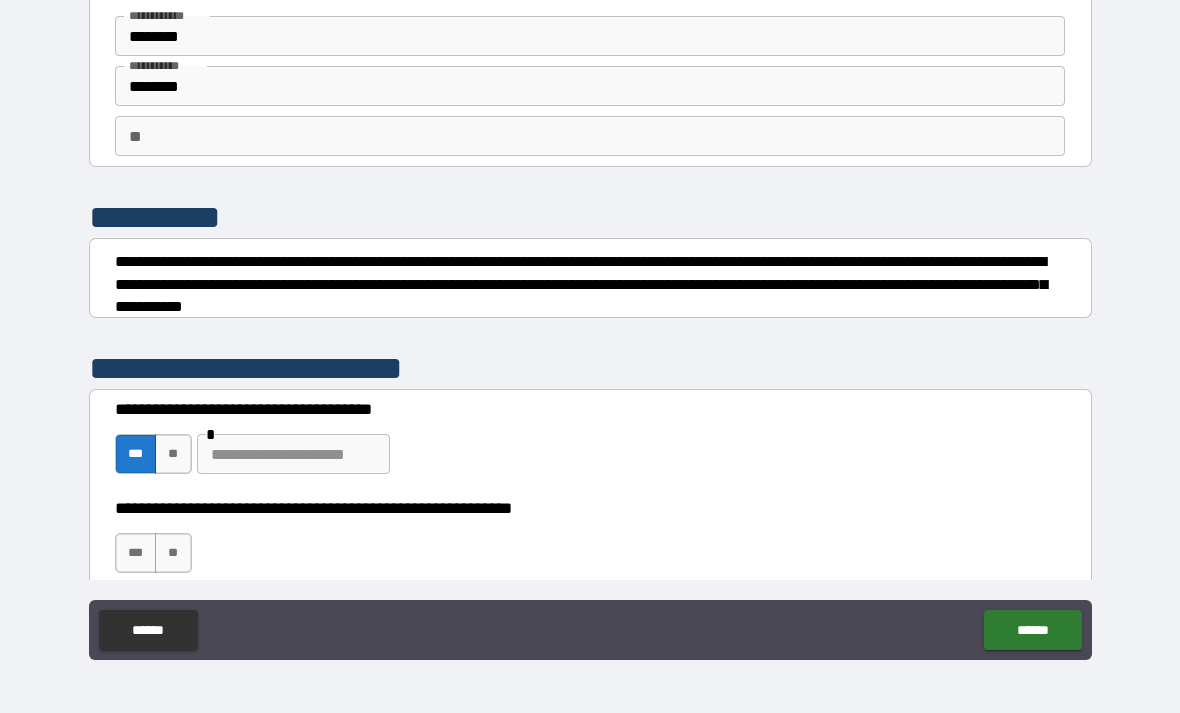 scroll, scrollTop: 93, scrollLeft: 0, axis: vertical 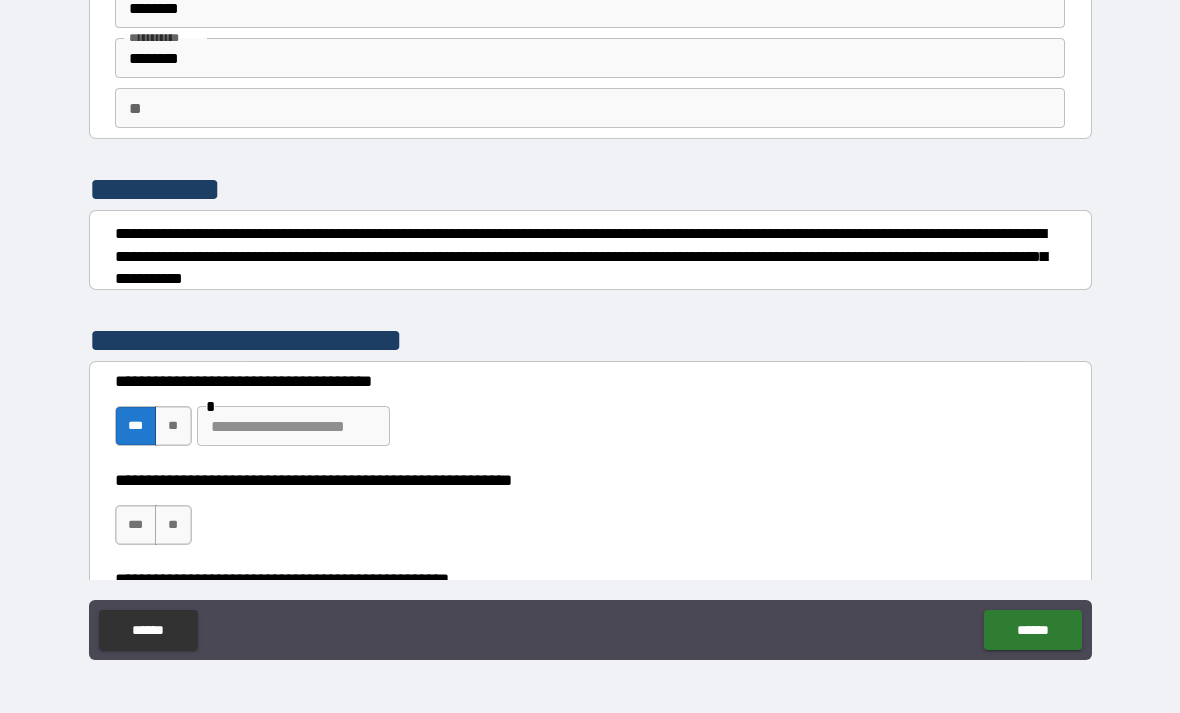 click on "***" at bounding box center [136, 525] 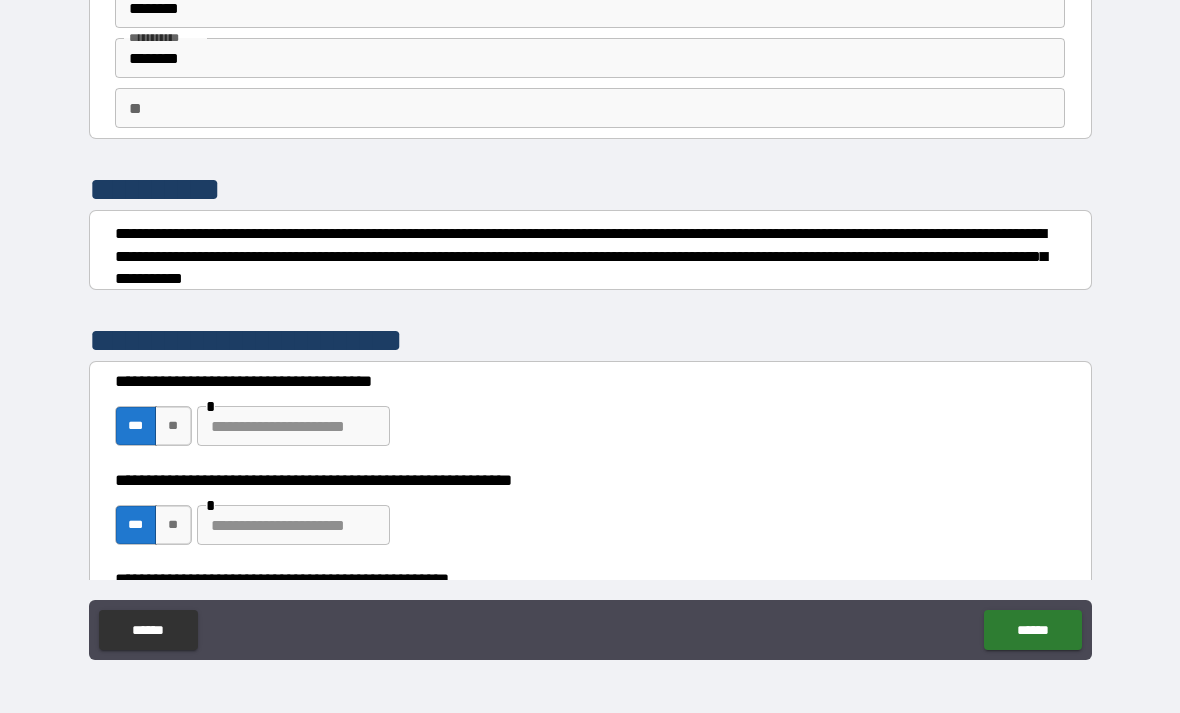 click at bounding box center (293, 525) 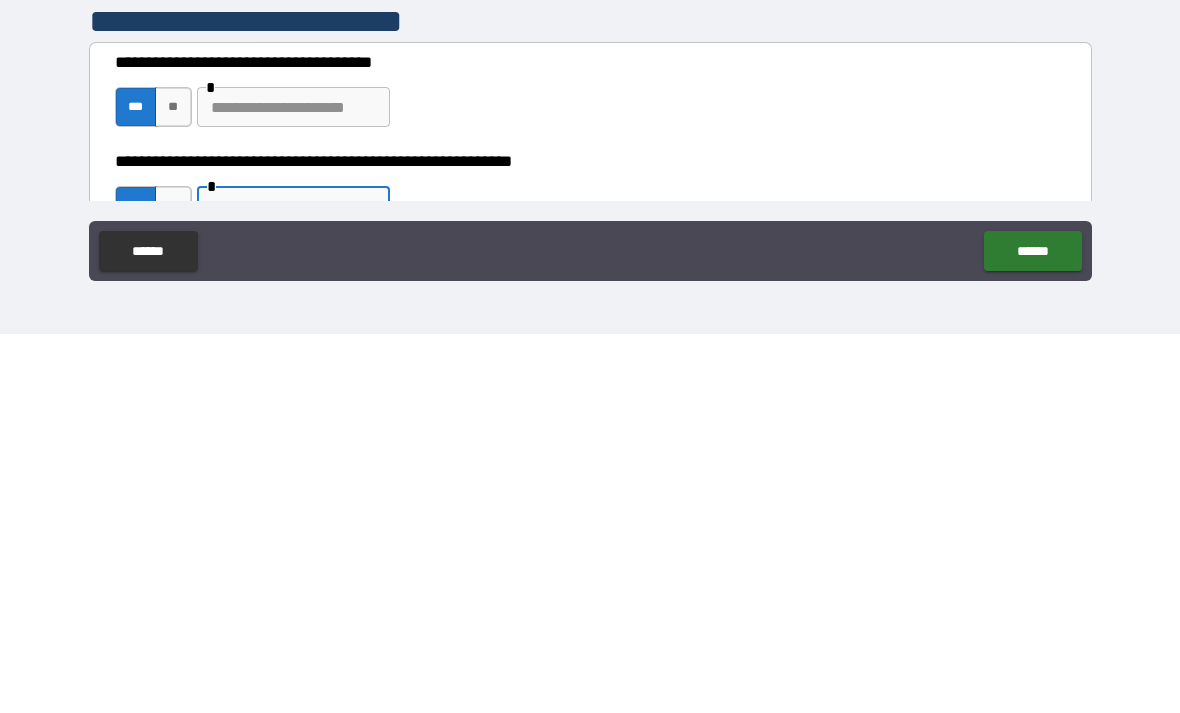 scroll, scrollTop: 29, scrollLeft: 0, axis: vertical 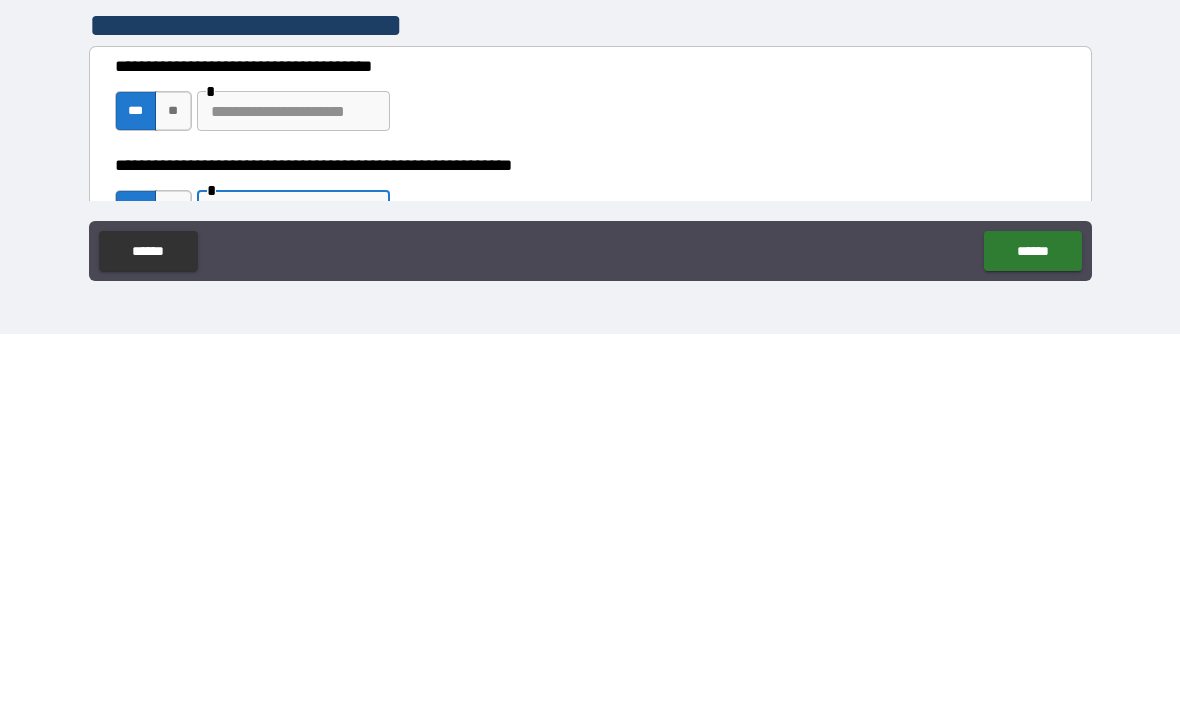 type on "**********" 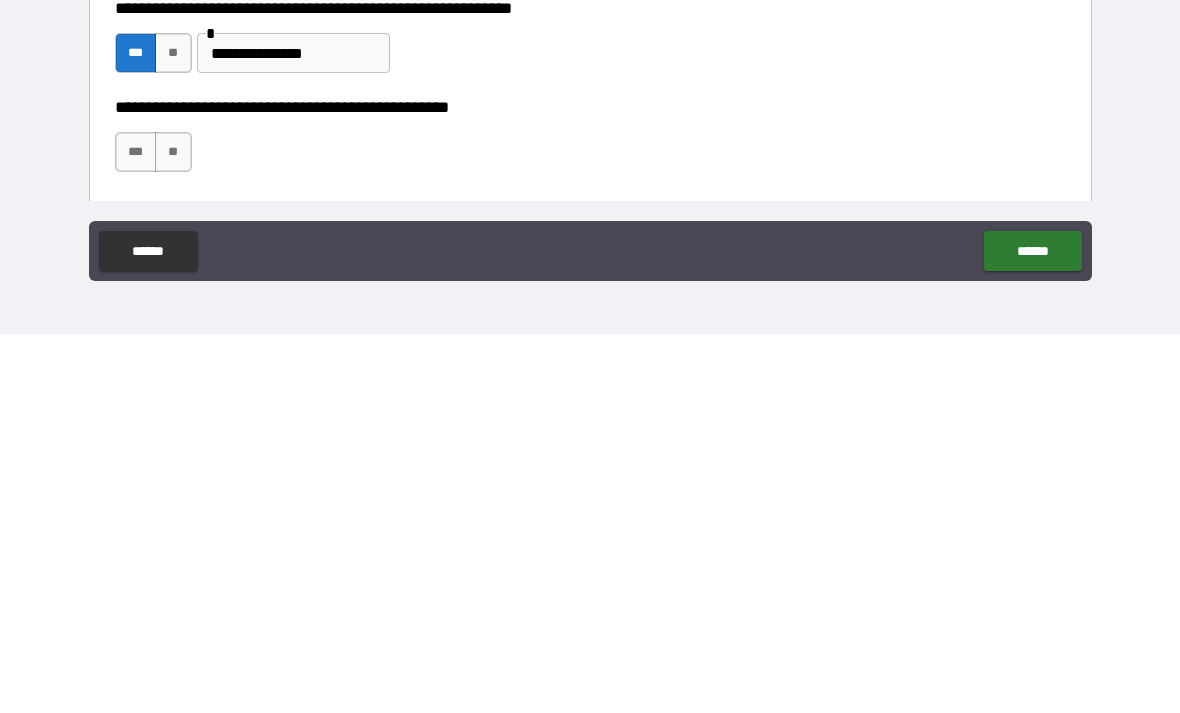 scroll, scrollTop: 188, scrollLeft: 0, axis: vertical 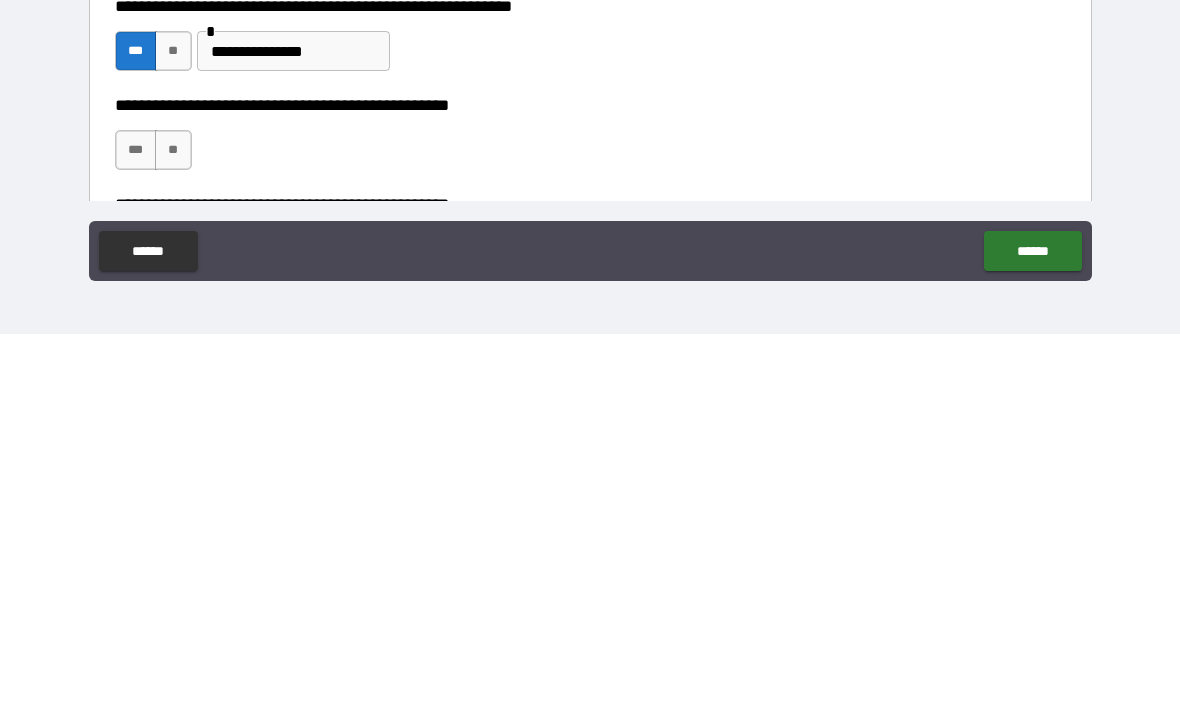 type on "**********" 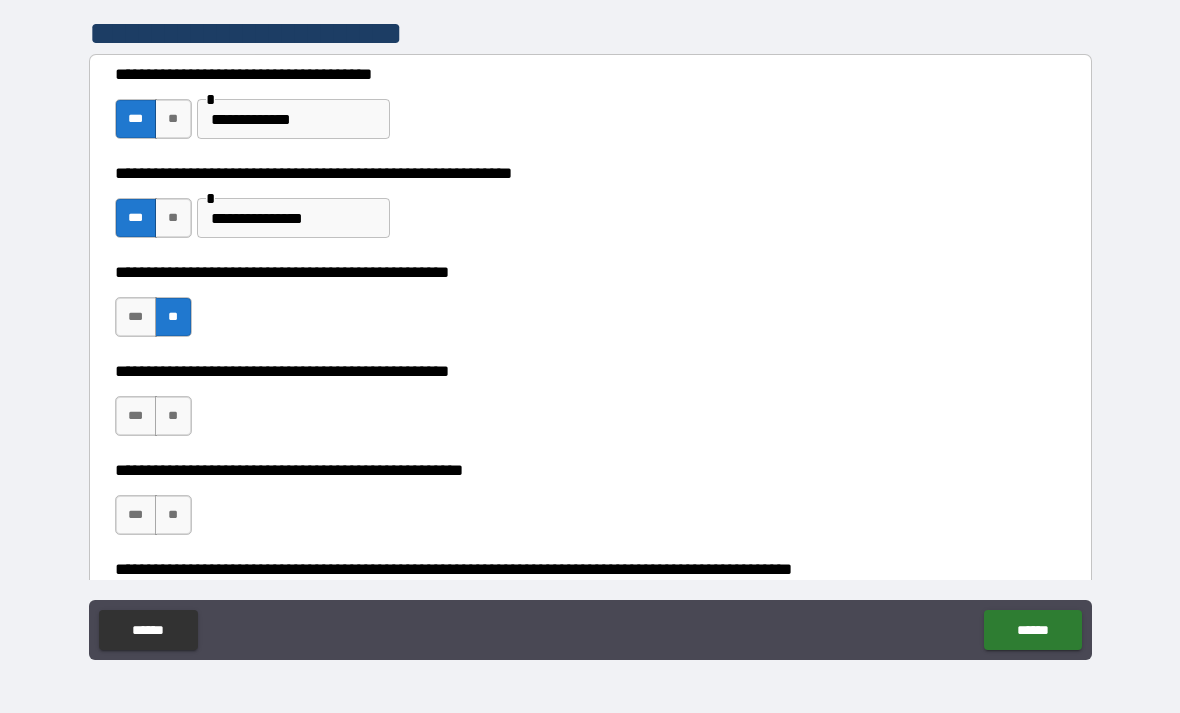 scroll, scrollTop: 401, scrollLeft: 0, axis: vertical 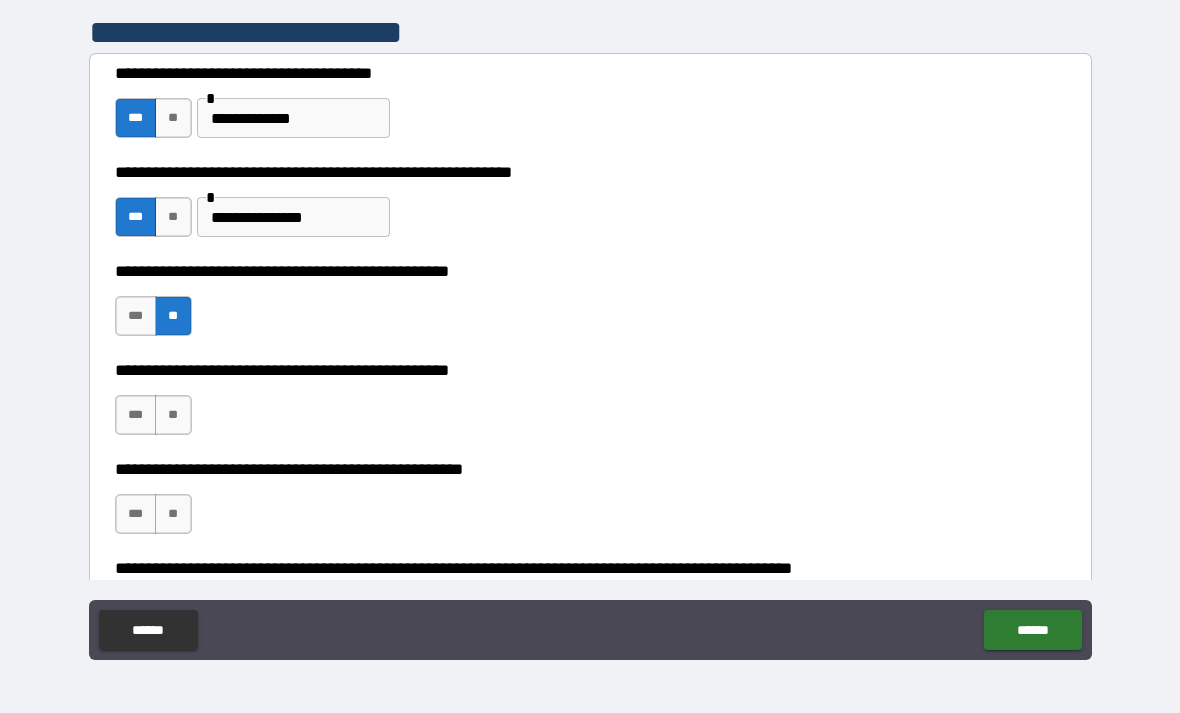 click on "**" at bounding box center (173, 415) 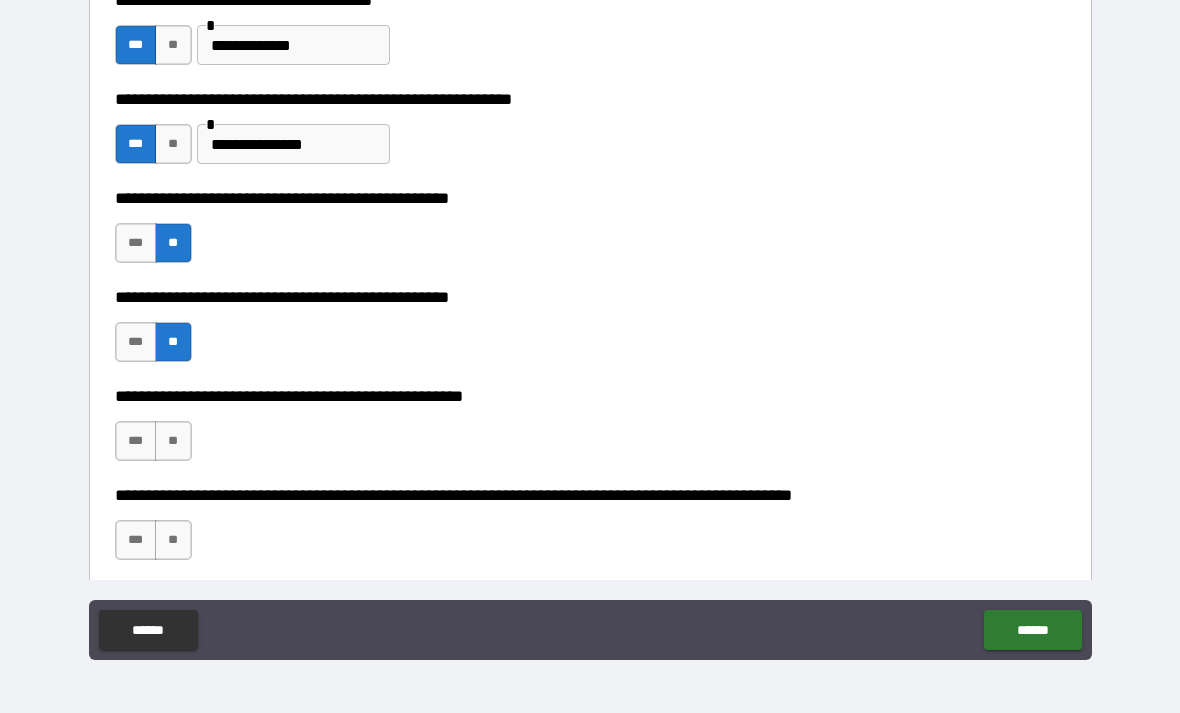 scroll, scrollTop: 492, scrollLeft: 0, axis: vertical 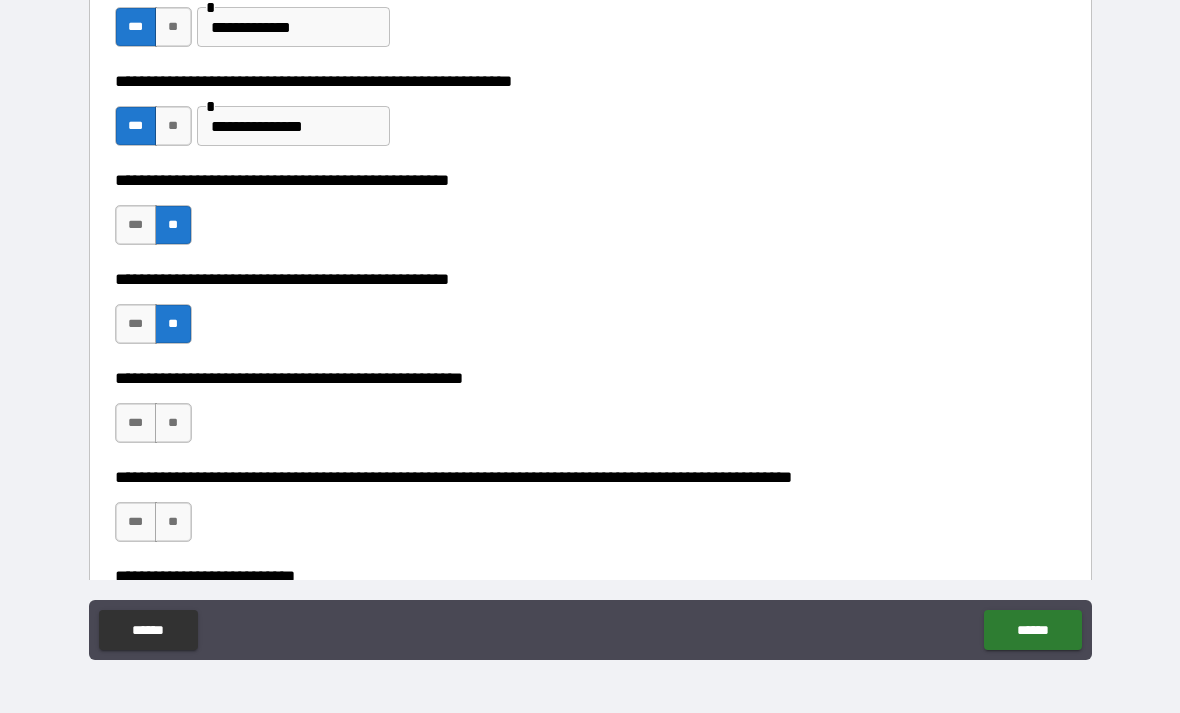 click on "**" at bounding box center (173, 423) 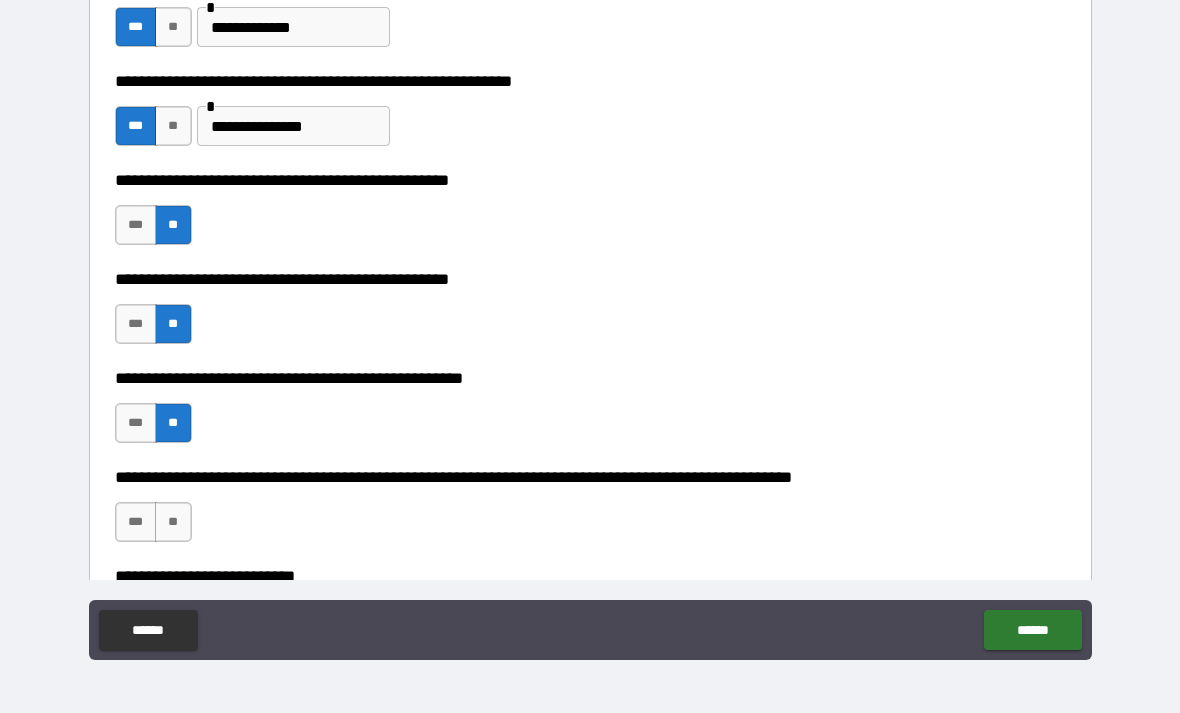 click on "**" at bounding box center [173, 522] 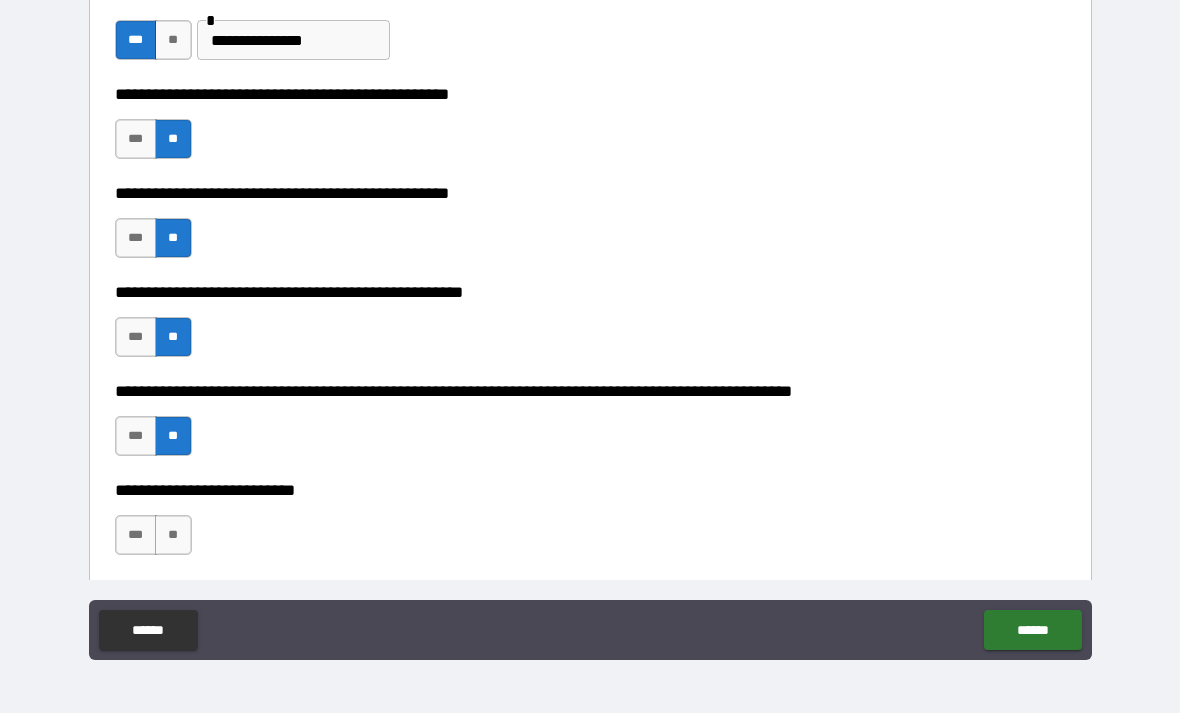 scroll, scrollTop: 580, scrollLeft: 0, axis: vertical 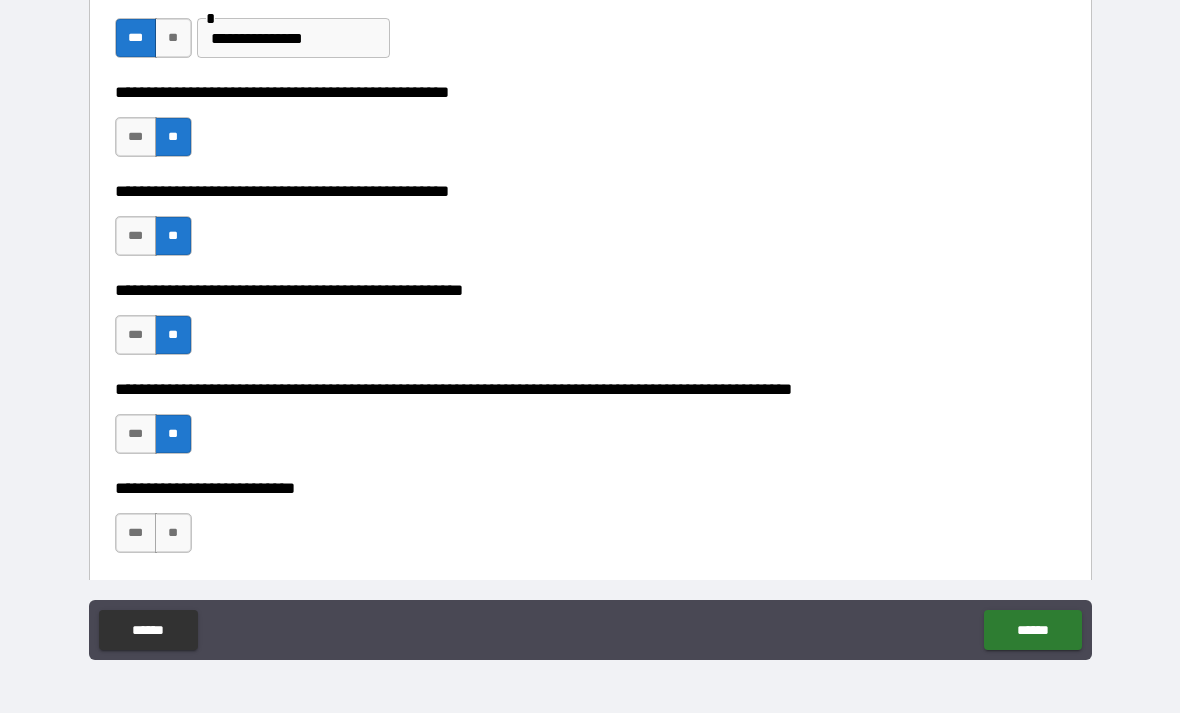 click on "**" at bounding box center [173, 533] 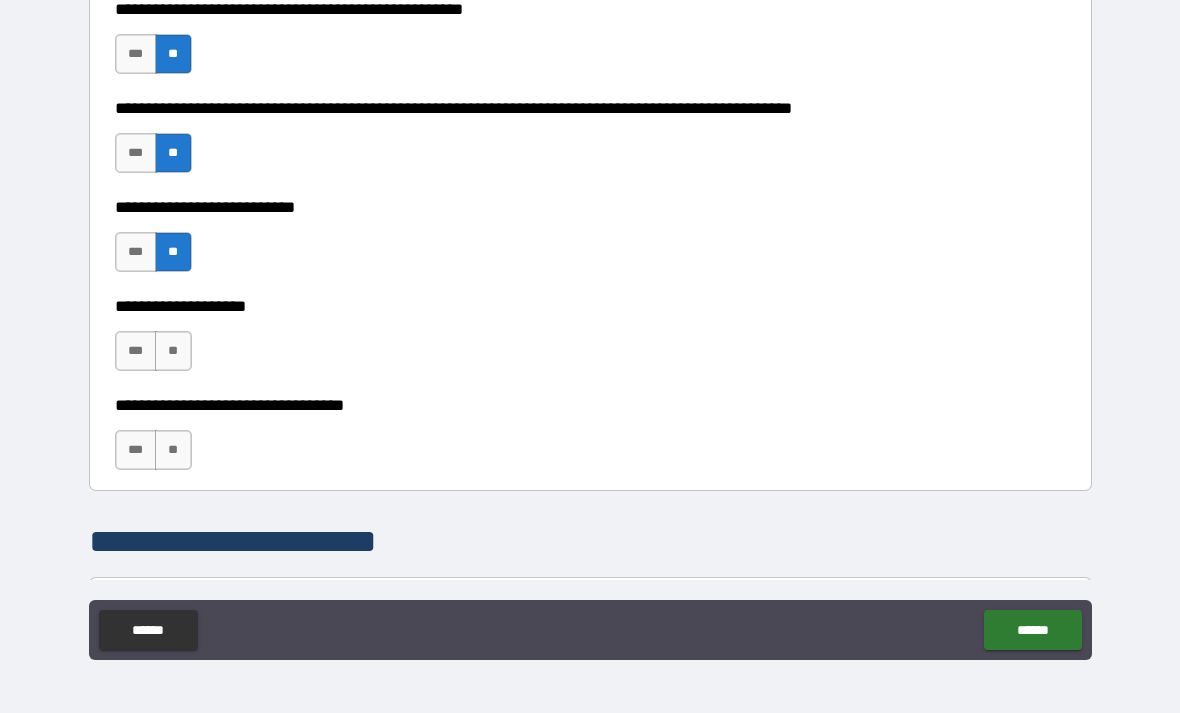 scroll, scrollTop: 861, scrollLeft: 0, axis: vertical 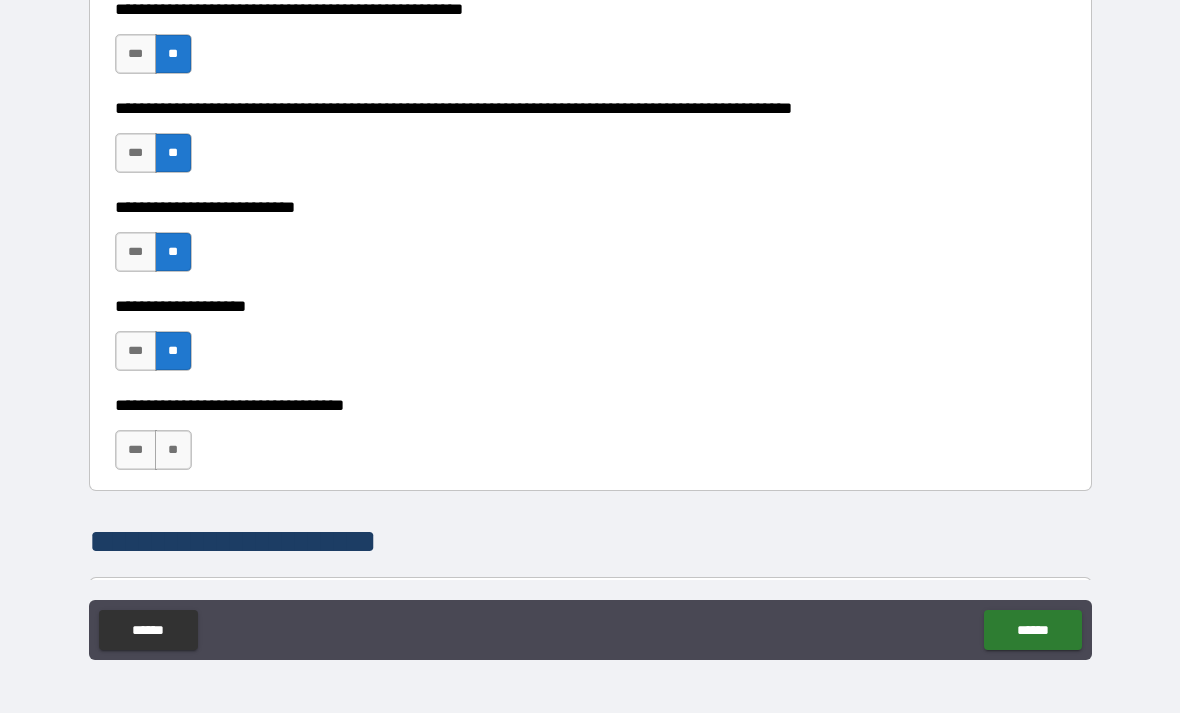 click on "**" at bounding box center (173, 450) 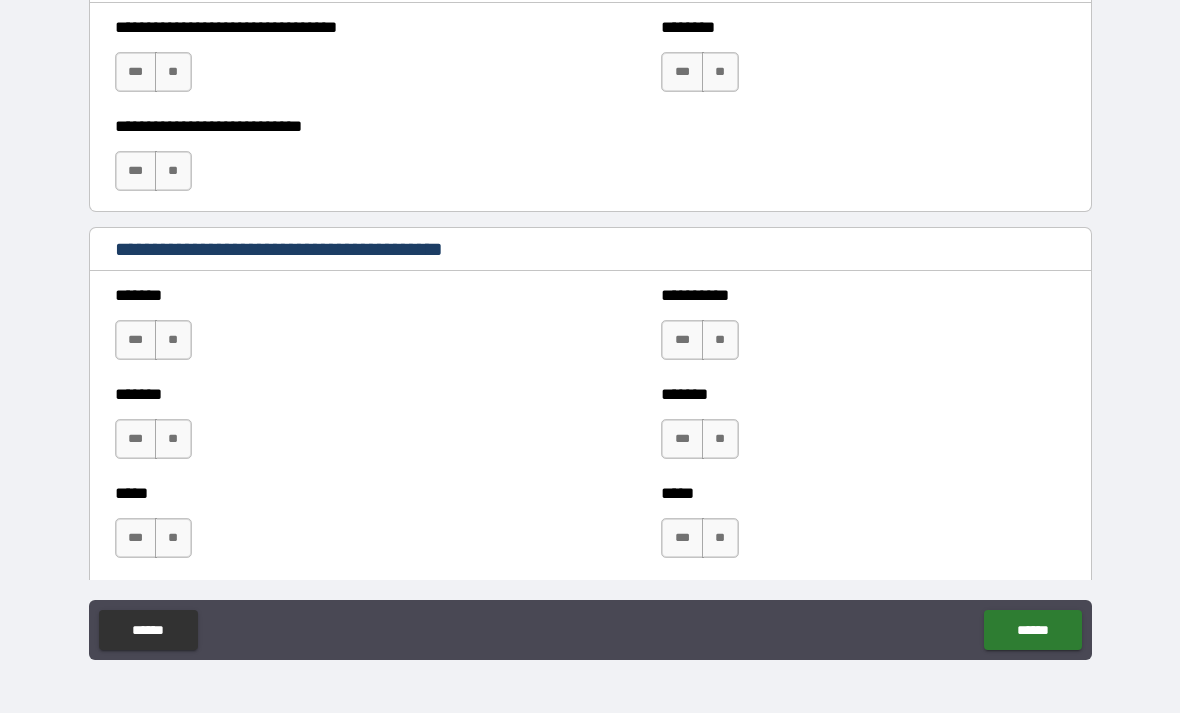 scroll, scrollTop: 1480, scrollLeft: 0, axis: vertical 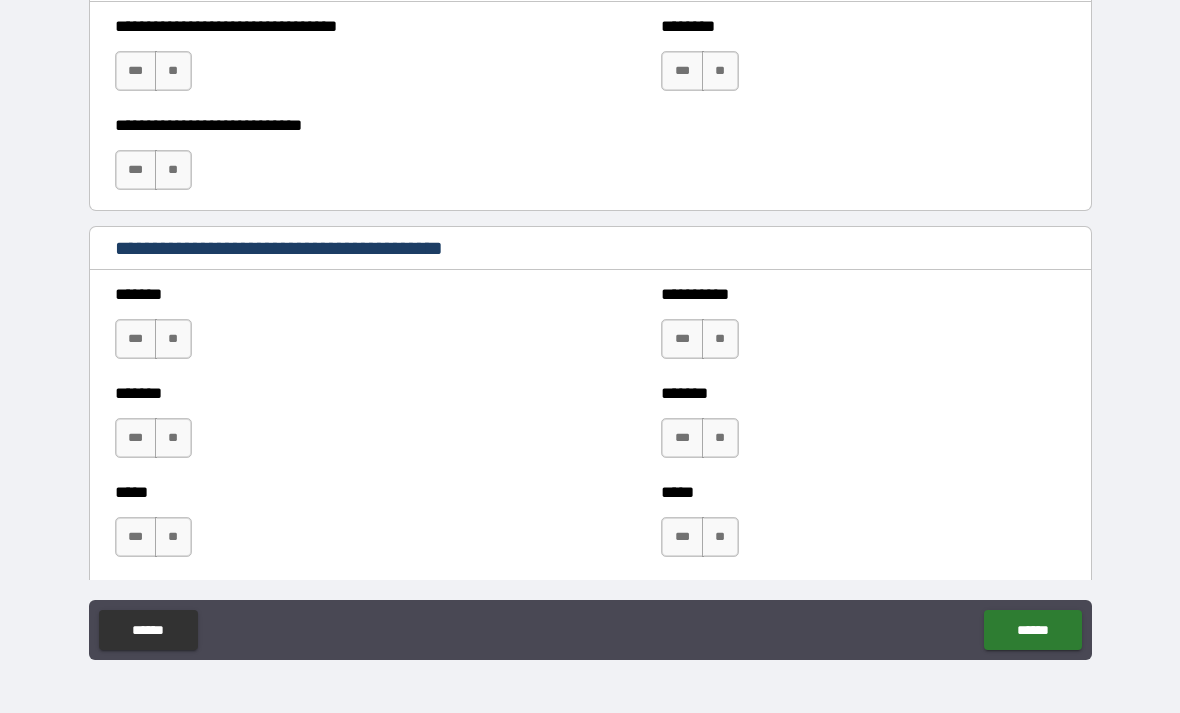 click on "**" at bounding box center [173, 339] 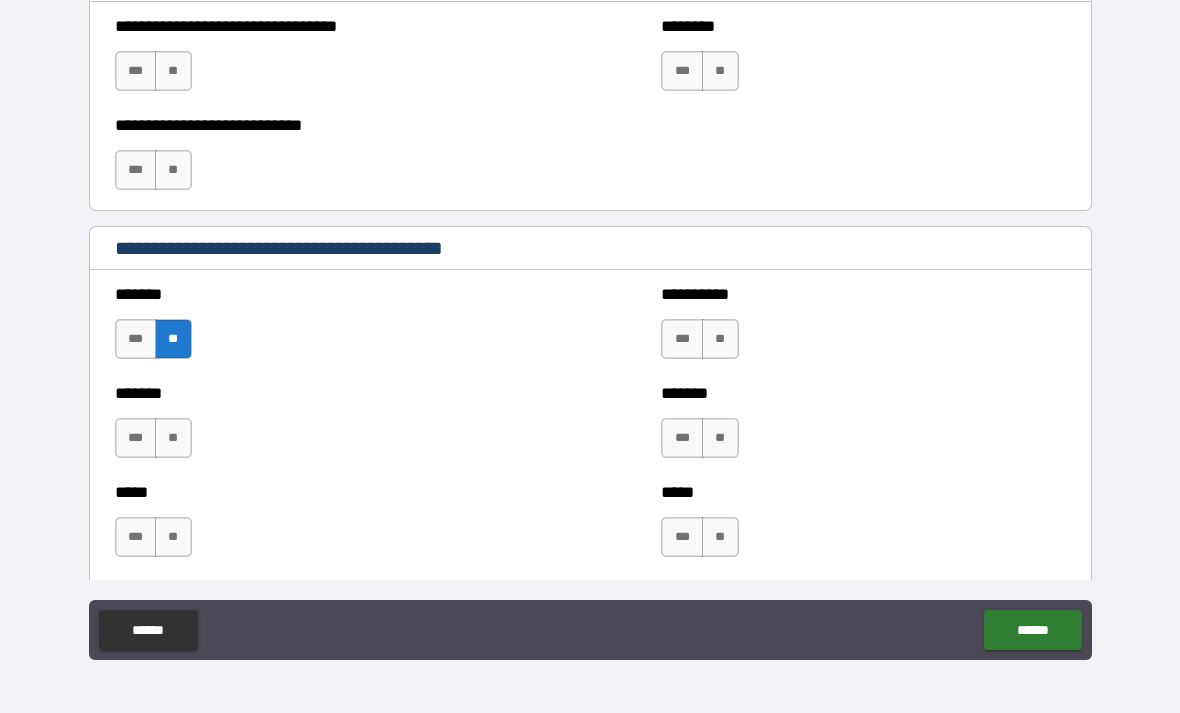click on "**" at bounding box center [173, 438] 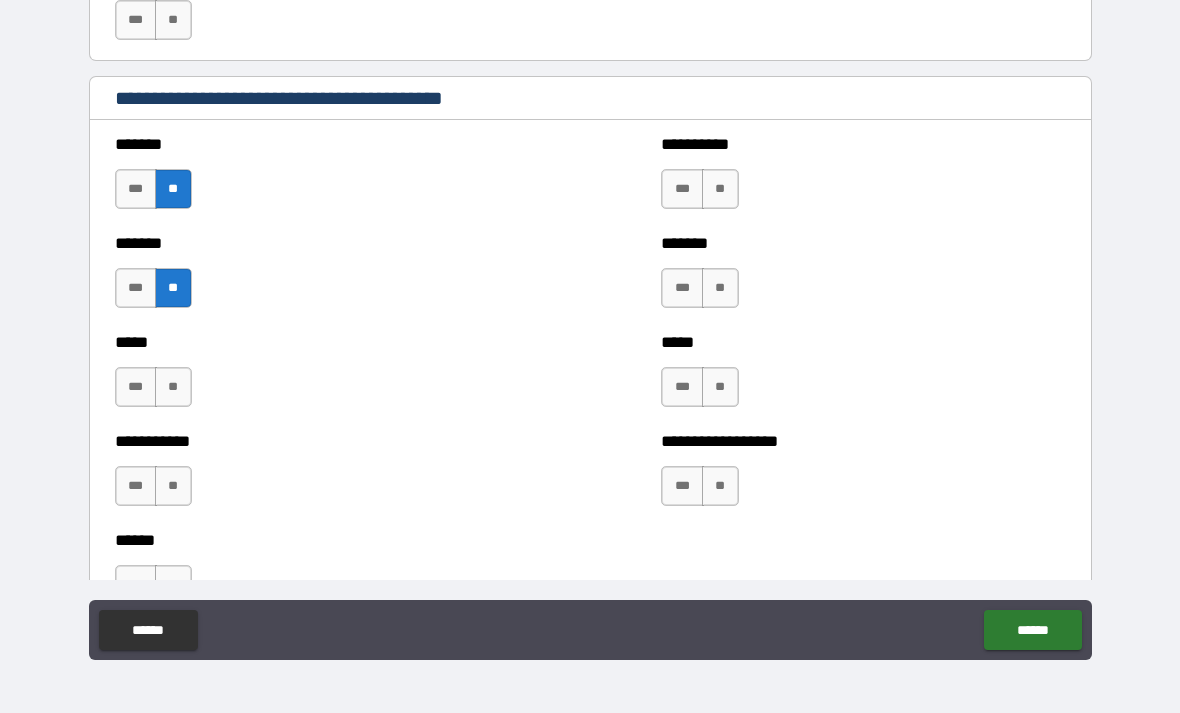 scroll, scrollTop: 1654, scrollLeft: 0, axis: vertical 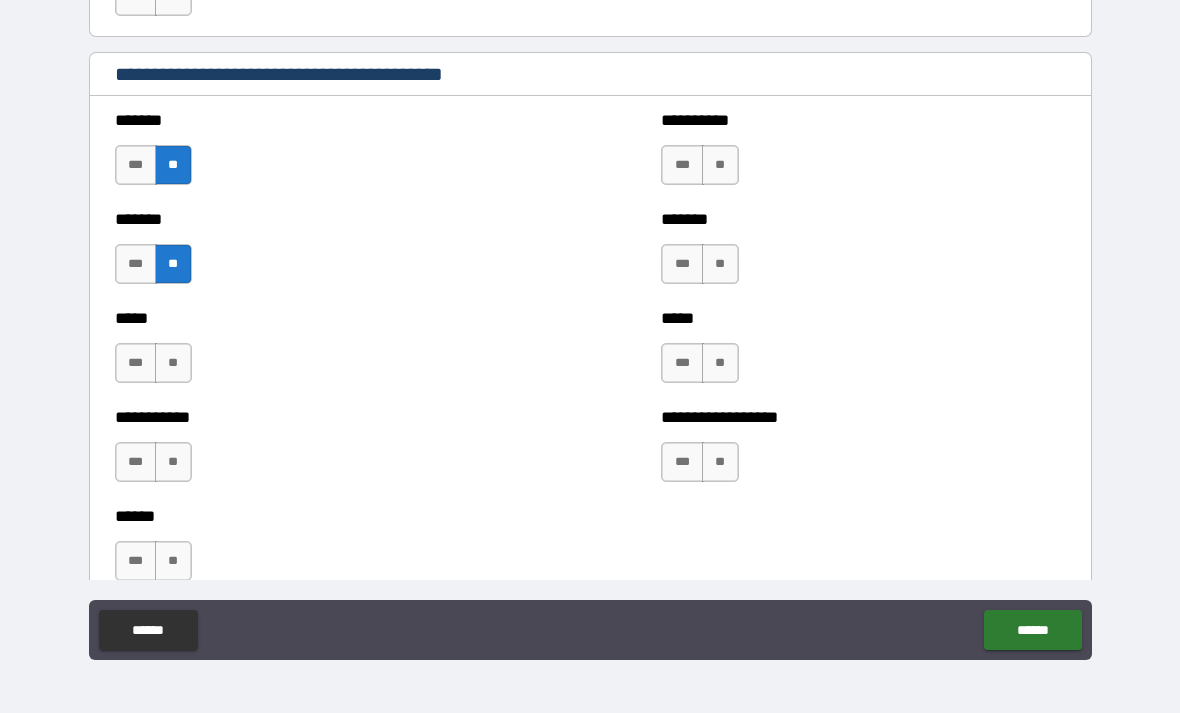 click on "**" at bounding box center (173, 363) 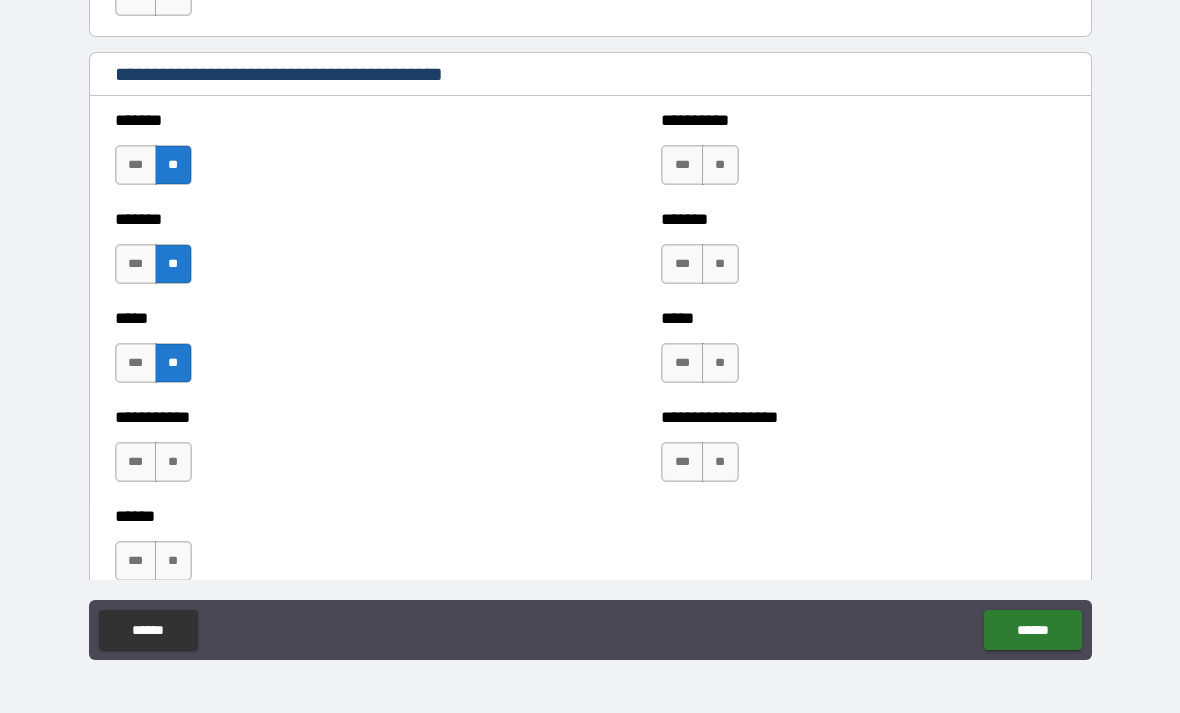 click on "**" at bounding box center [173, 462] 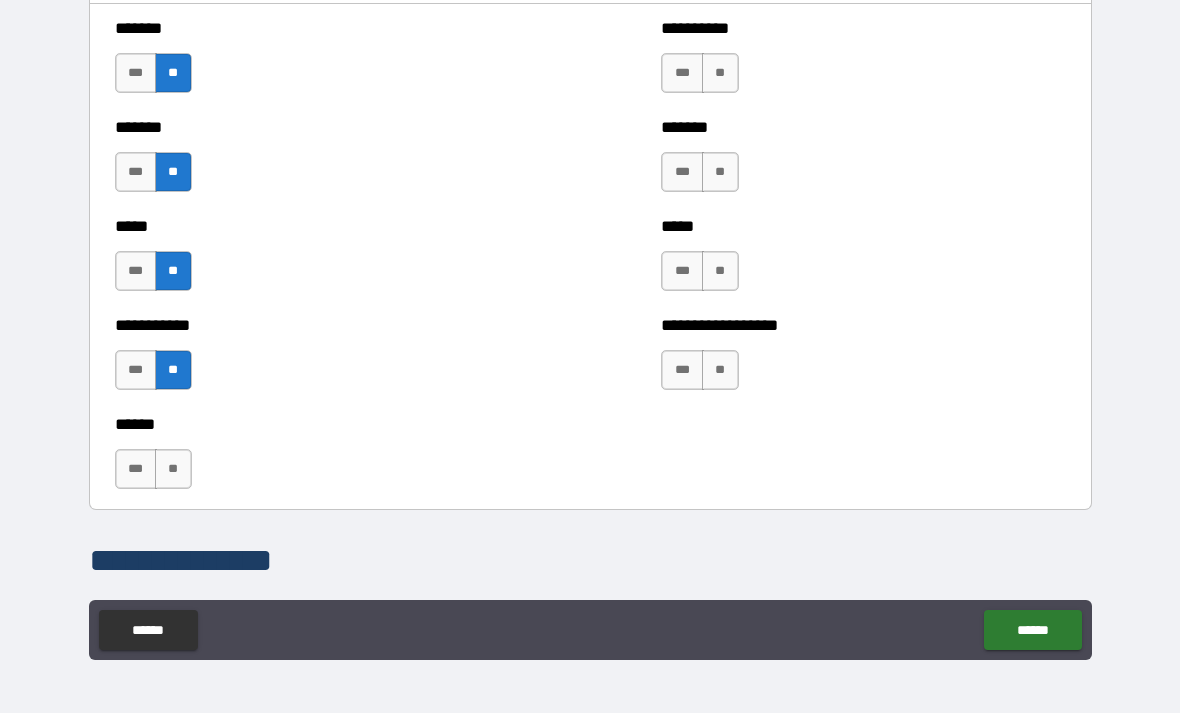 scroll, scrollTop: 1753, scrollLeft: 0, axis: vertical 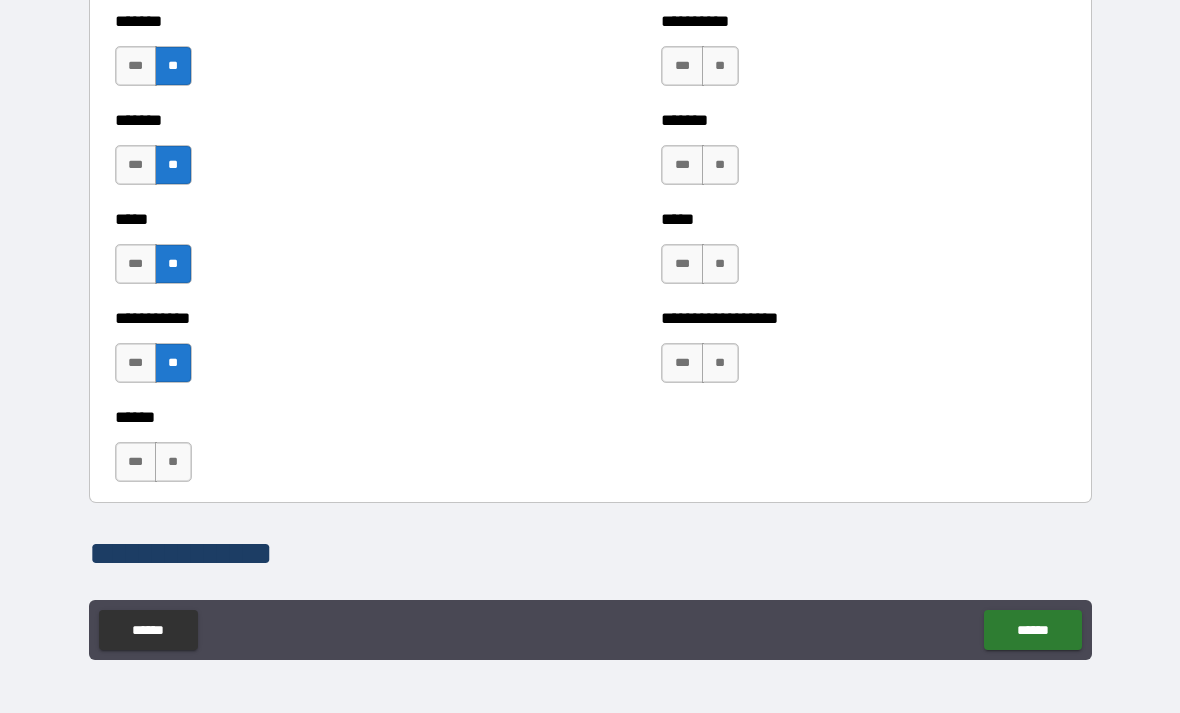 click on "**" at bounding box center [173, 462] 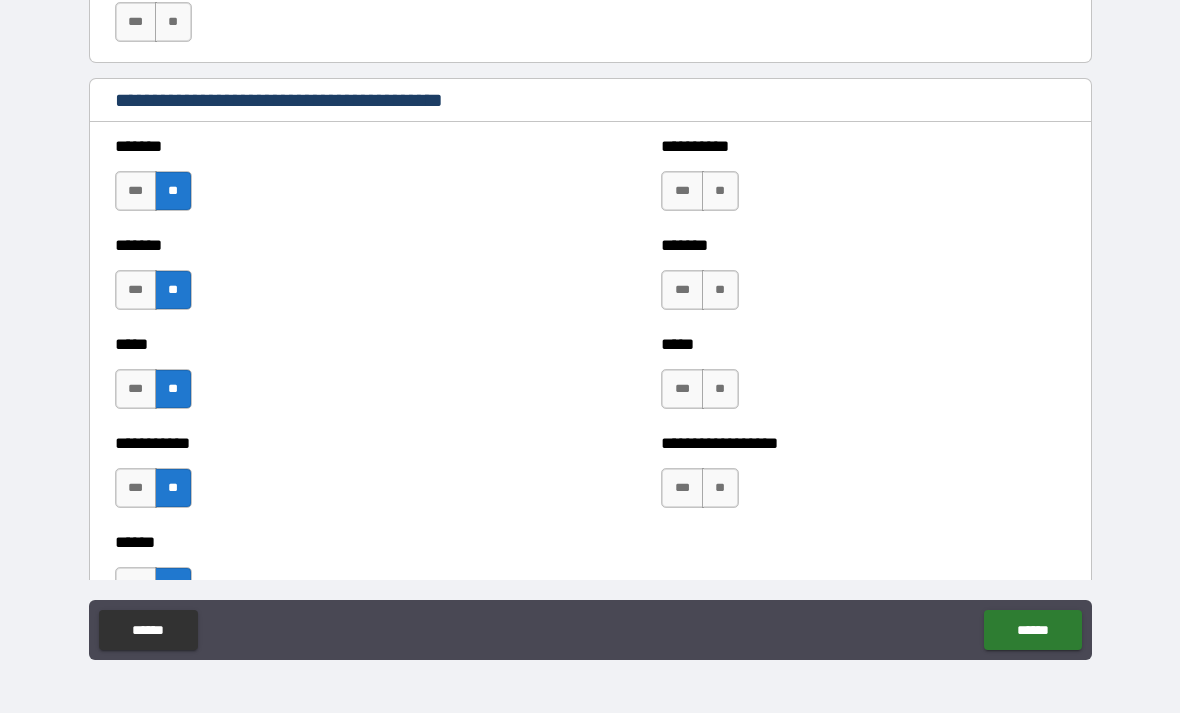 scroll, scrollTop: 1622, scrollLeft: 0, axis: vertical 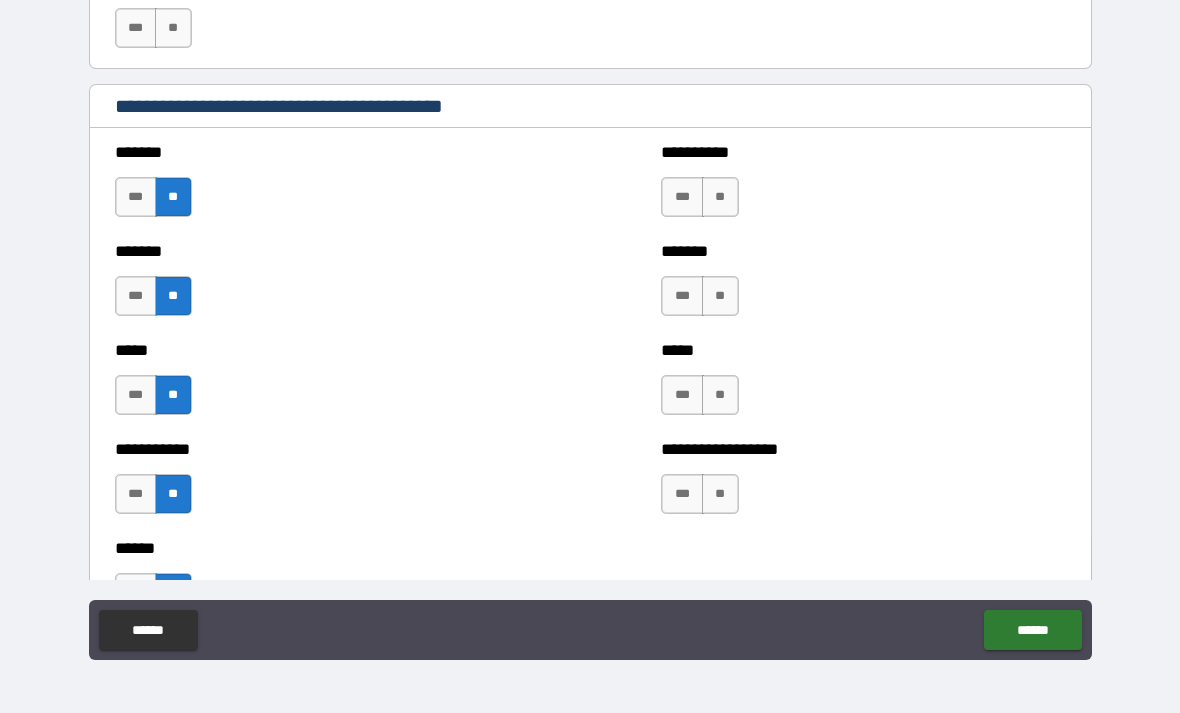 click on "**" at bounding box center [720, 197] 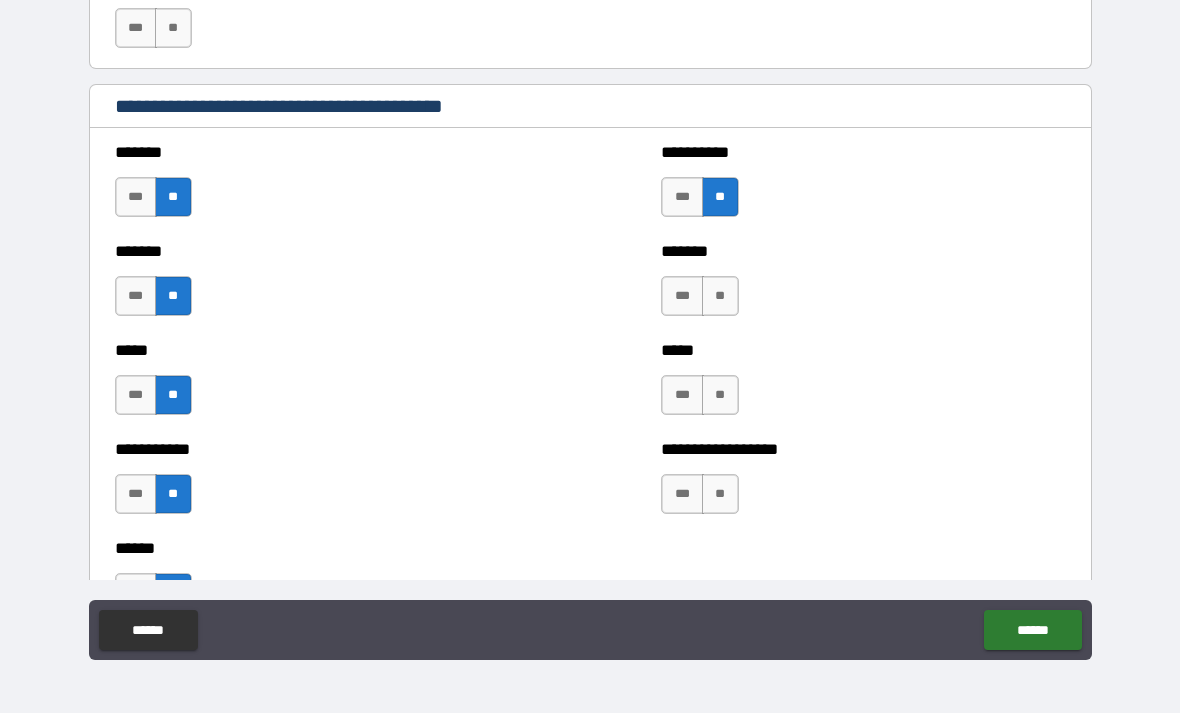 click on "**" at bounding box center (720, 296) 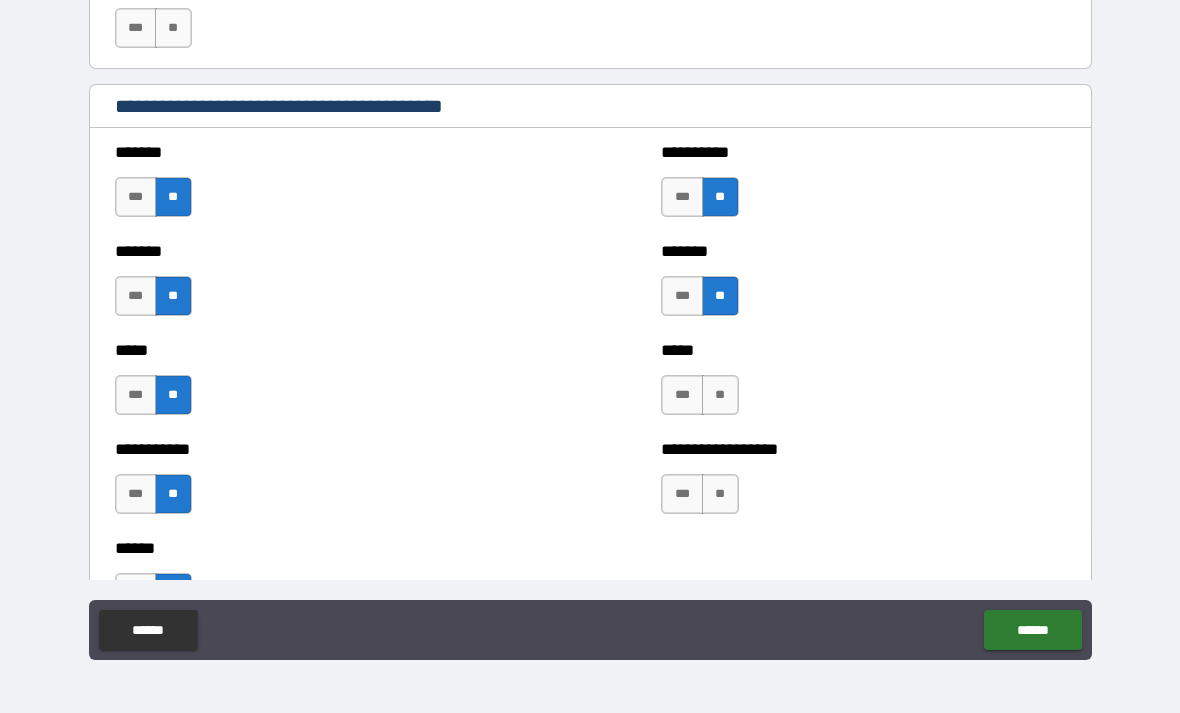 click on "***** *** **" at bounding box center [863, 385] 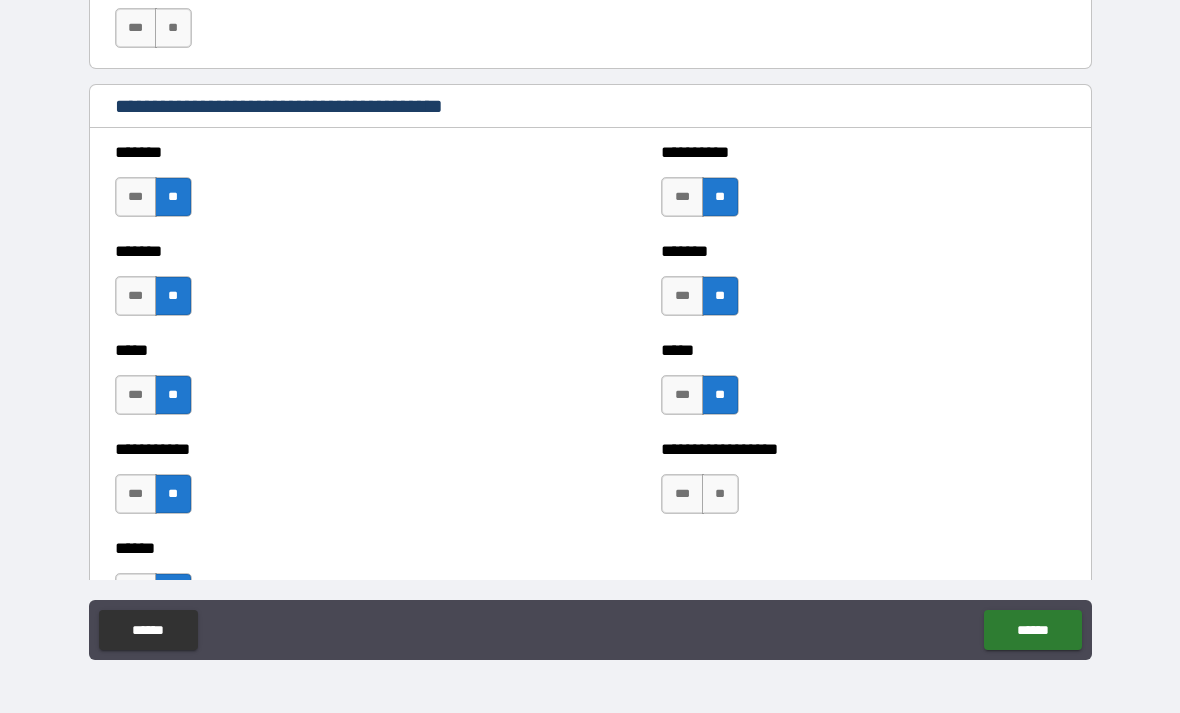 click on "**" at bounding box center [720, 494] 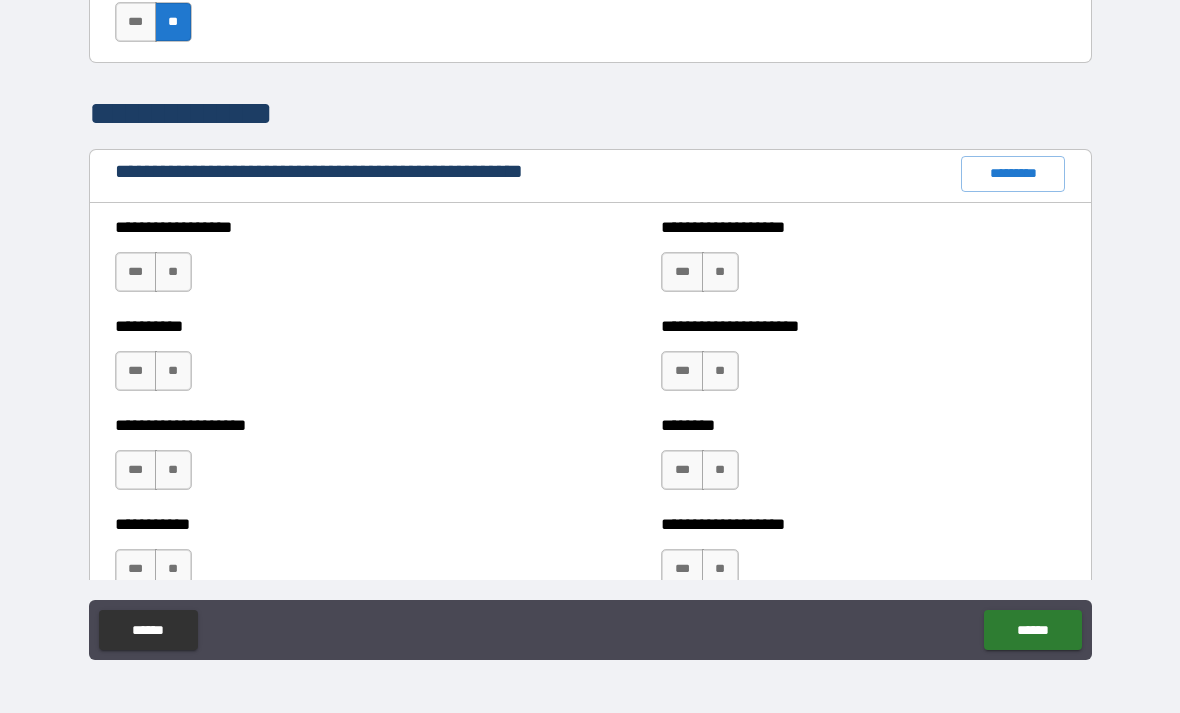 scroll, scrollTop: 2180, scrollLeft: 0, axis: vertical 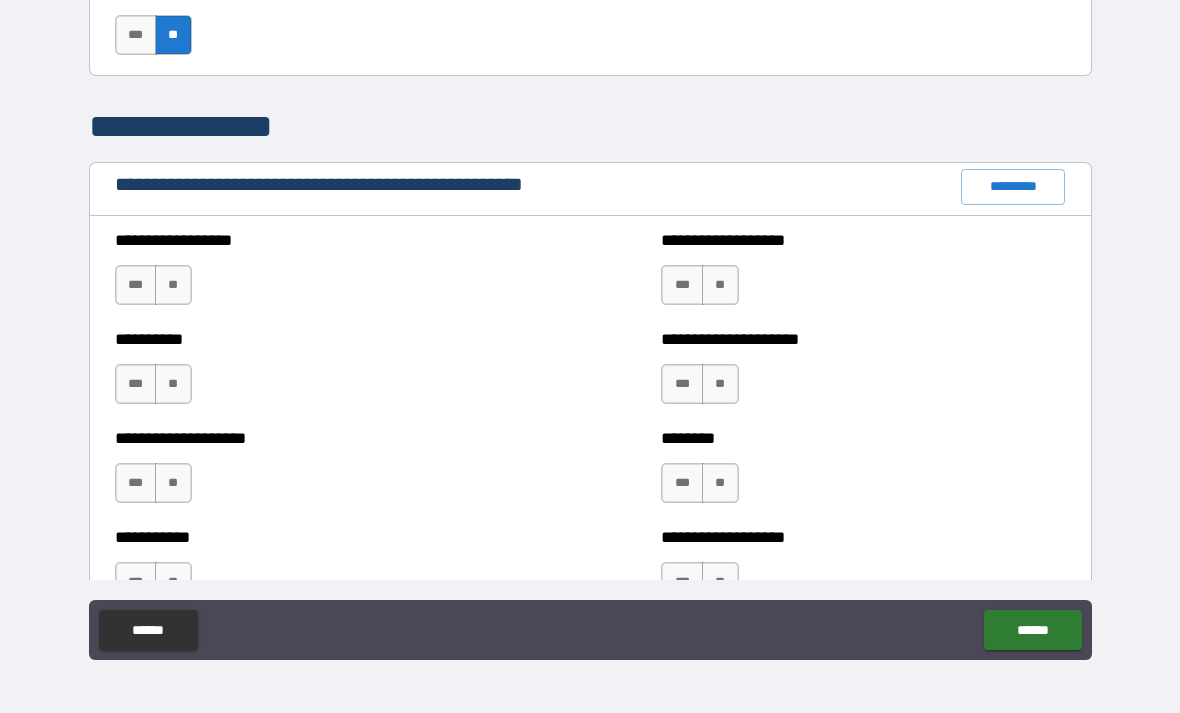 click on "**" at bounding box center [173, 285] 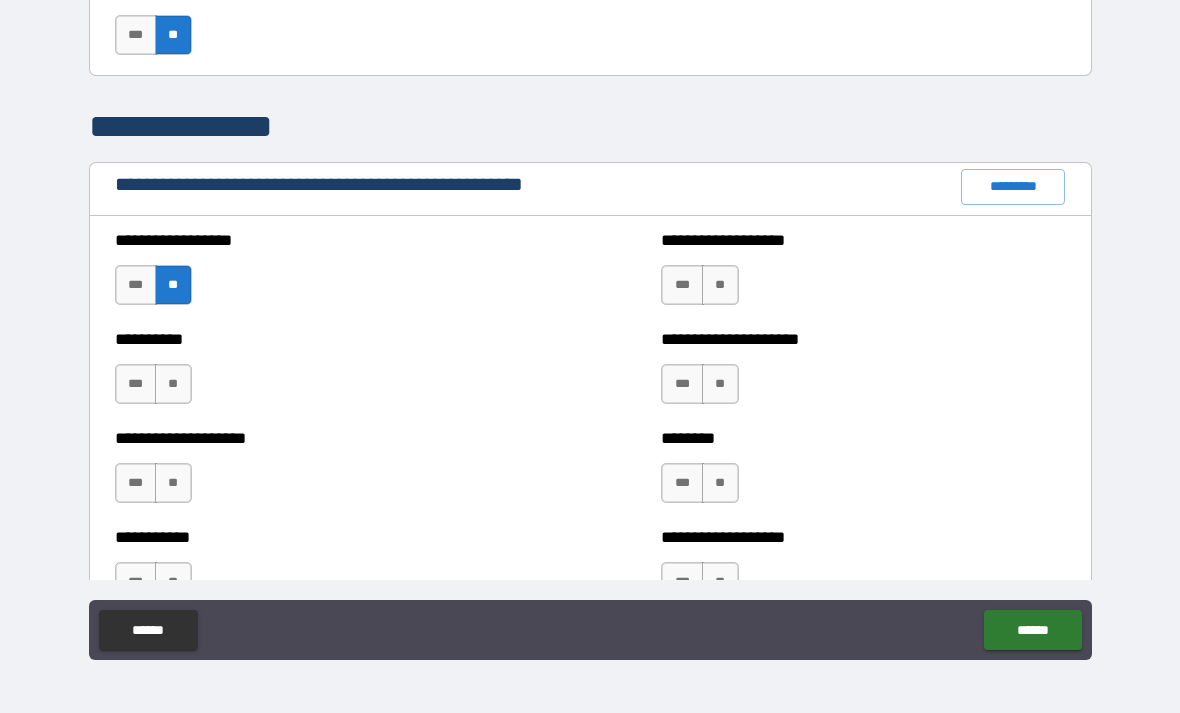click on "**" at bounding box center [173, 384] 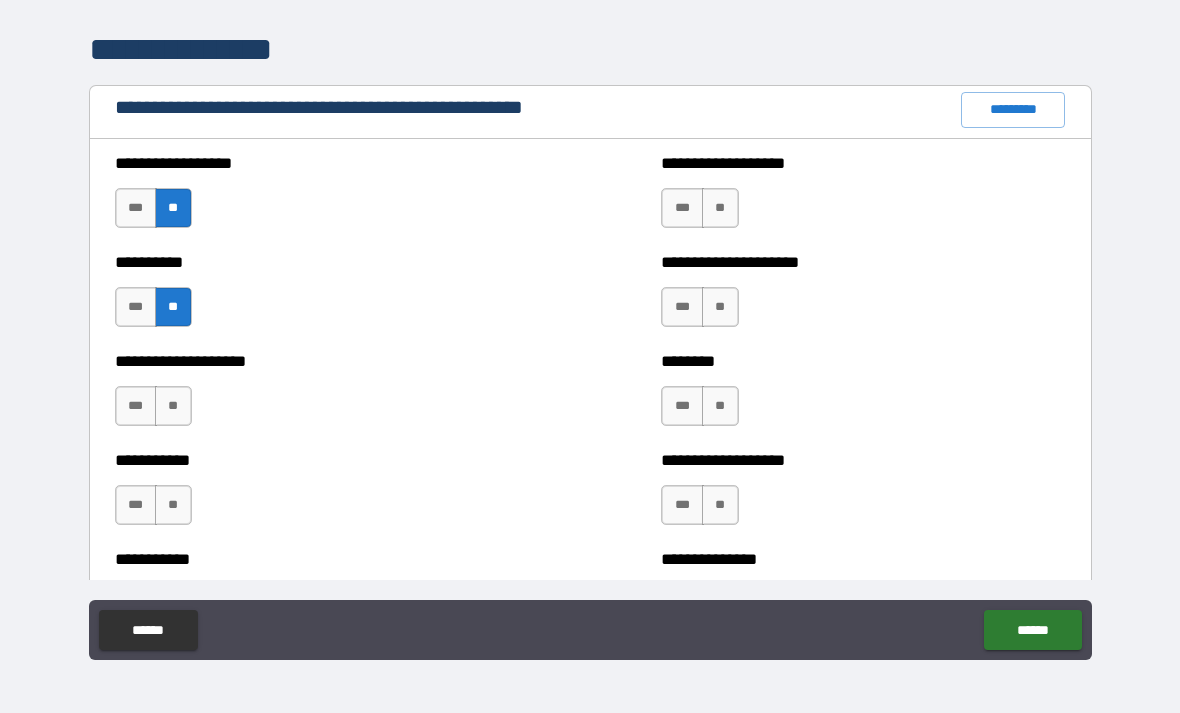 scroll, scrollTop: 2258, scrollLeft: 0, axis: vertical 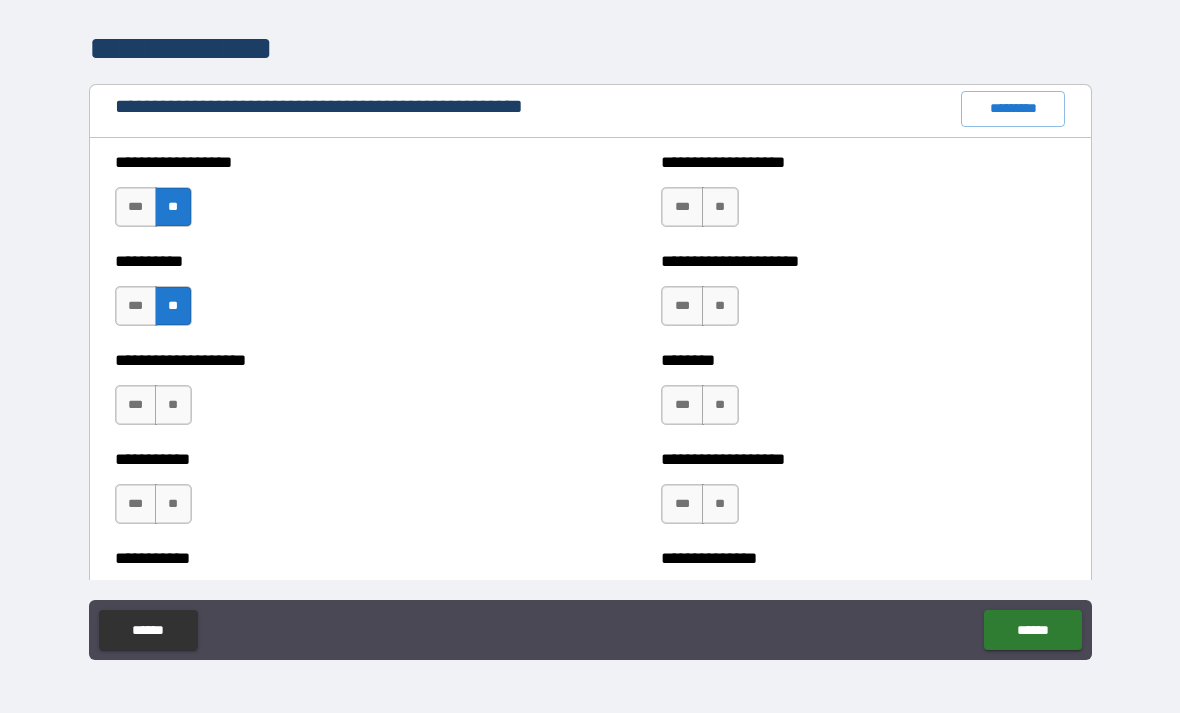 click on "**" at bounding box center [173, 405] 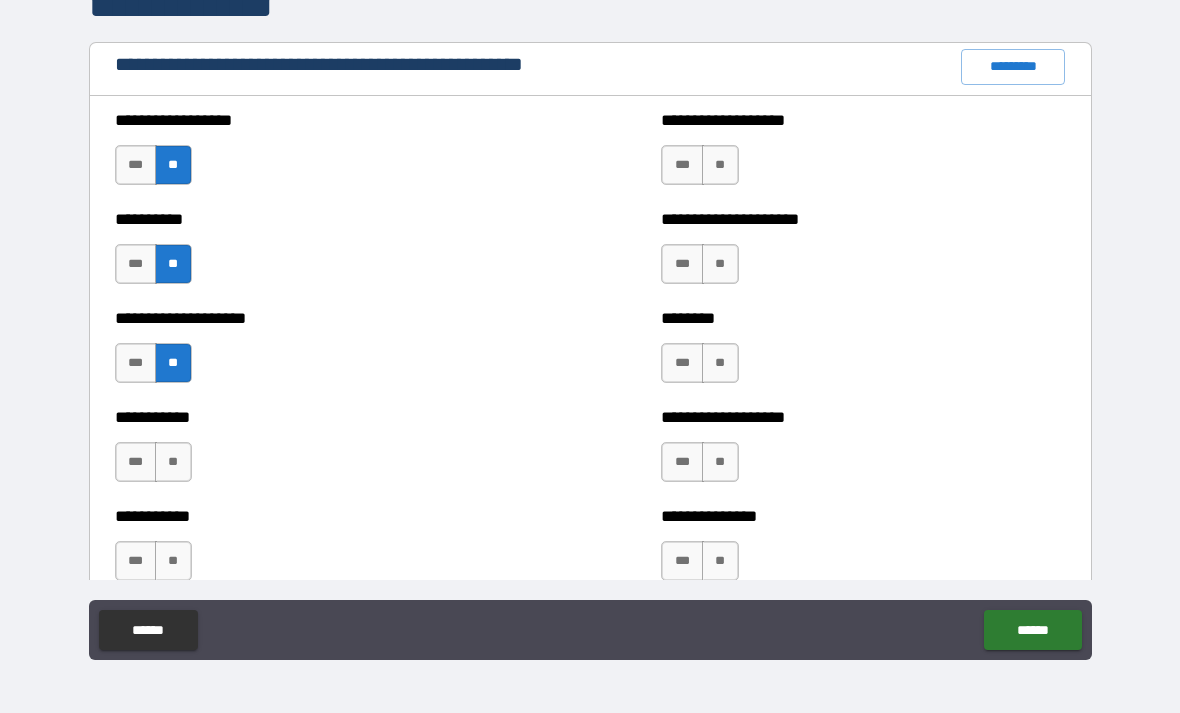 scroll, scrollTop: 2330, scrollLeft: 0, axis: vertical 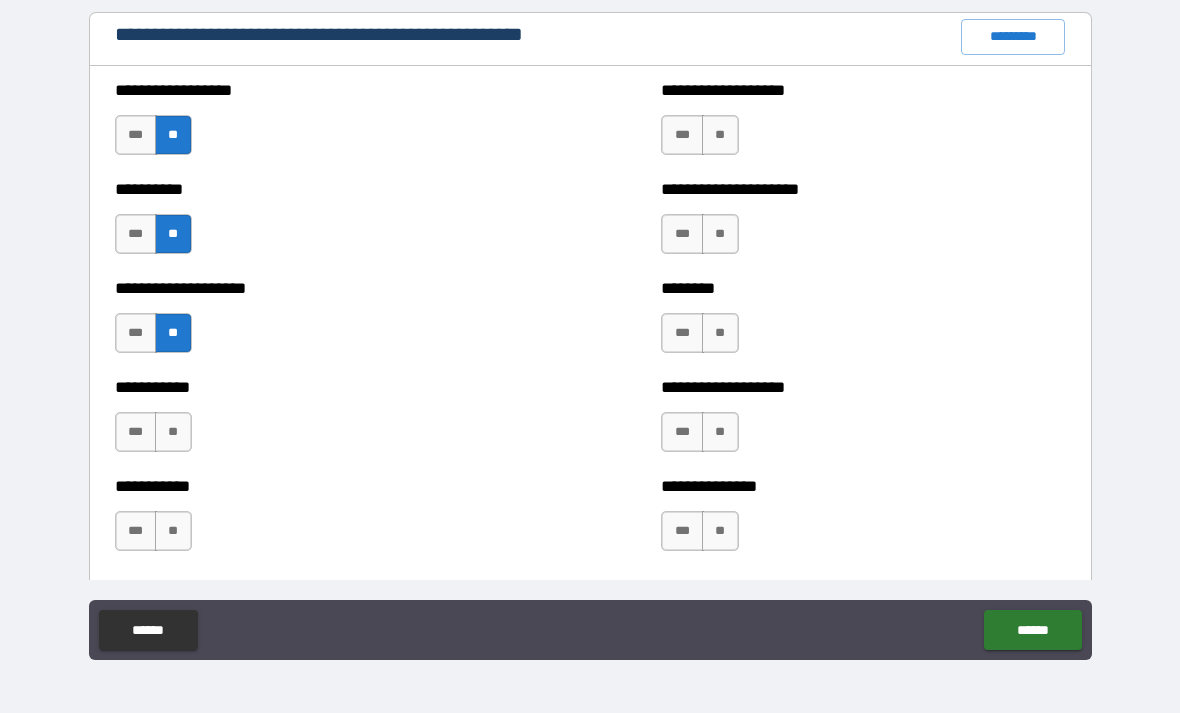click on "**" at bounding box center [173, 432] 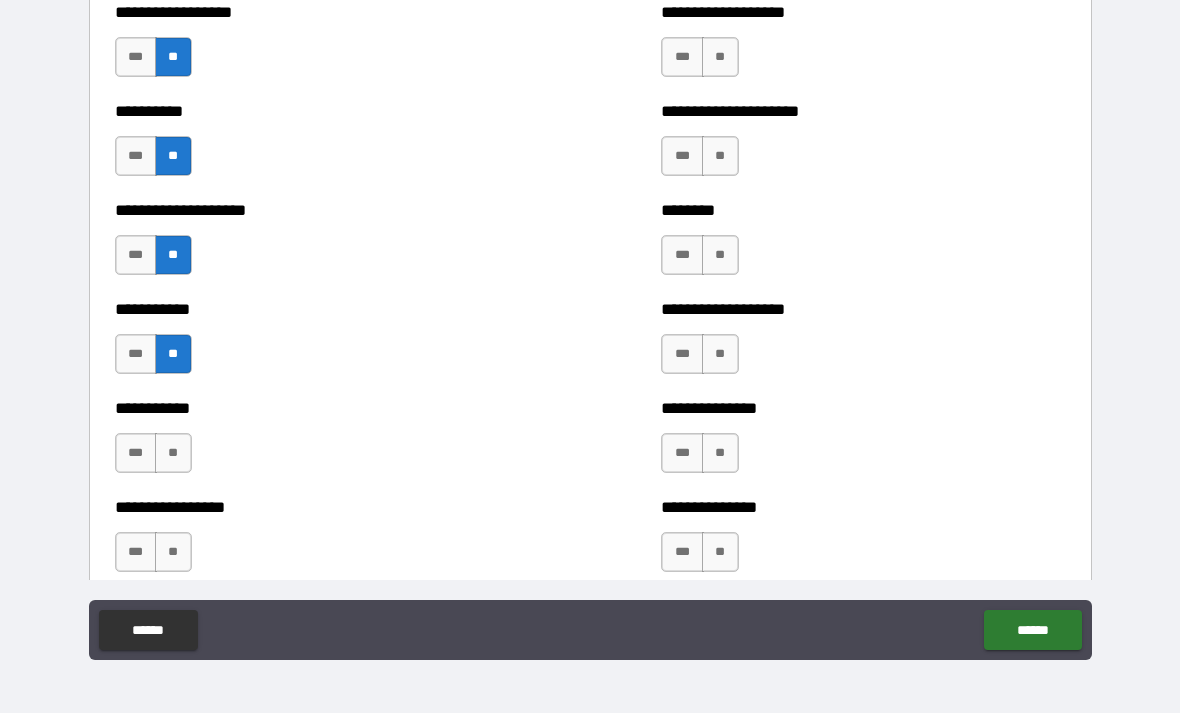 scroll, scrollTop: 2414, scrollLeft: 0, axis: vertical 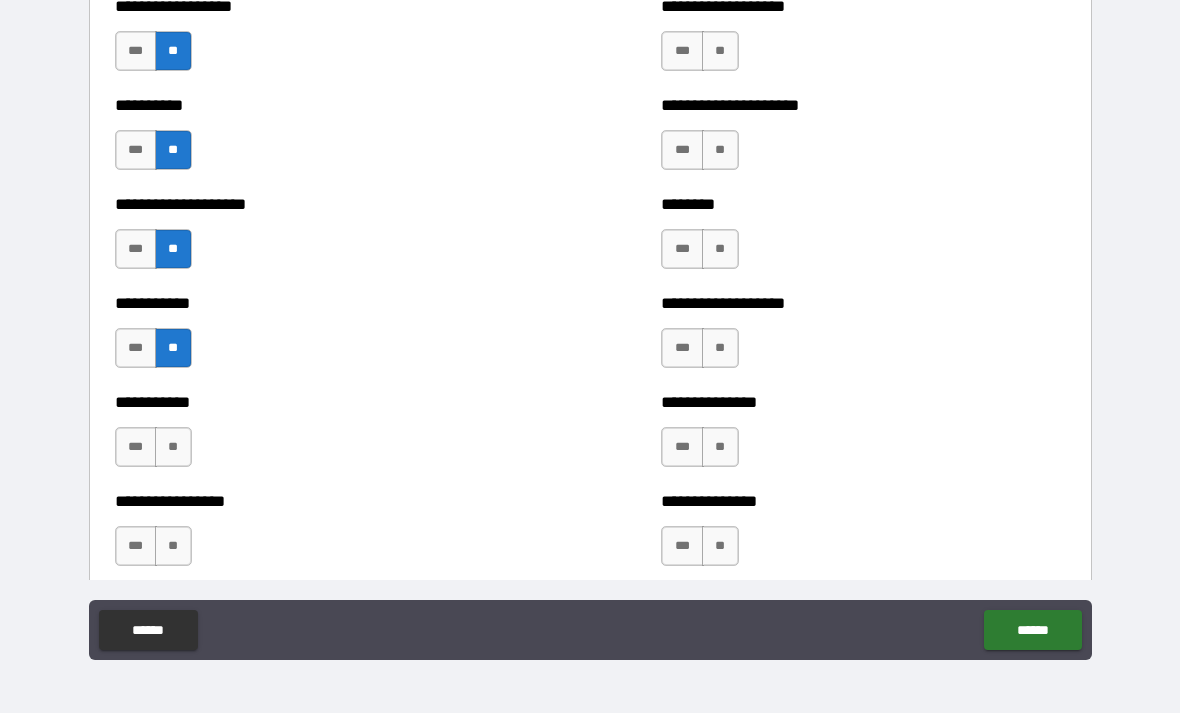 click on "**" at bounding box center (173, 447) 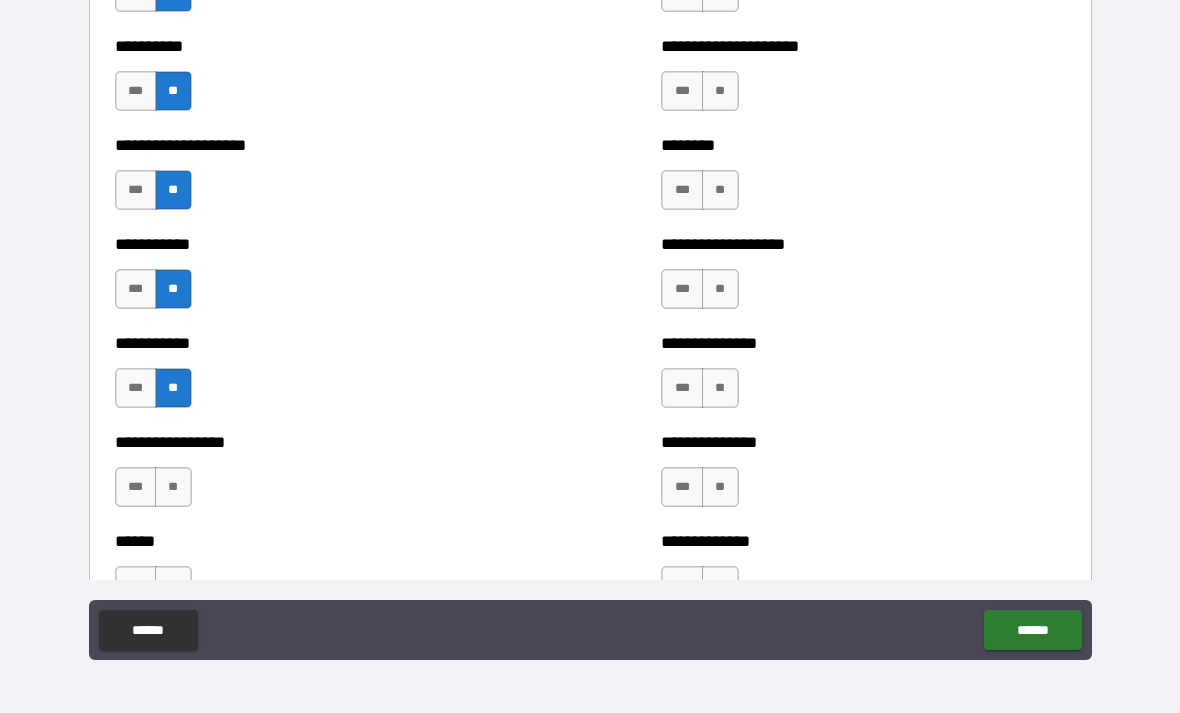 scroll, scrollTop: 2489, scrollLeft: 0, axis: vertical 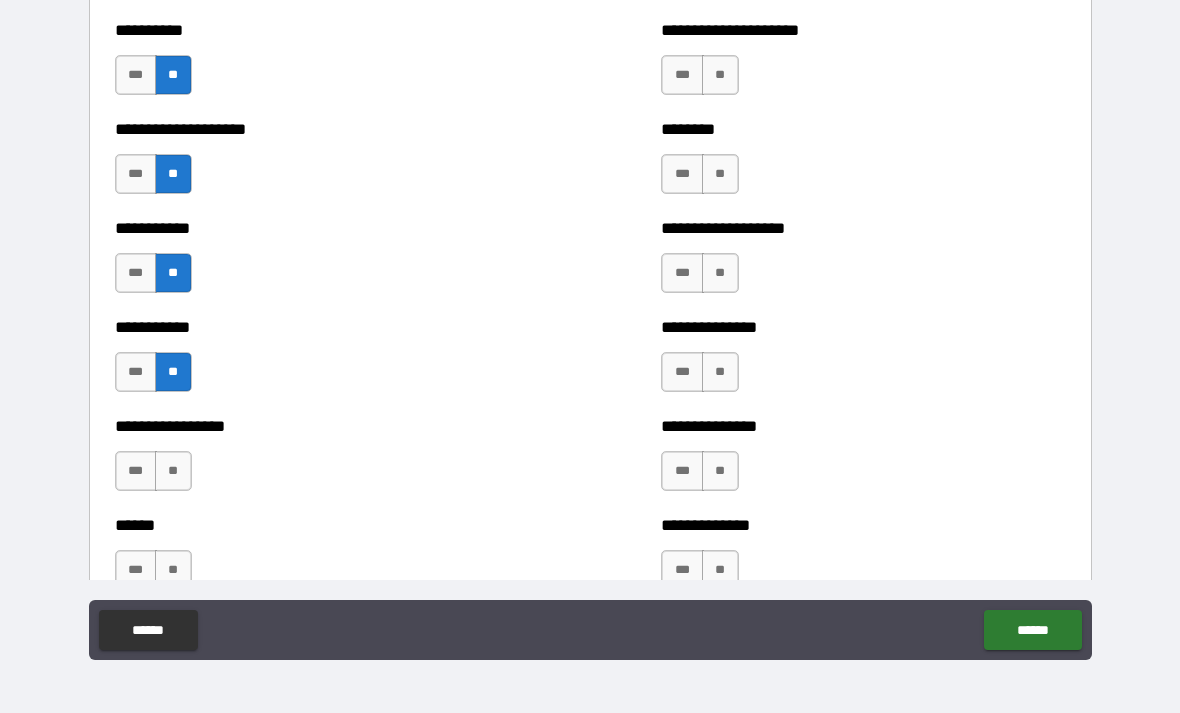 click on "**" at bounding box center (173, 471) 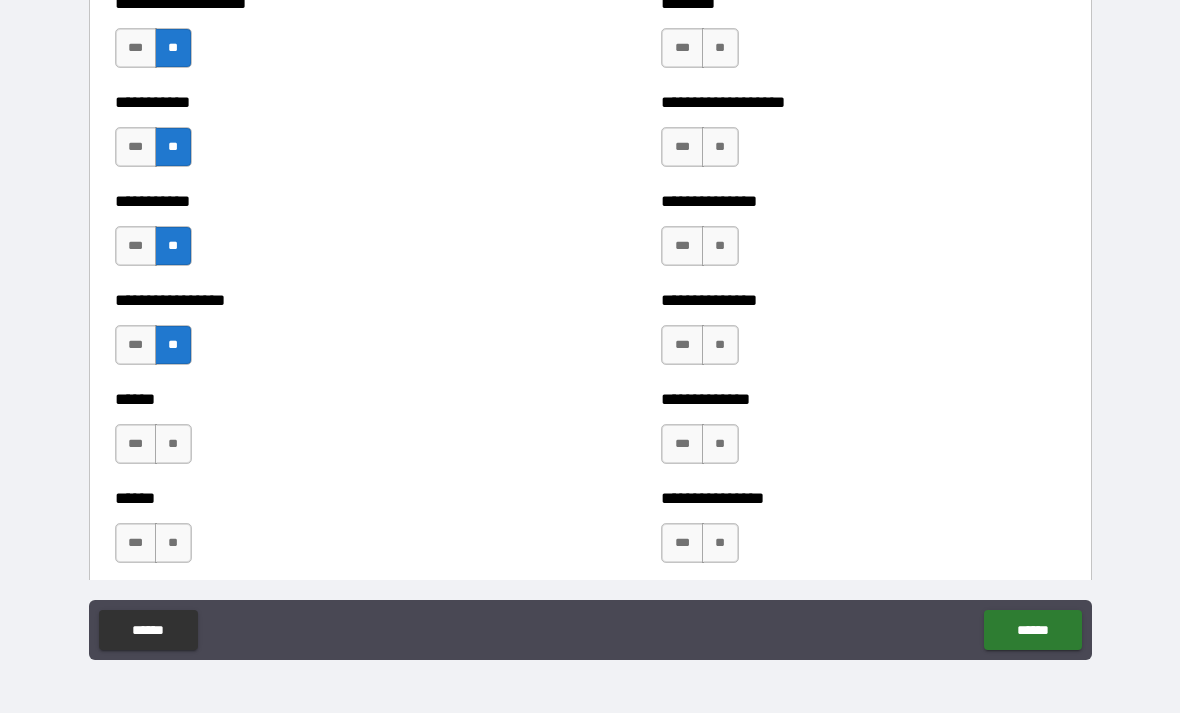 scroll, scrollTop: 2618, scrollLeft: 0, axis: vertical 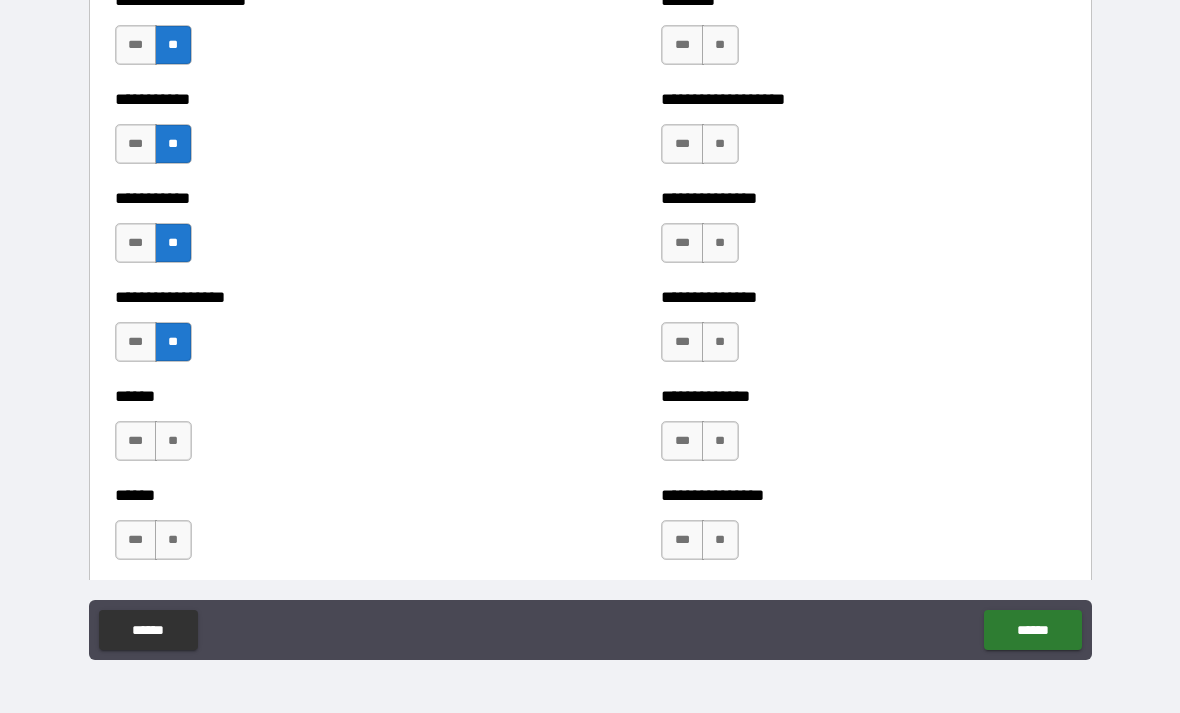 click on "***" at bounding box center (136, 441) 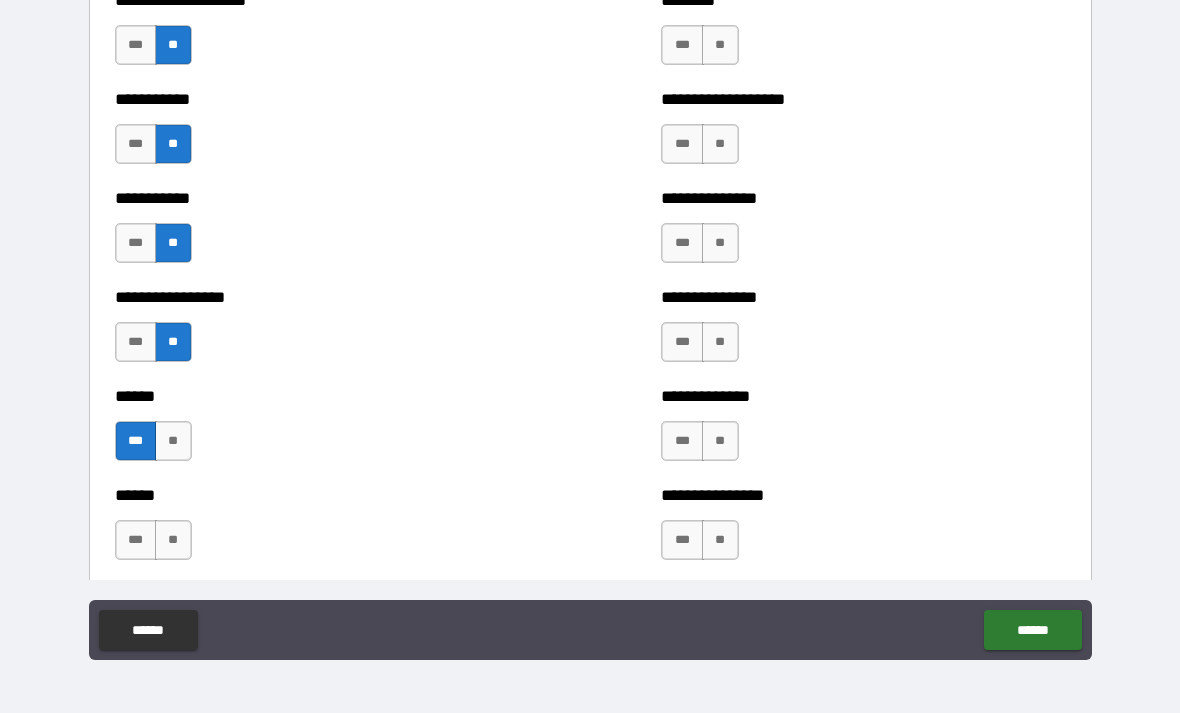 click on "**" at bounding box center (173, 540) 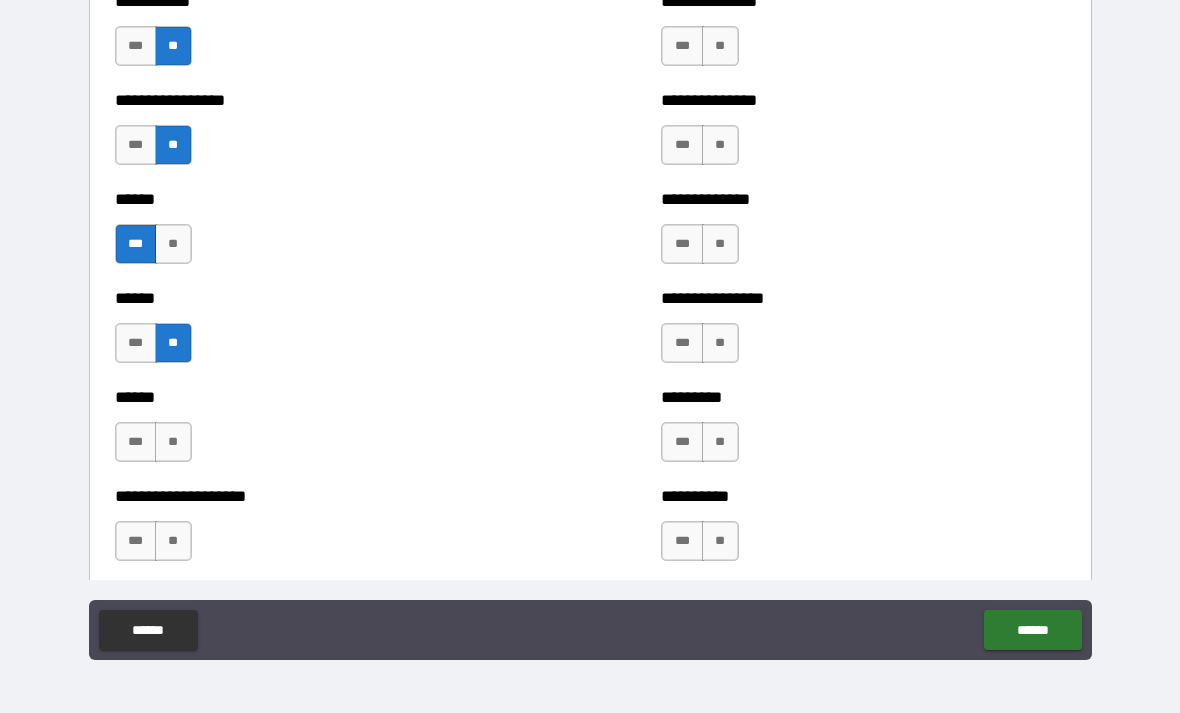 scroll, scrollTop: 2821, scrollLeft: 0, axis: vertical 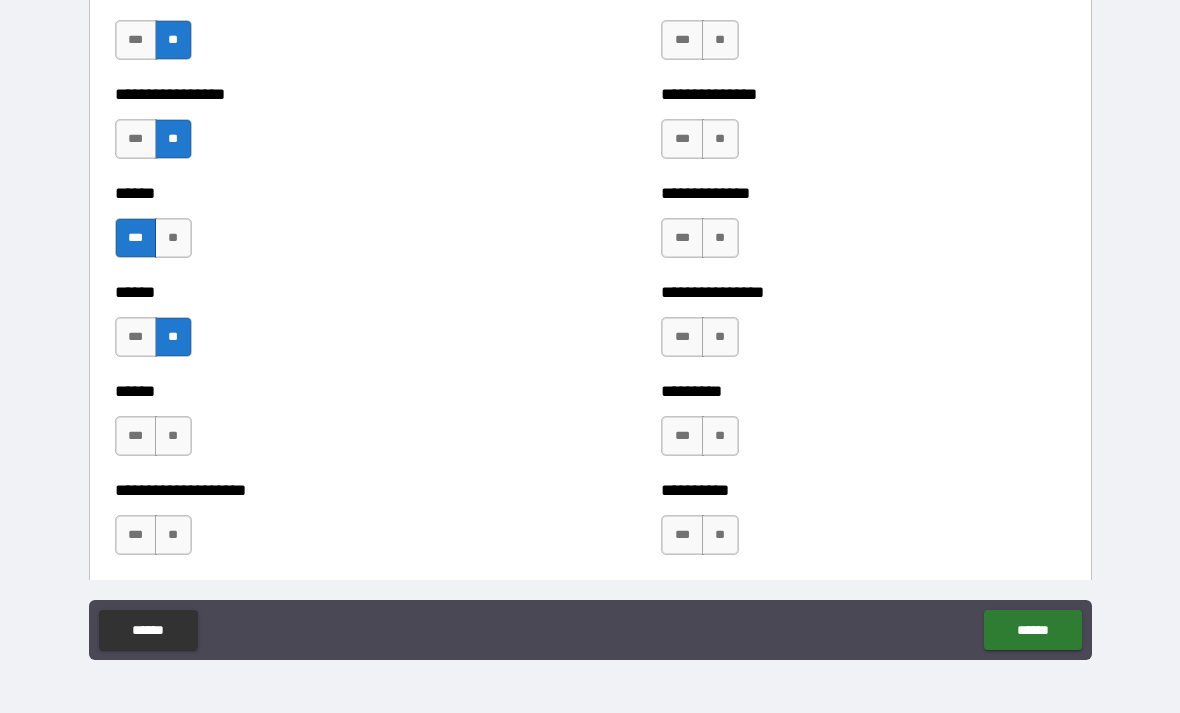click on "**" at bounding box center [173, 436] 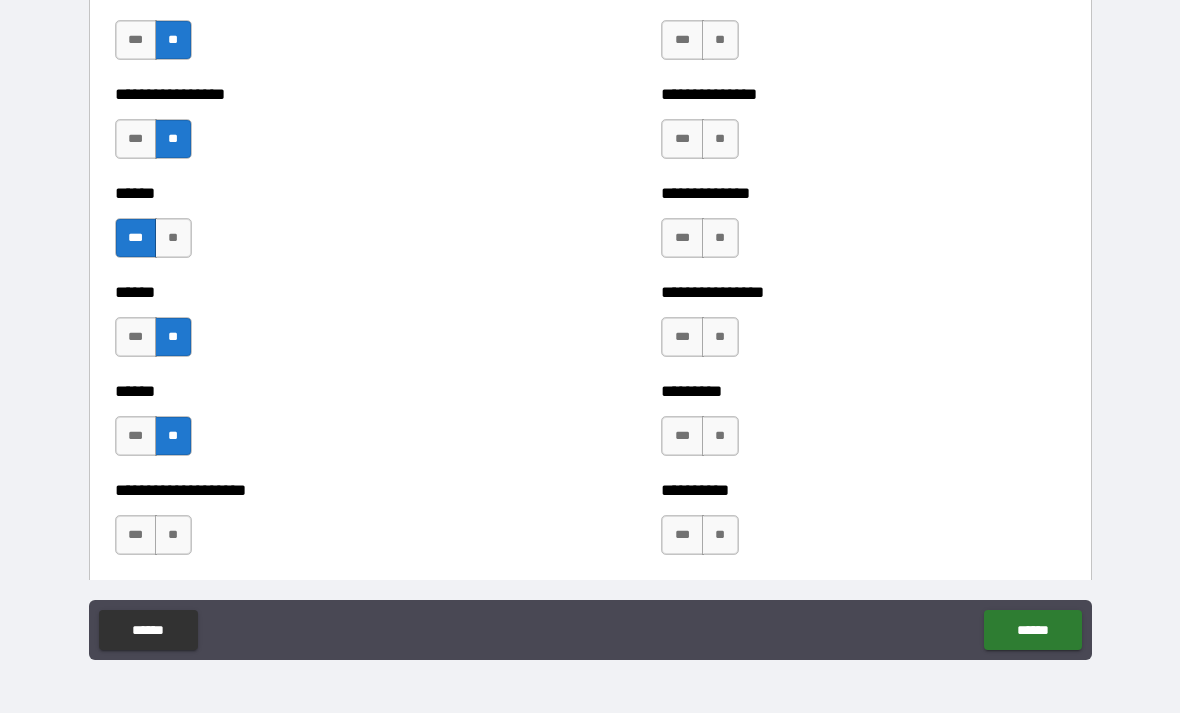 click on "**" at bounding box center (173, 535) 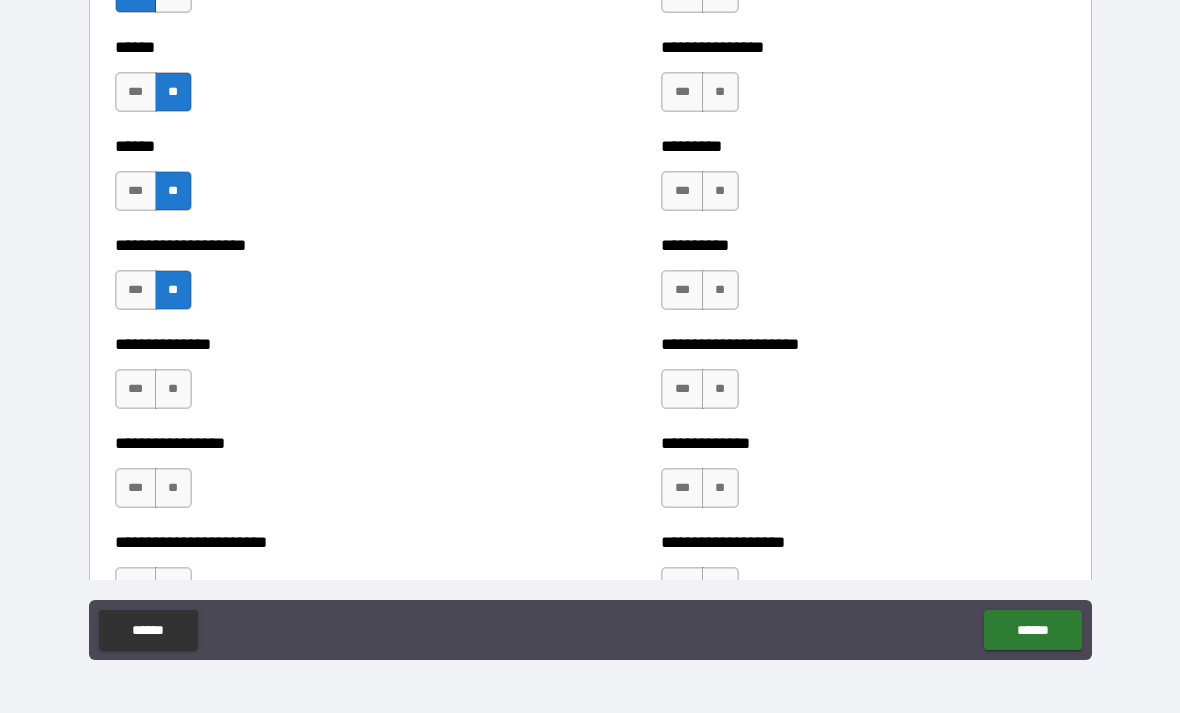 scroll, scrollTop: 3078, scrollLeft: 0, axis: vertical 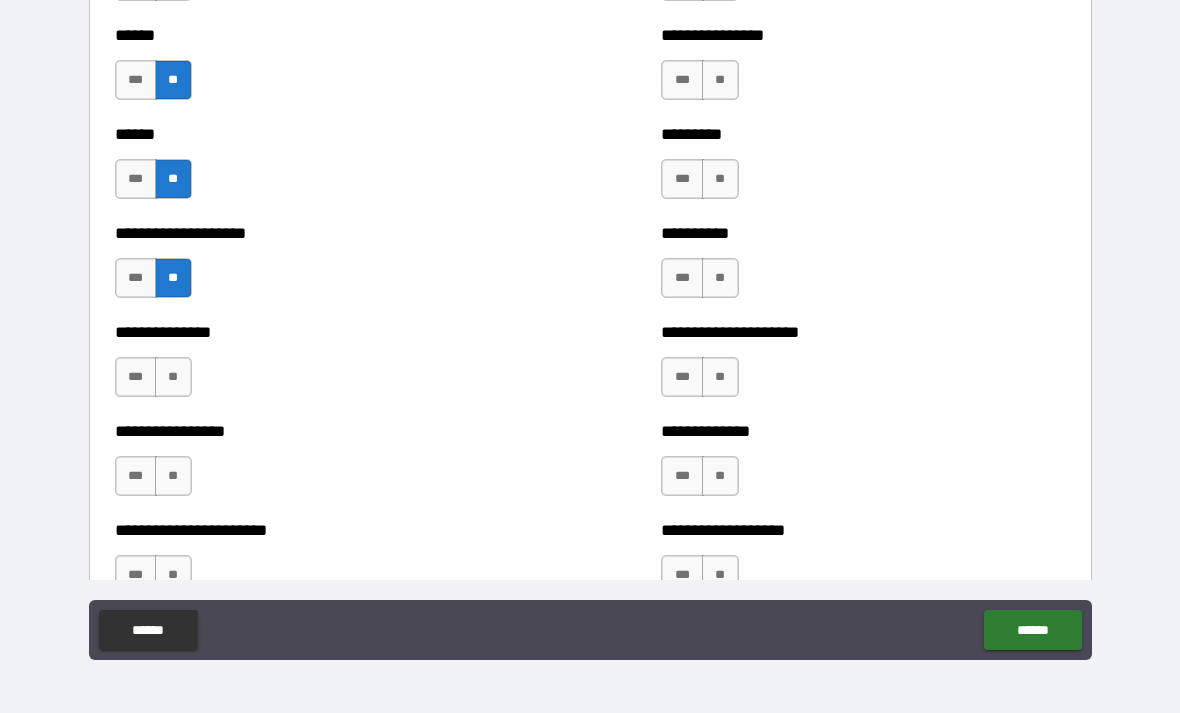 click on "**" at bounding box center [173, 377] 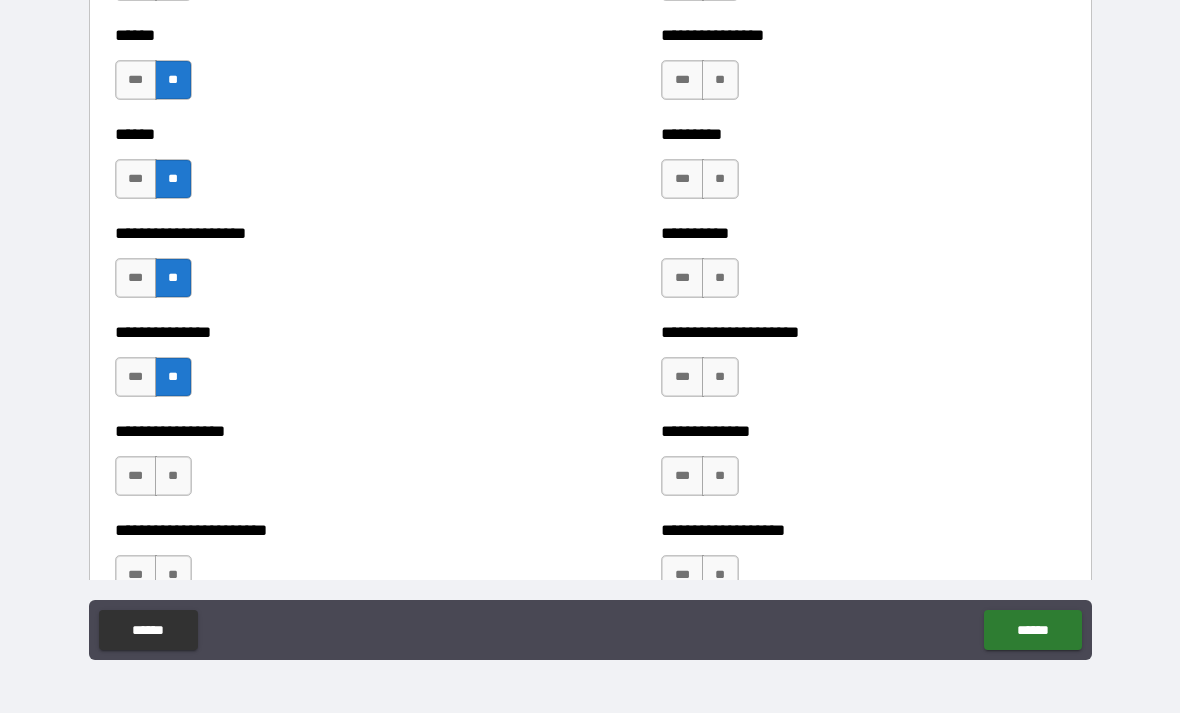 click on "**" at bounding box center [173, 476] 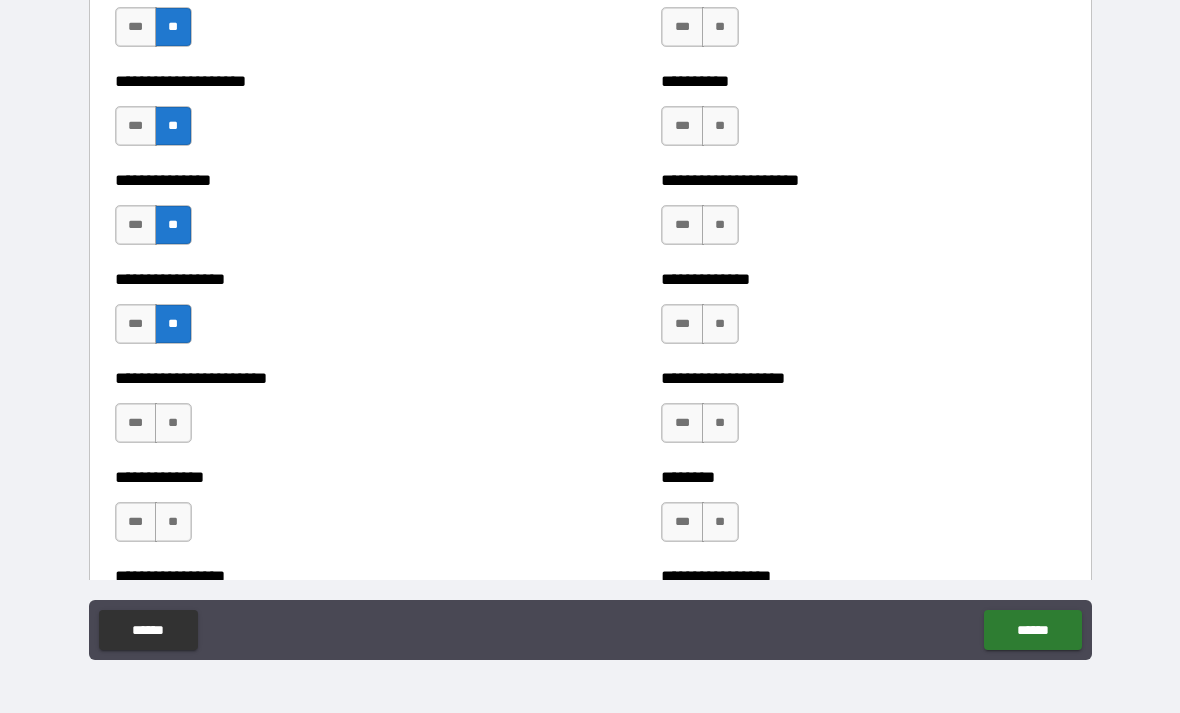 scroll, scrollTop: 3232, scrollLeft: 0, axis: vertical 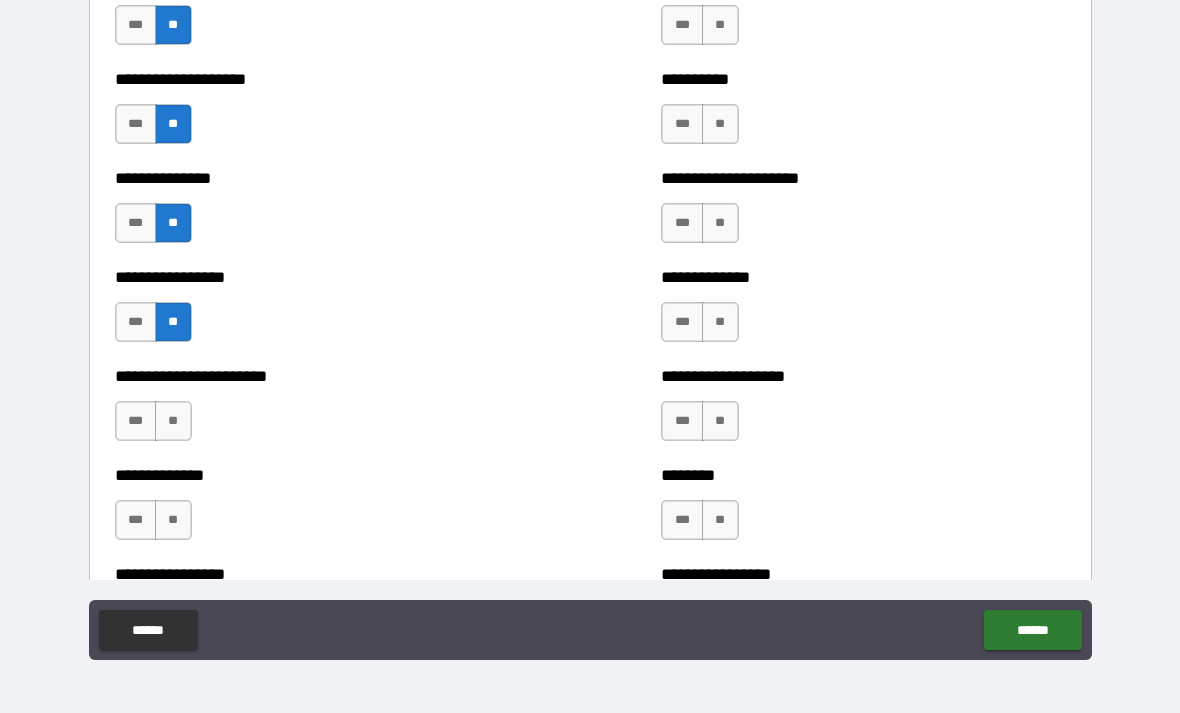 click on "**" at bounding box center (173, 421) 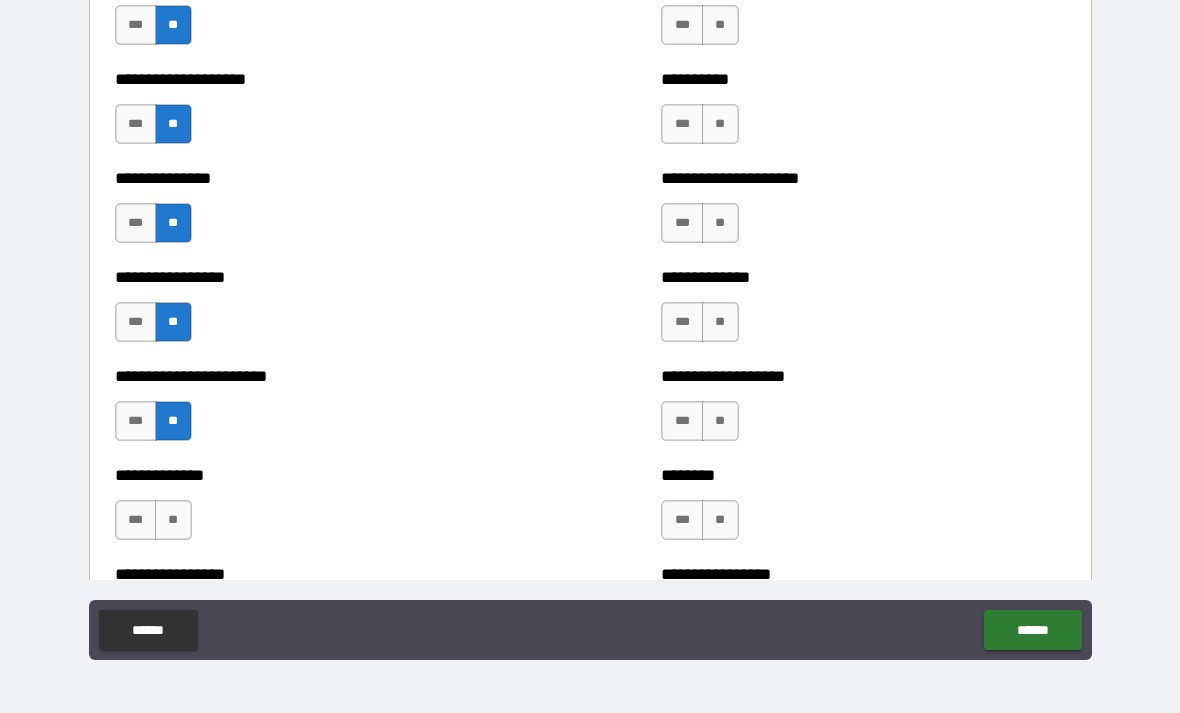 click on "**" at bounding box center [173, 520] 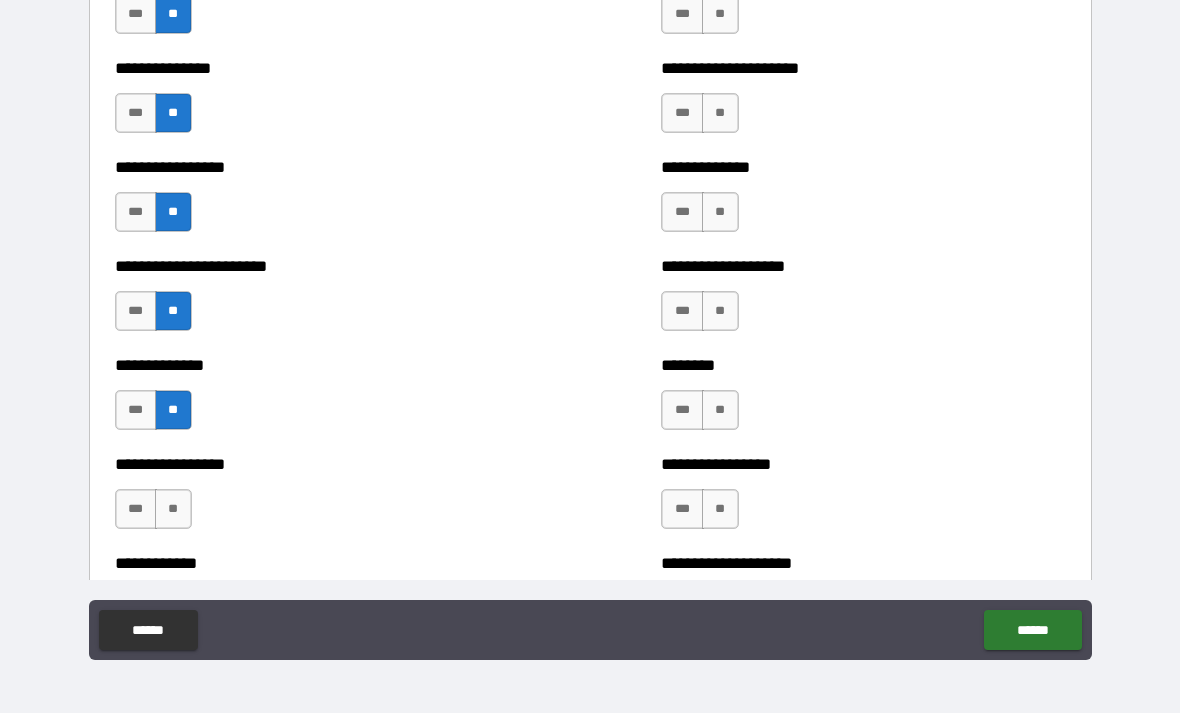 scroll, scrollTop: 3366, scrollLeft: 0, axis: vertical 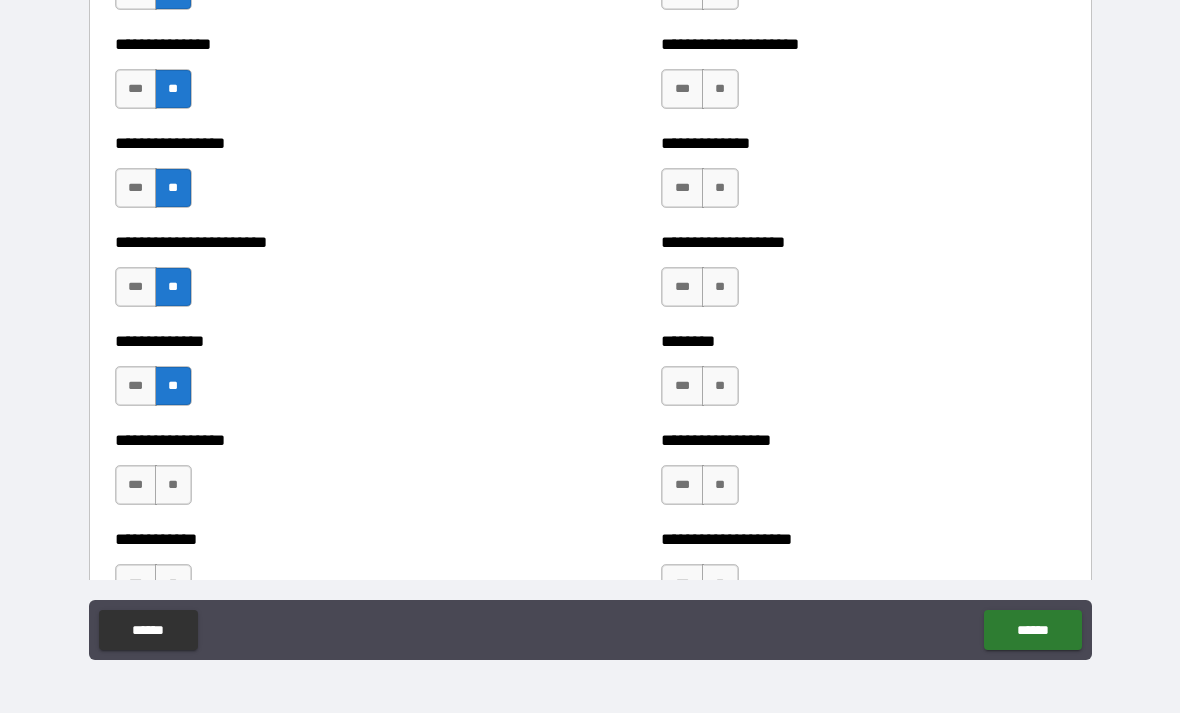 click on "**" at bounding box center (173, 485) 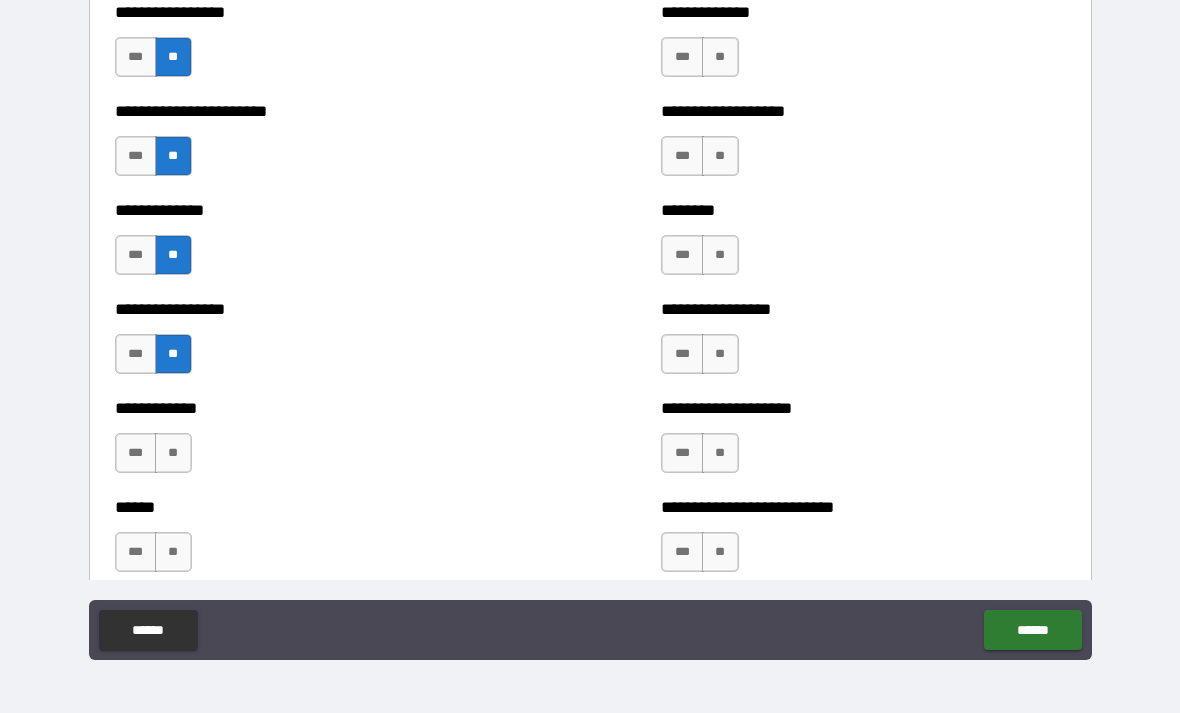 scroll, scrollTop: 3499, scrollLeft: 0, axis: vertical 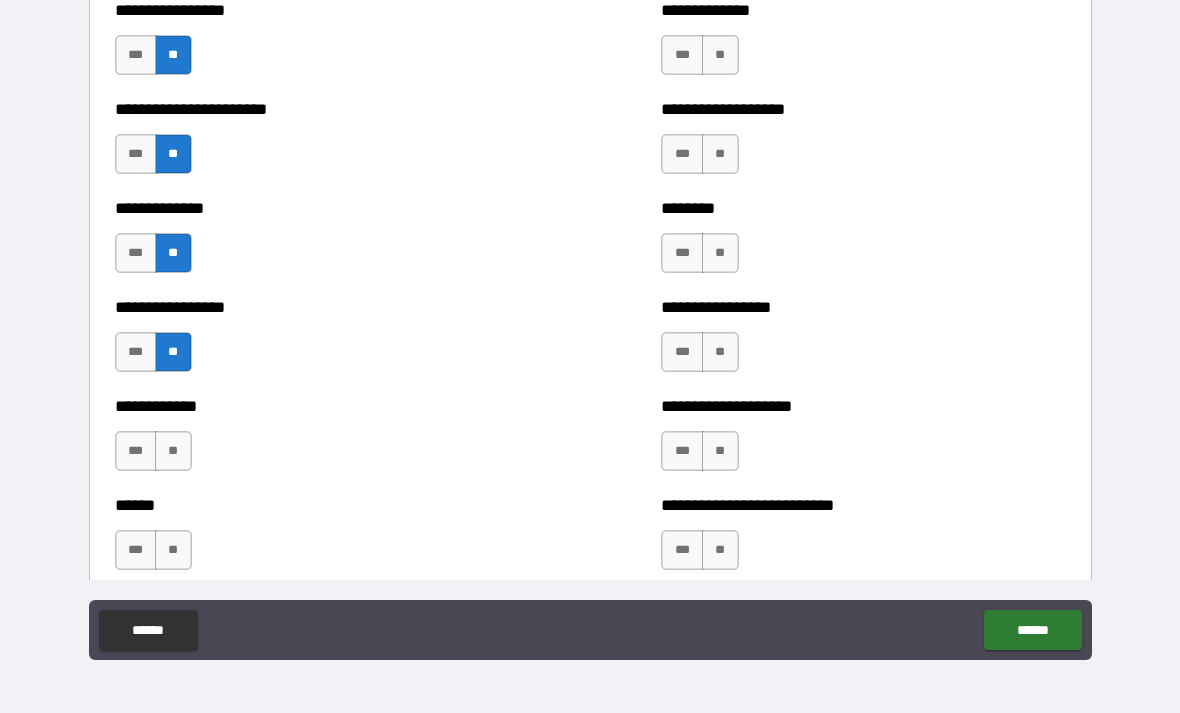 click on "**" at bounding box center (173, 451) 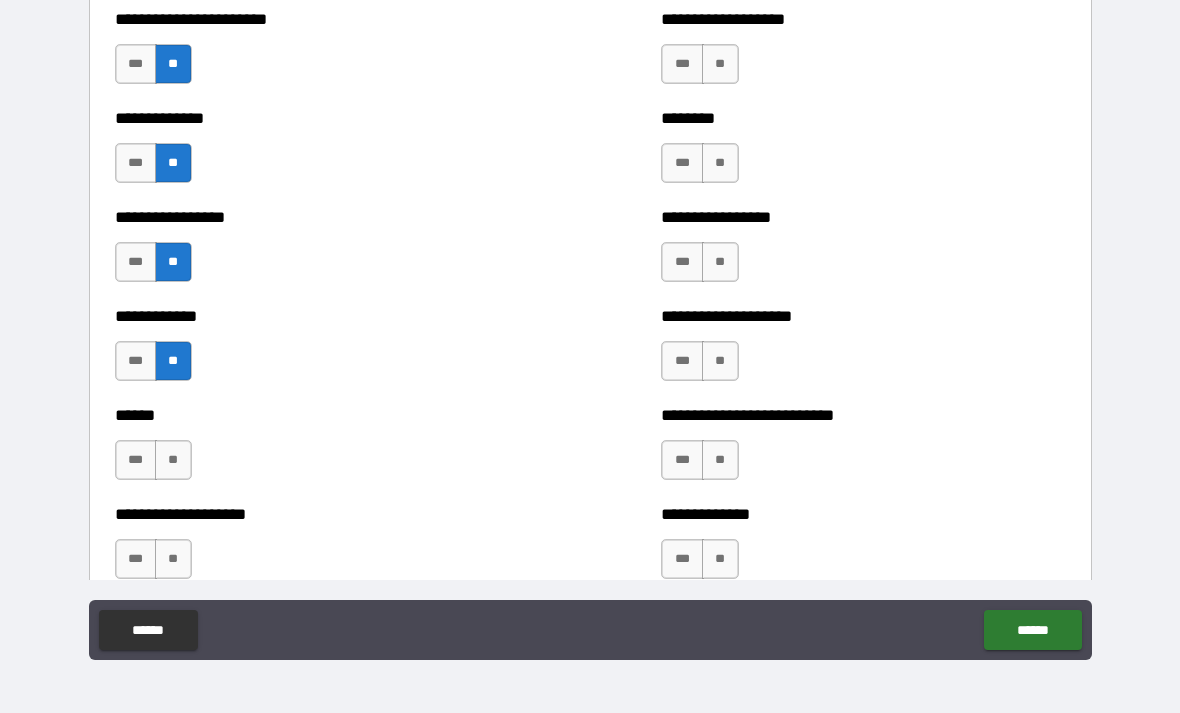 scroll, scrollTop: 3616, scrollLeft: 0, axis: vertical 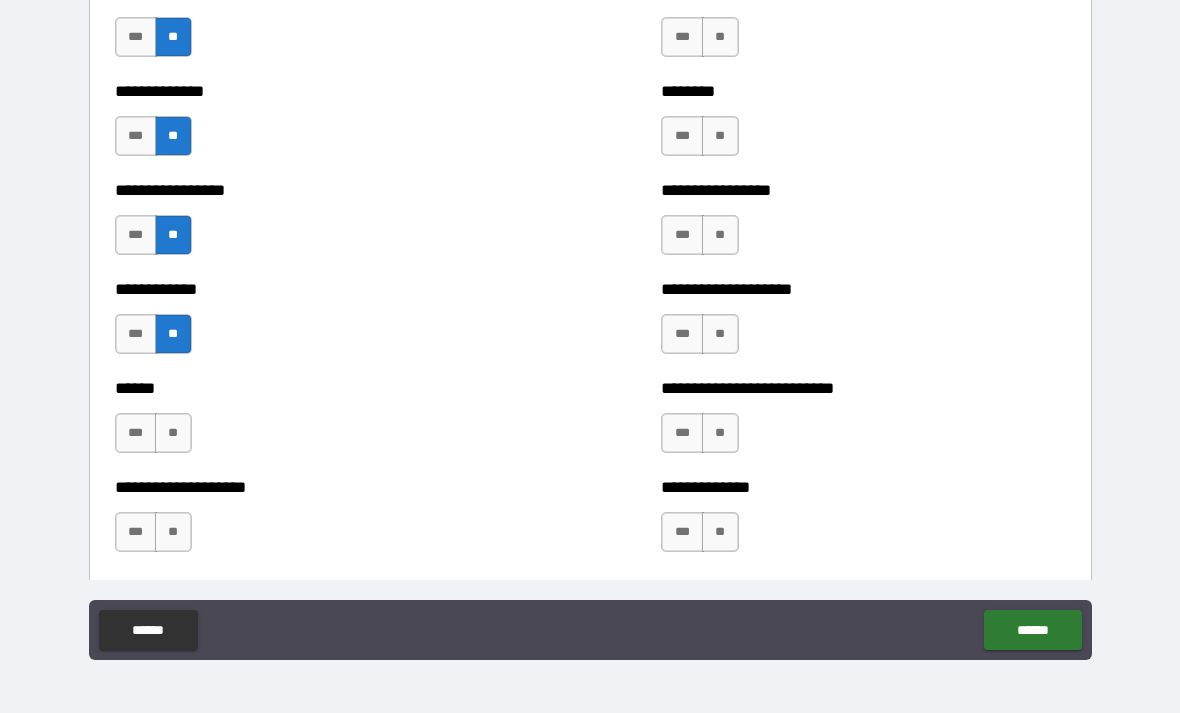 click on "**" at bounding box center (173, 433) 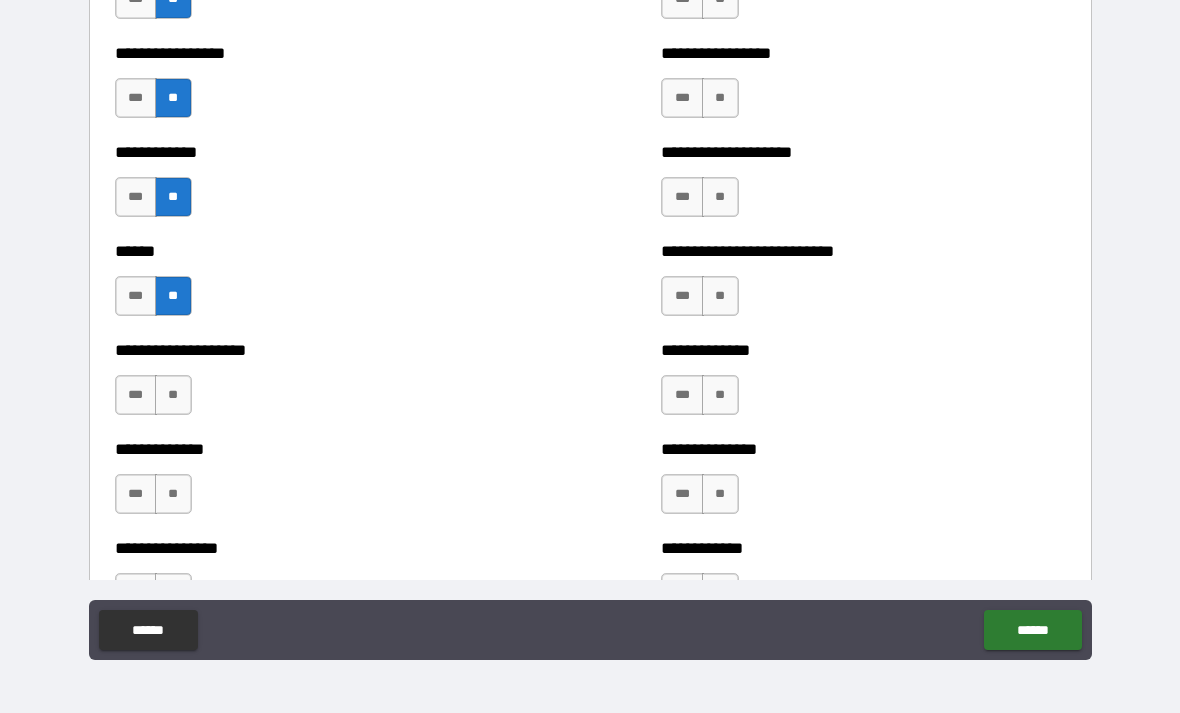 scroll, scrollTop: 3754, scrollLeft: 0, axis: vertical 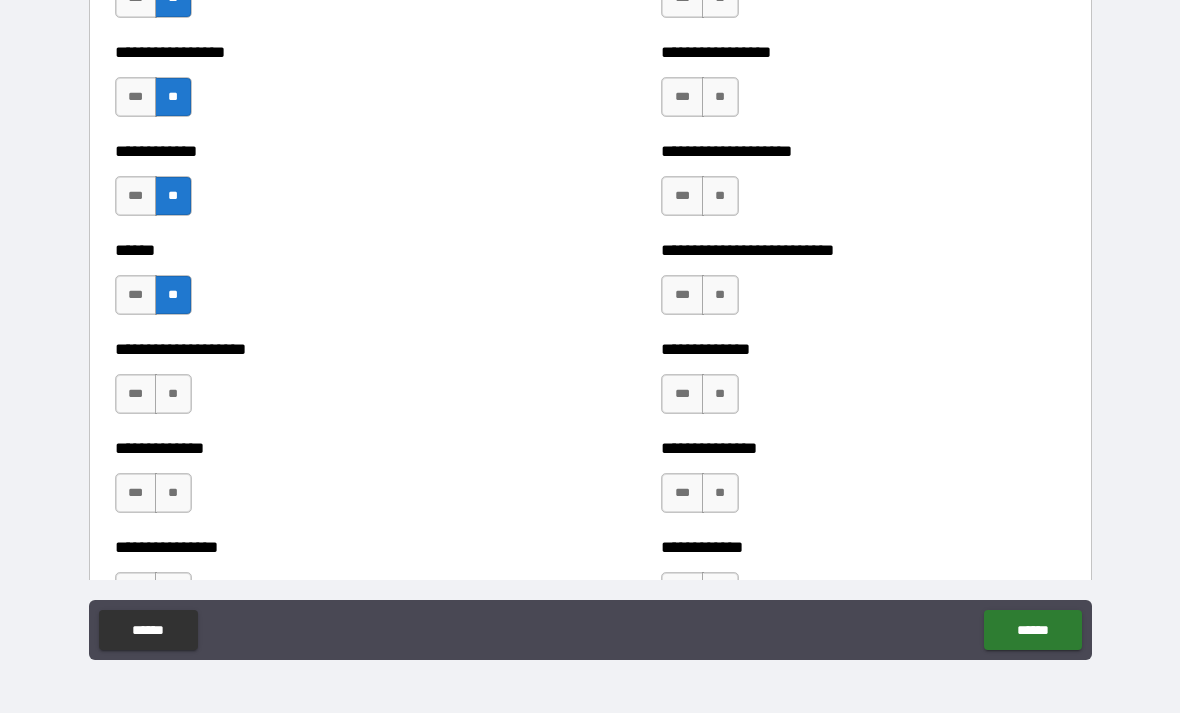 click on "**" at bounding box center [173, 394] 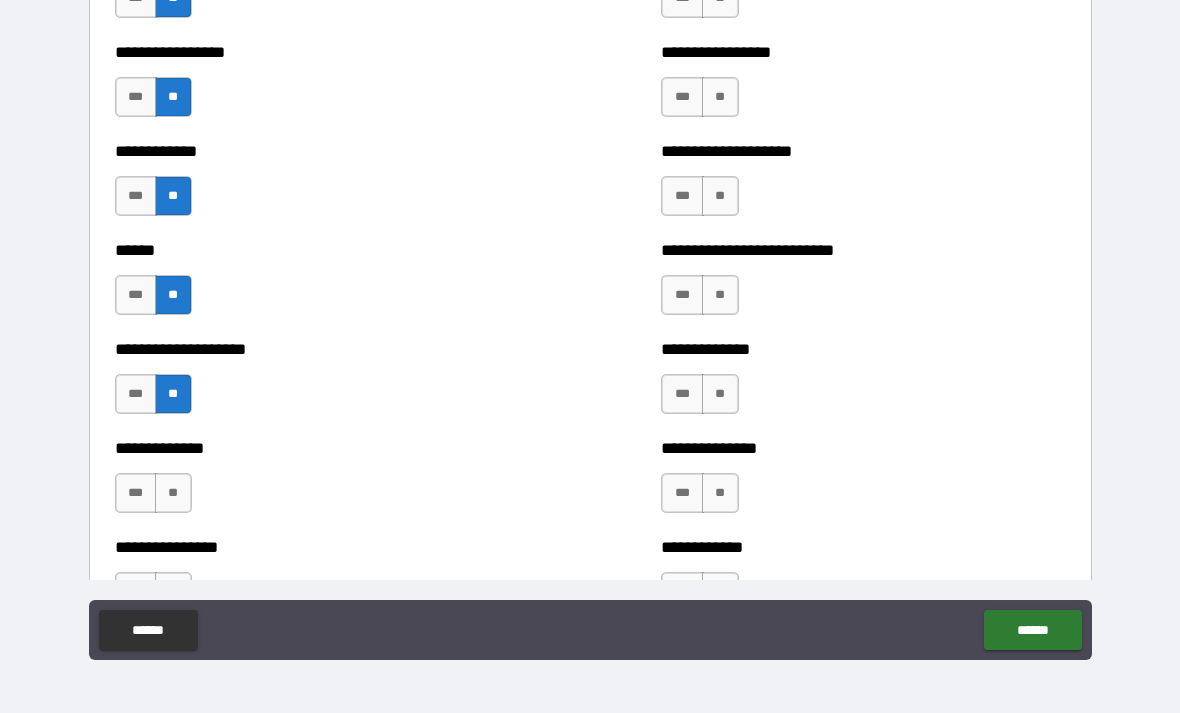 click on "**" at bounding box center (173, 493) 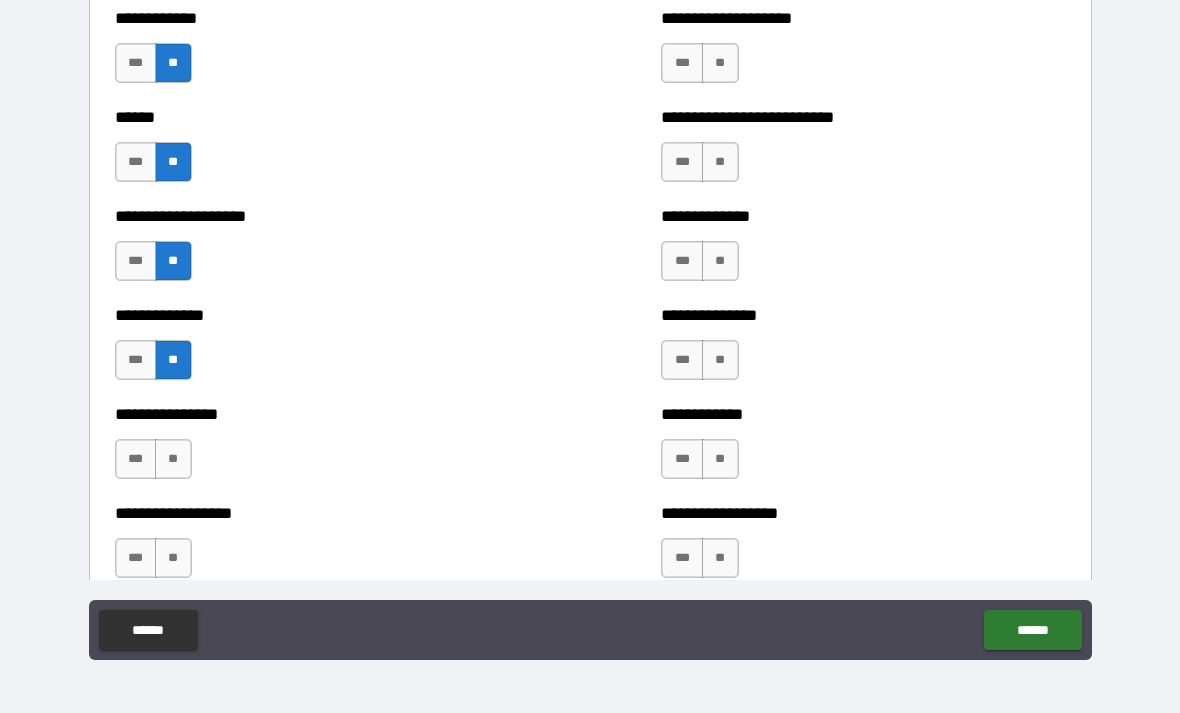 scroll, scrollTop: 3896, scrollLeft: 0, axis: vertical 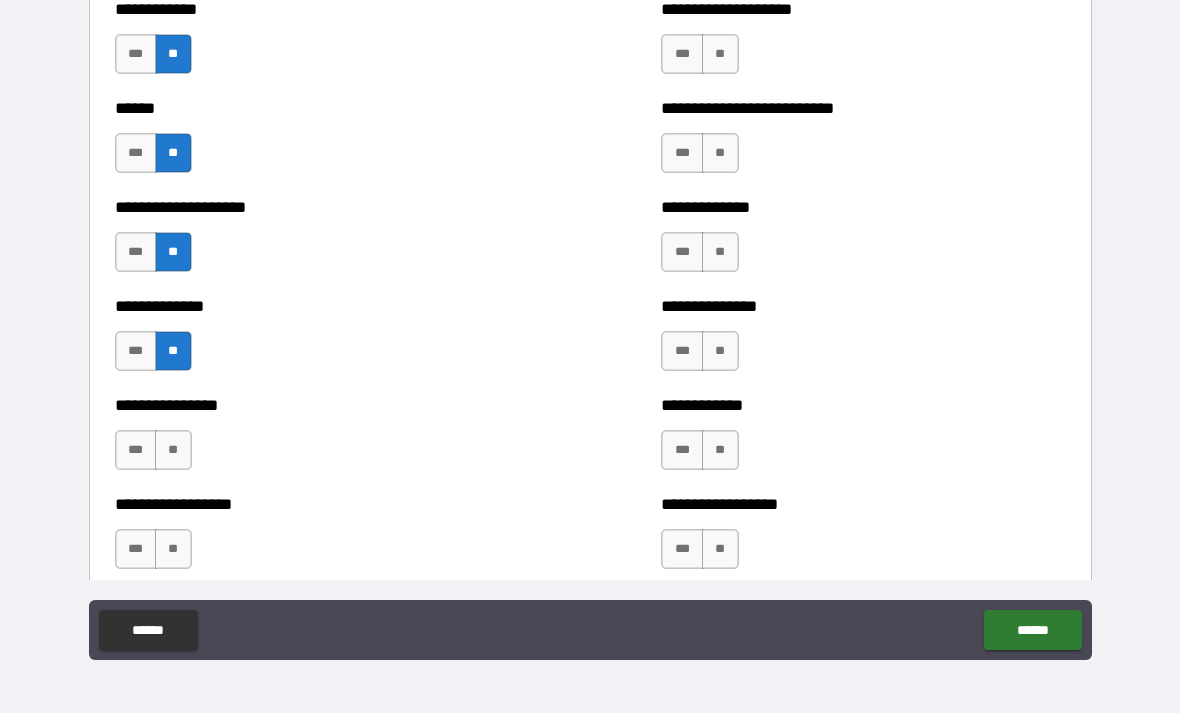 click on "**" at bounding box center [173, 450] 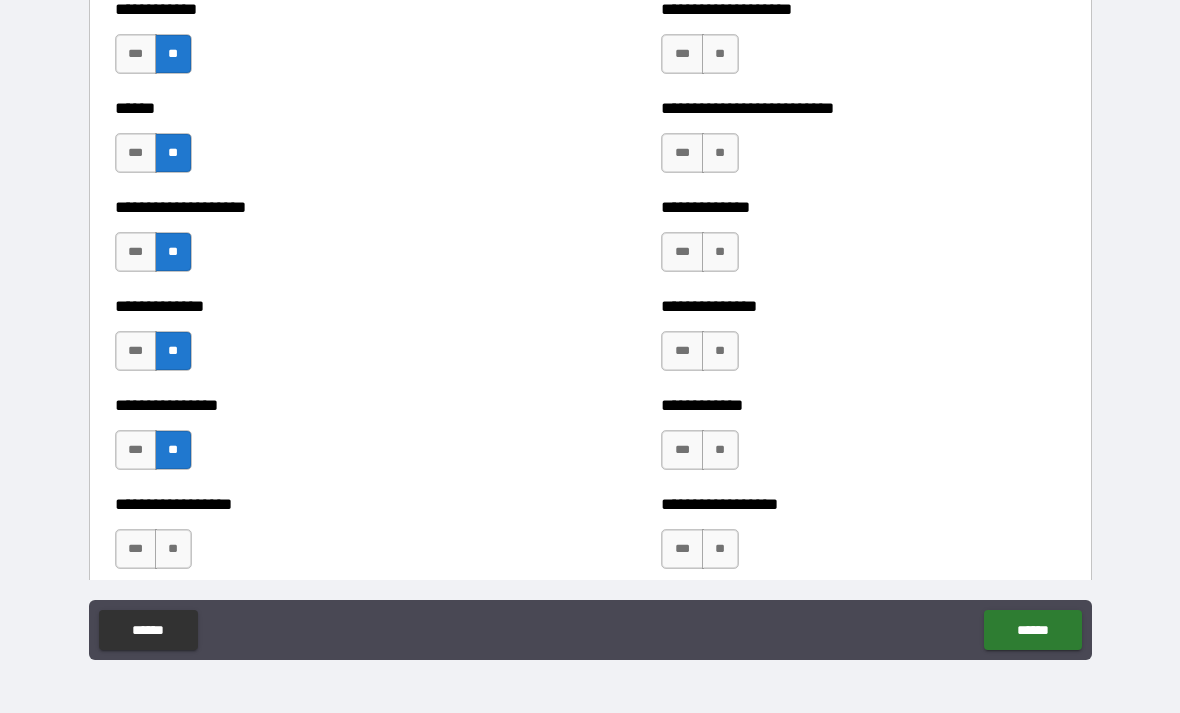 click on "**" at bounding box center [173, 549] 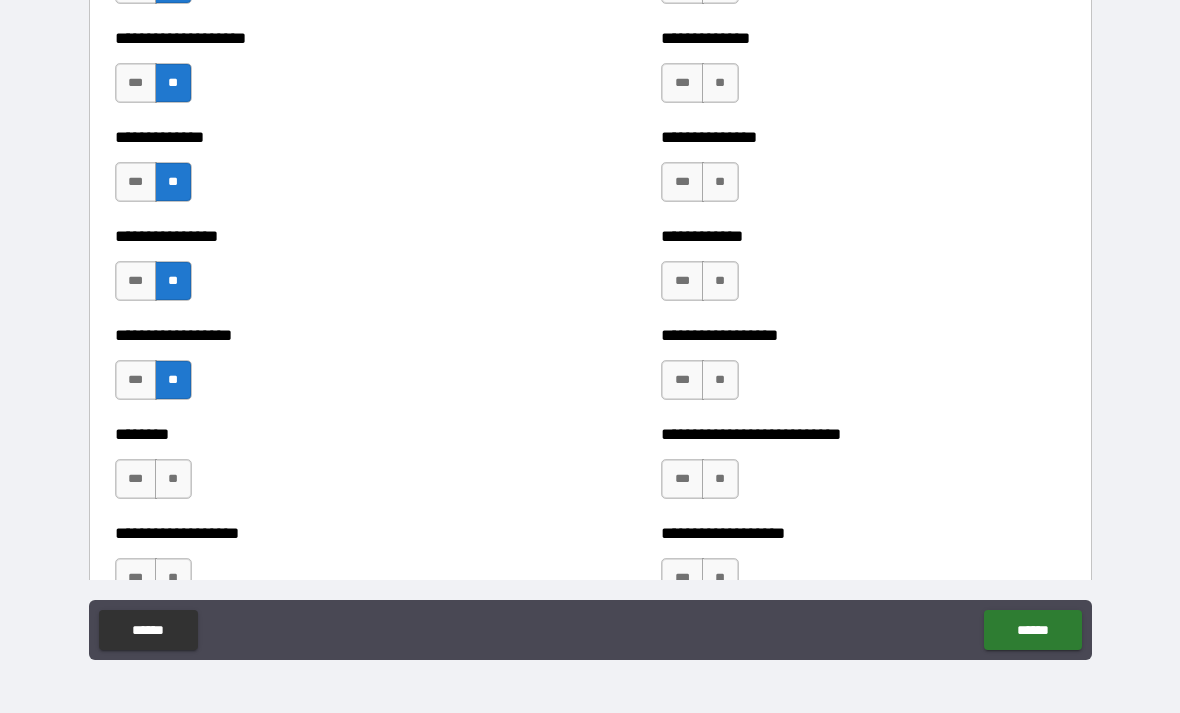 scroll, scrollTop: 4066, scrollLeft: 0, axis: vertical 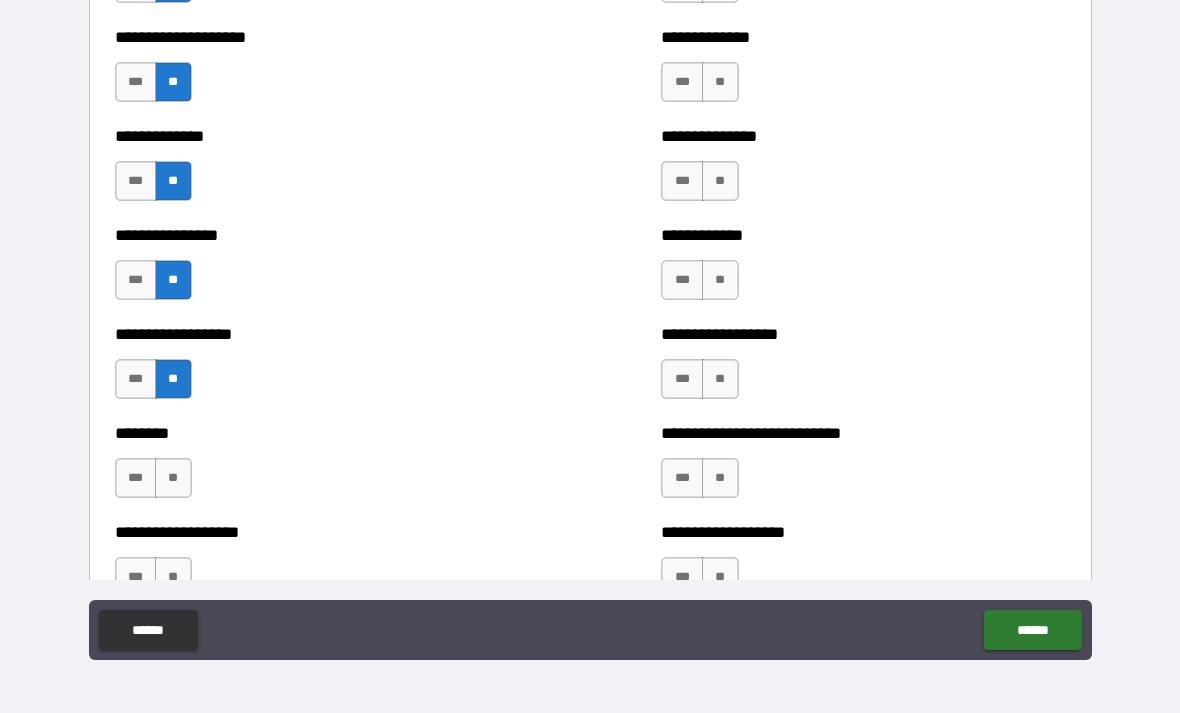 click on "**" at bounding box center [173, 478] 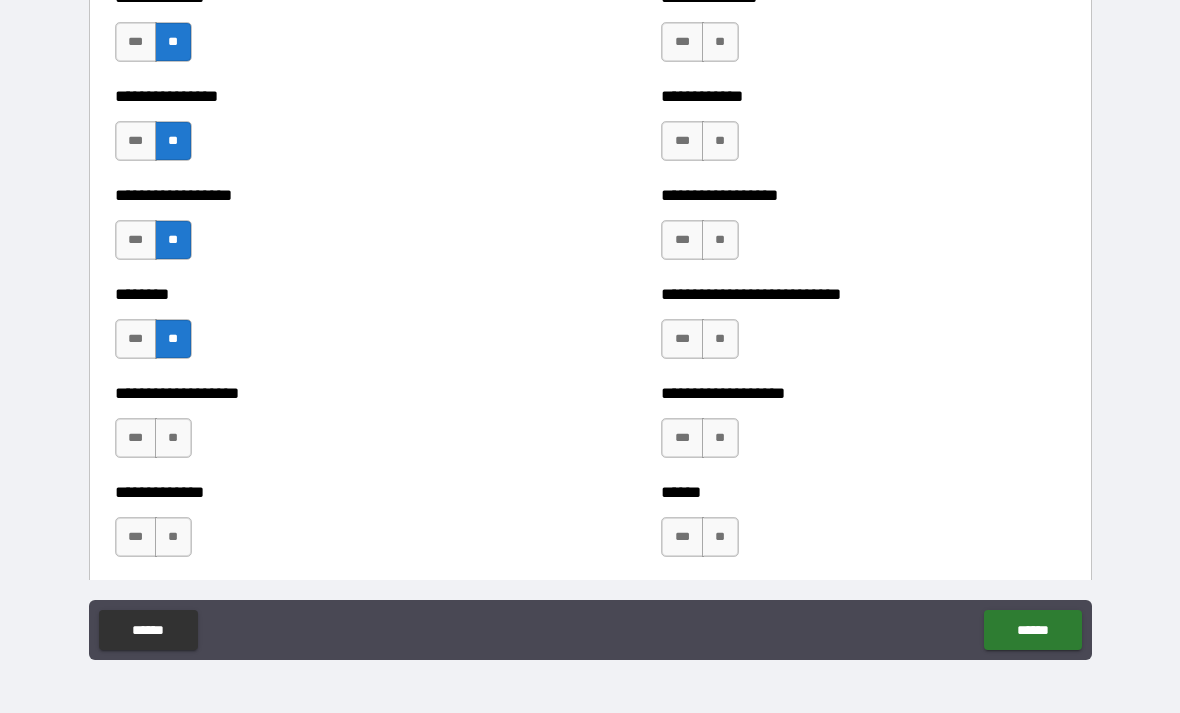 scroll, scrollTop: 4211, scrollLeft: 0, axis: vertical 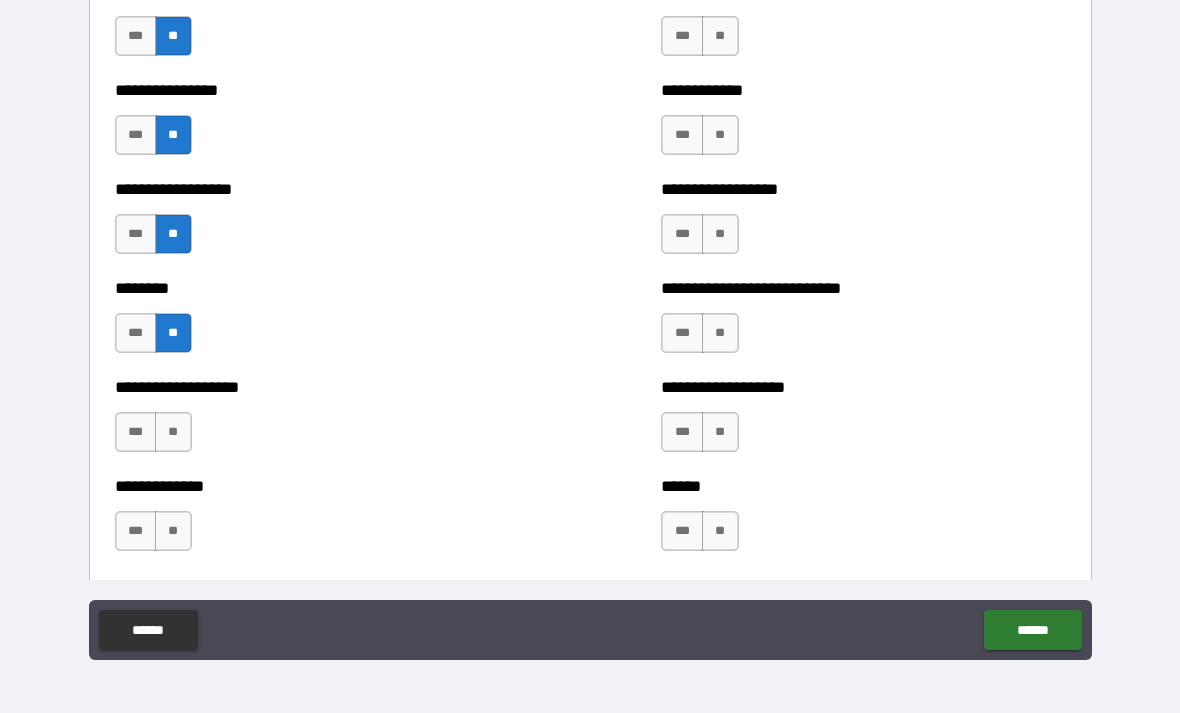 click on "**" at bounding box center (173, 432) 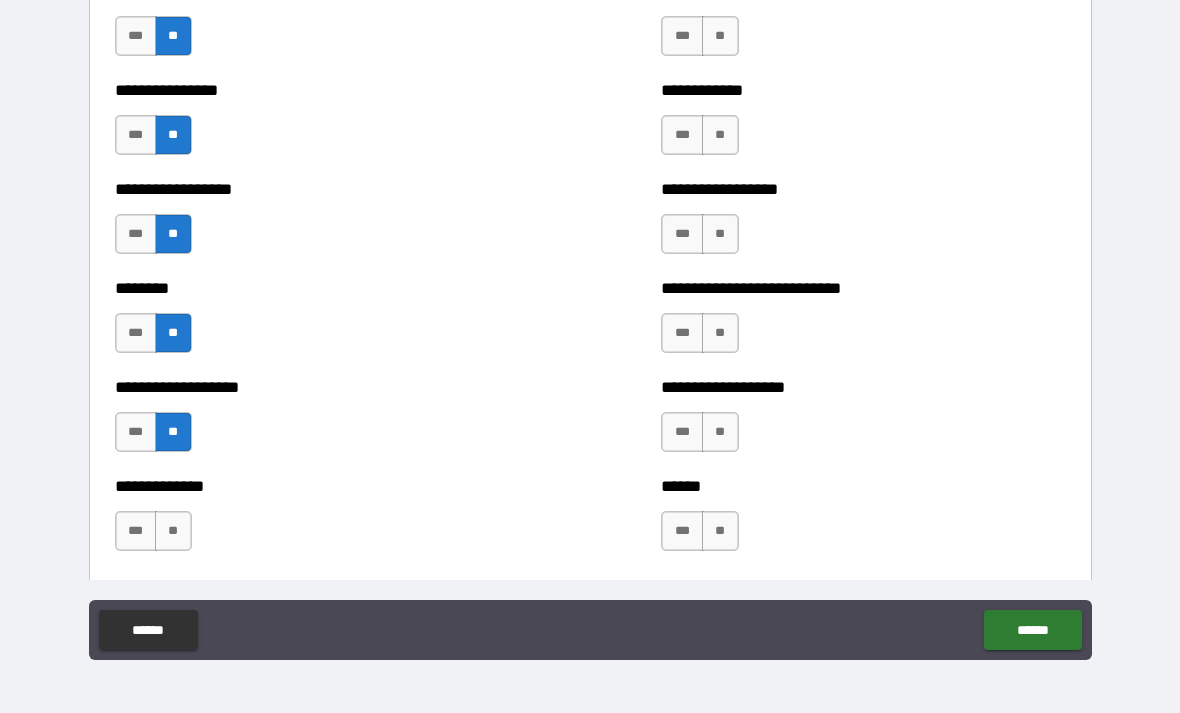 click on "**" at bounding box center (173, 531) 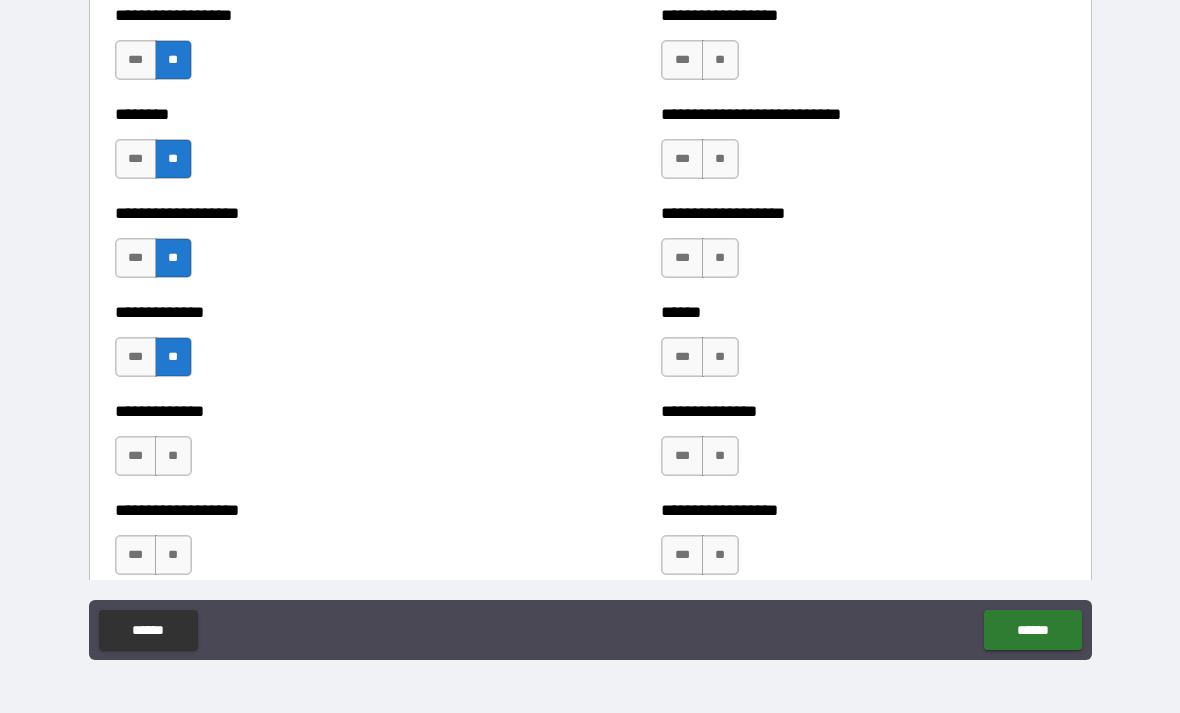 scroll, scrollTop: 4387, scrollLeft: 0, axis: vertical 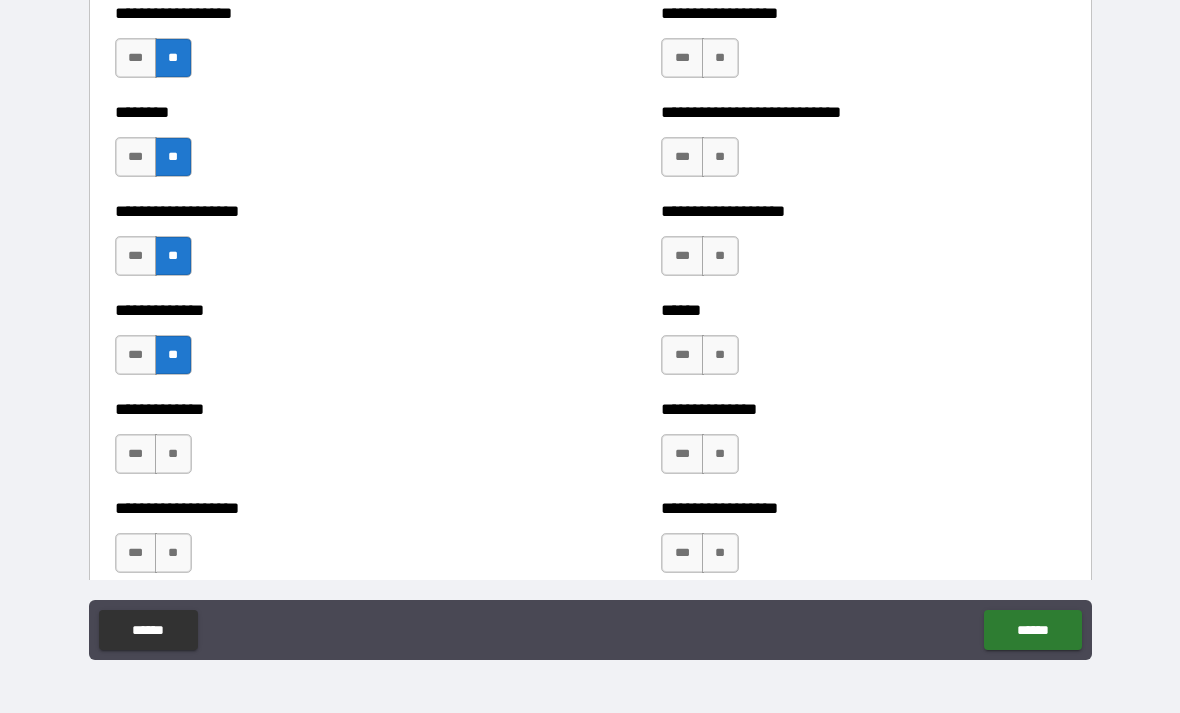 click on "**" at bounding box center [173, 454] 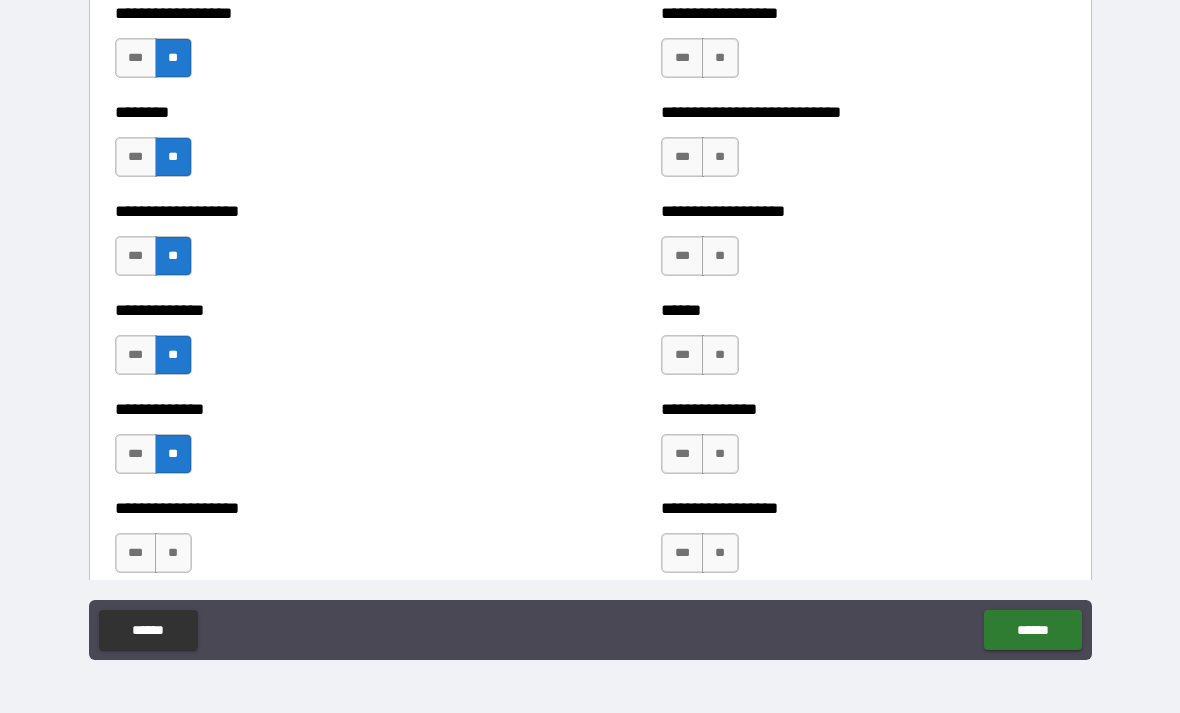 click on "**" at bounding box center (173, 553) 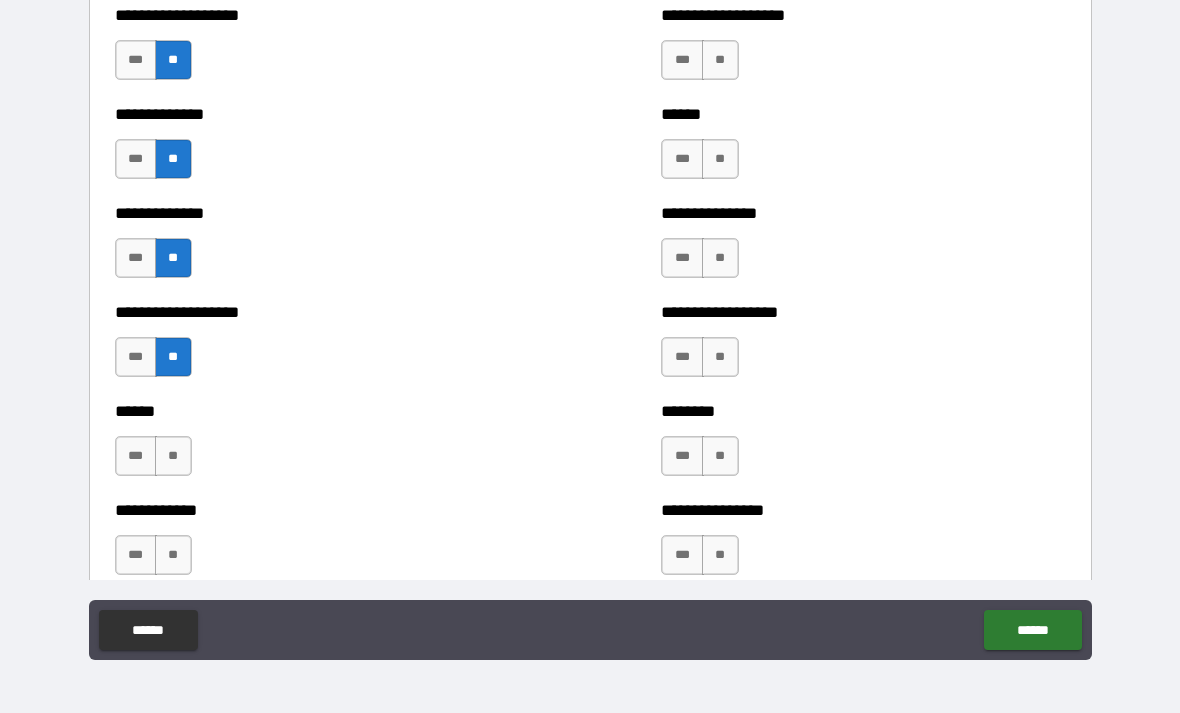 scroll, scrollTop: 4585, scrollLeft: 0, axis: vertical 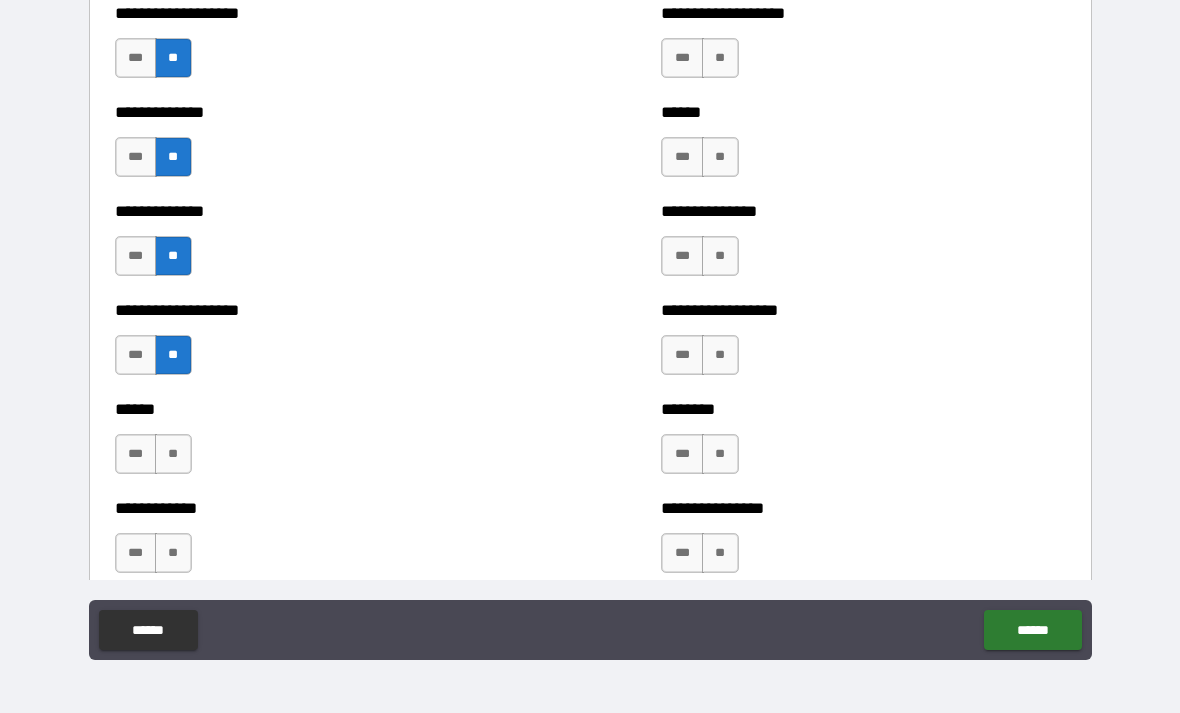 click on "**" at bounding box center [173, 454] 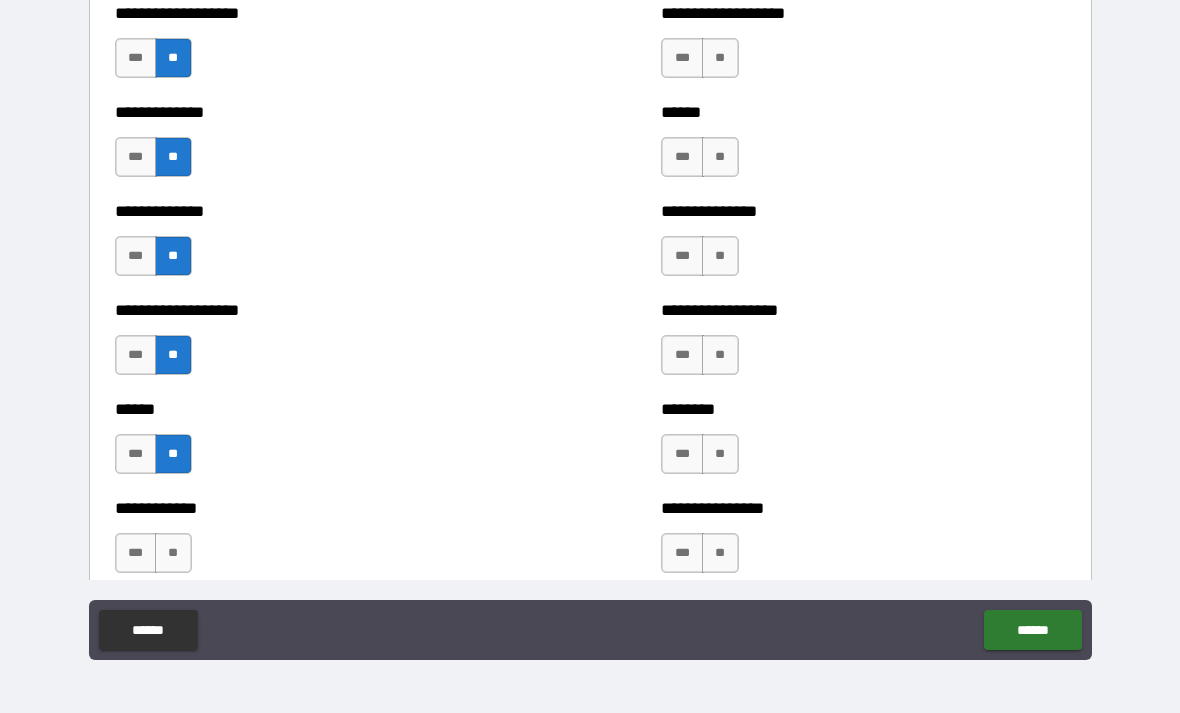 click on "**" at bounding box center (173, 553) 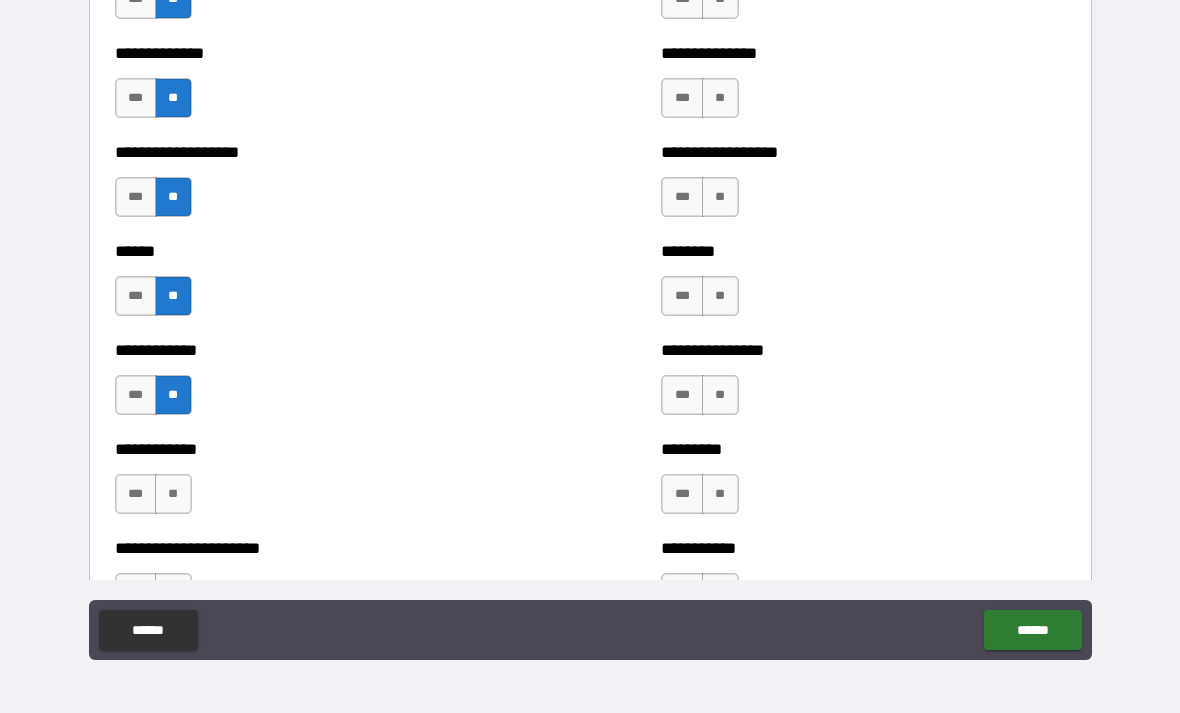 scroll, scrollTop: 4744, scrollLeft: 0, axis: vertical 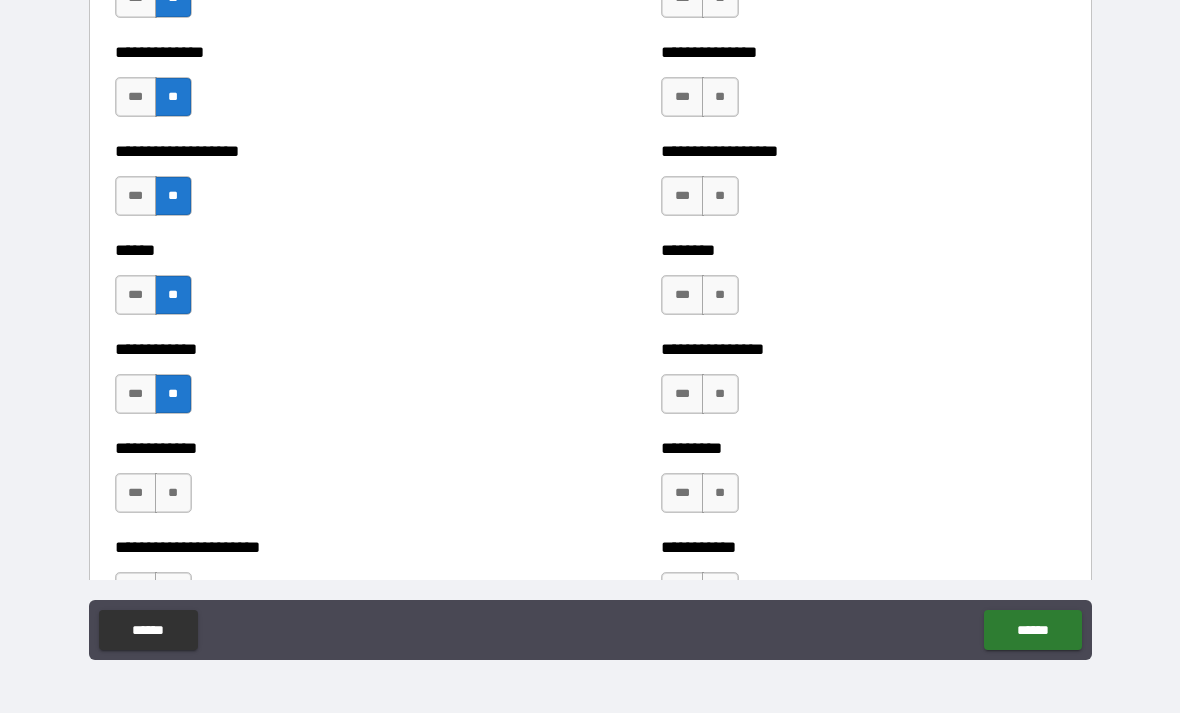 click on "**" at bounding box center [173, 493] 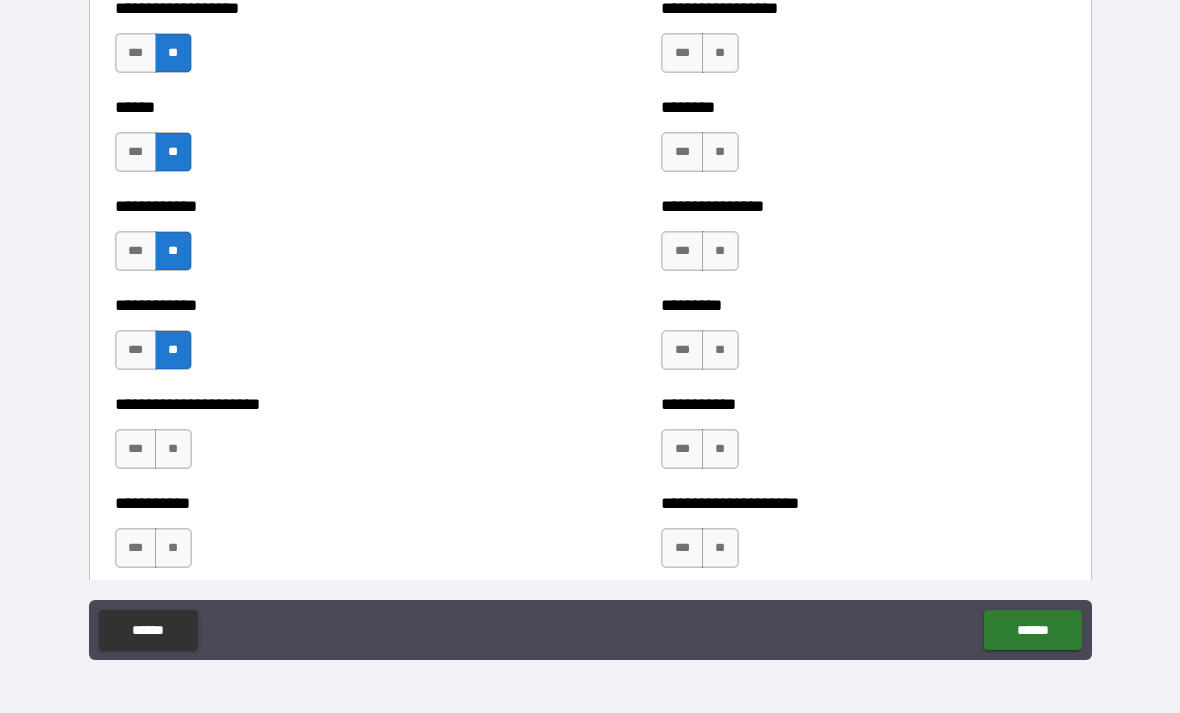 scroll, scrollTop: 4888, scrollLeft: 0, axis: vertical 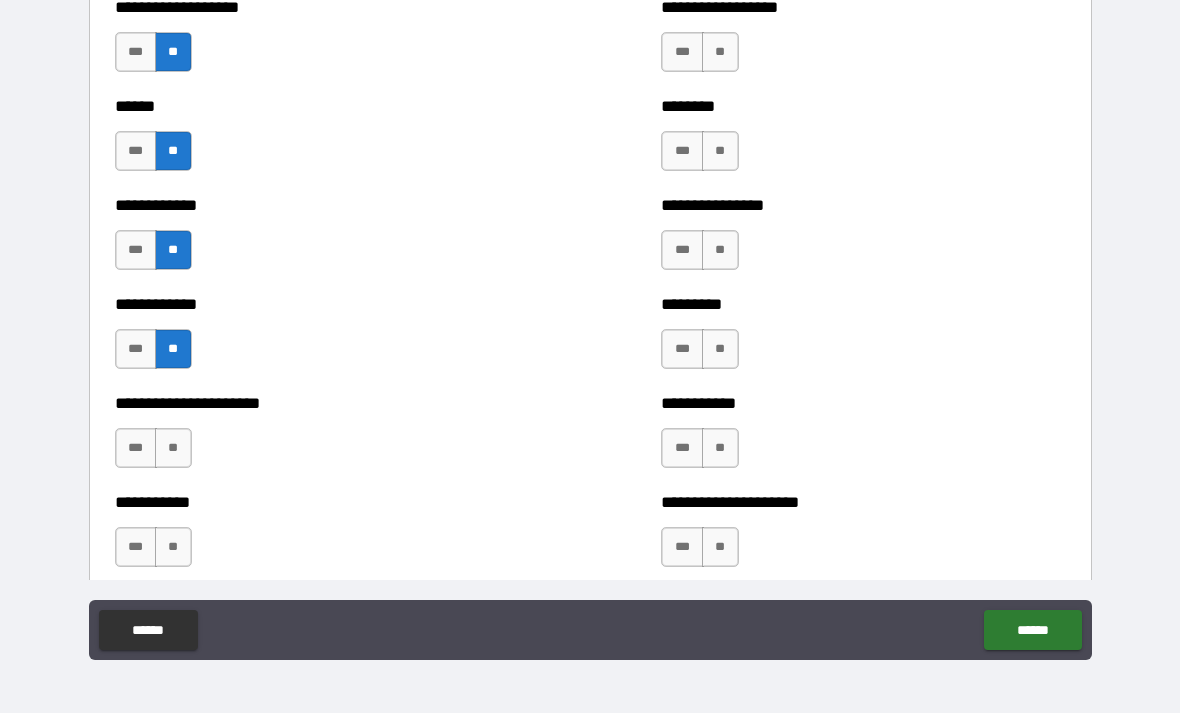 click on "**" at bounding box center [173, 448] 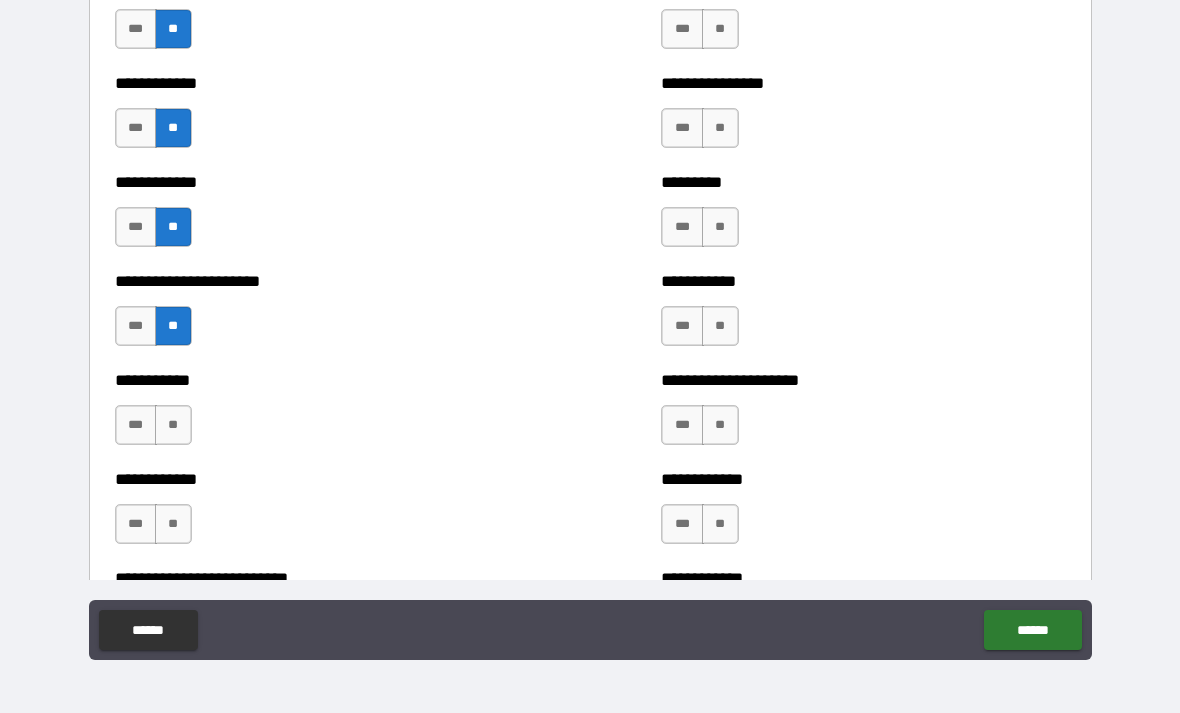 scroll, scrollTop: 5011, scrollLeft: 0, axis: vertical 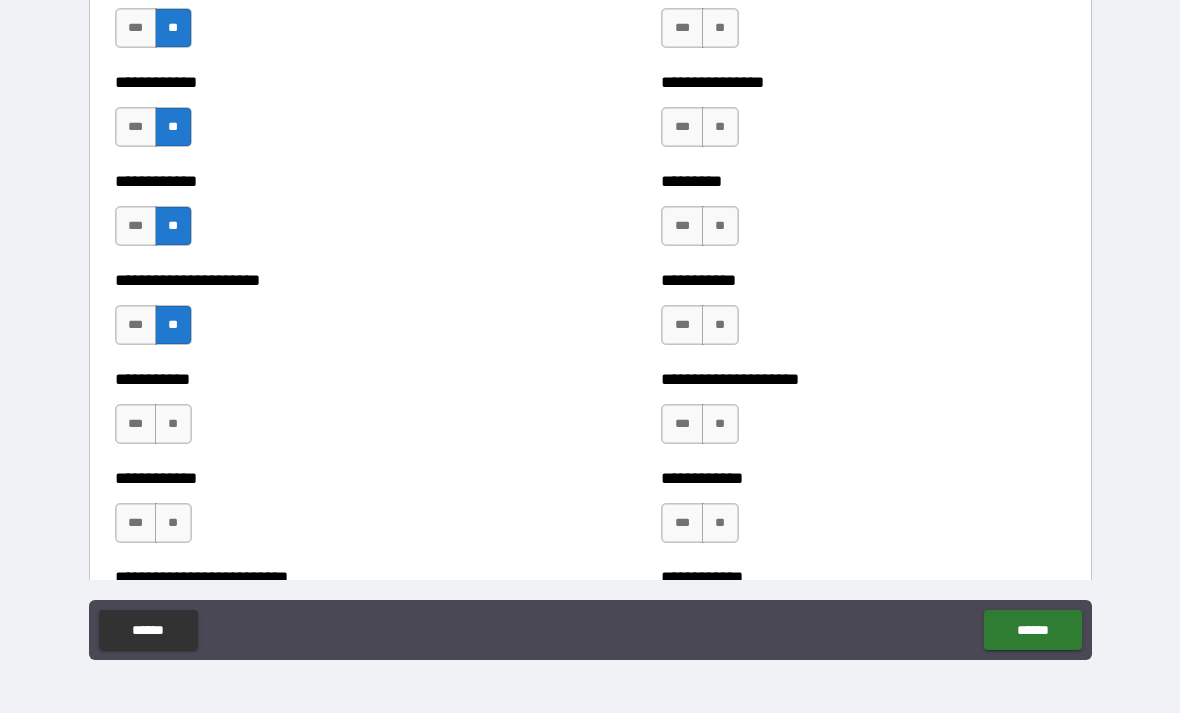 click on "**" at bounding box center [173, 424] 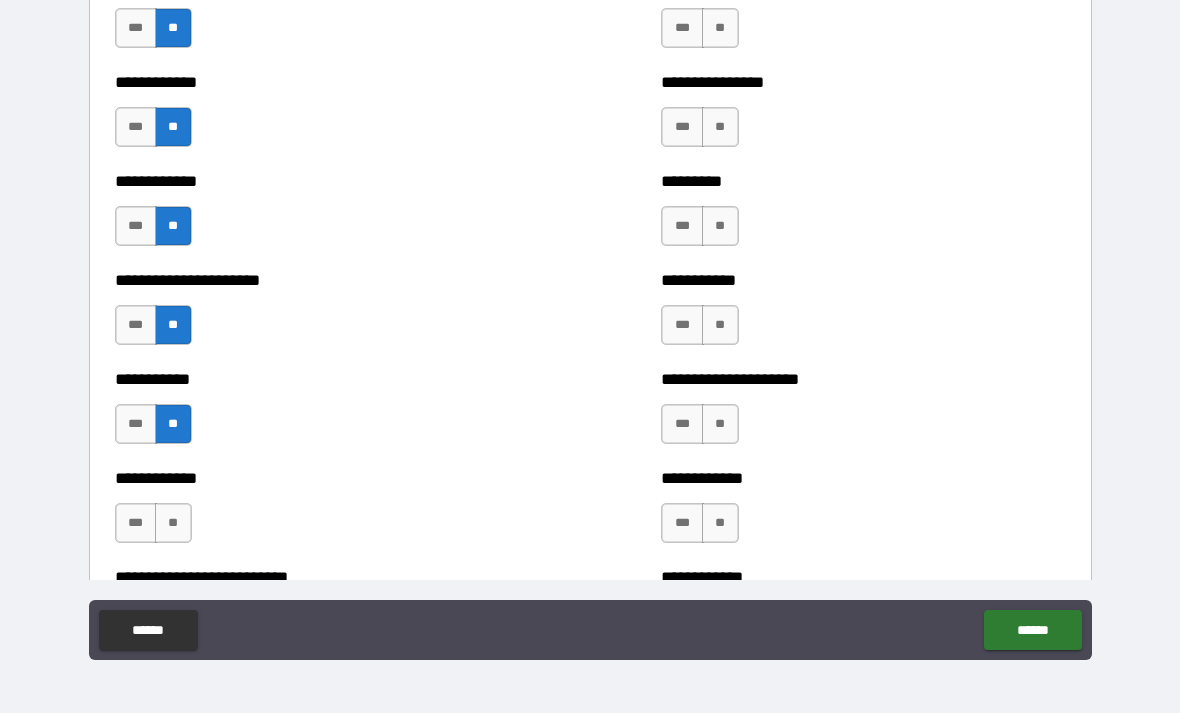 click on "**" at bounding box center (173, 523) 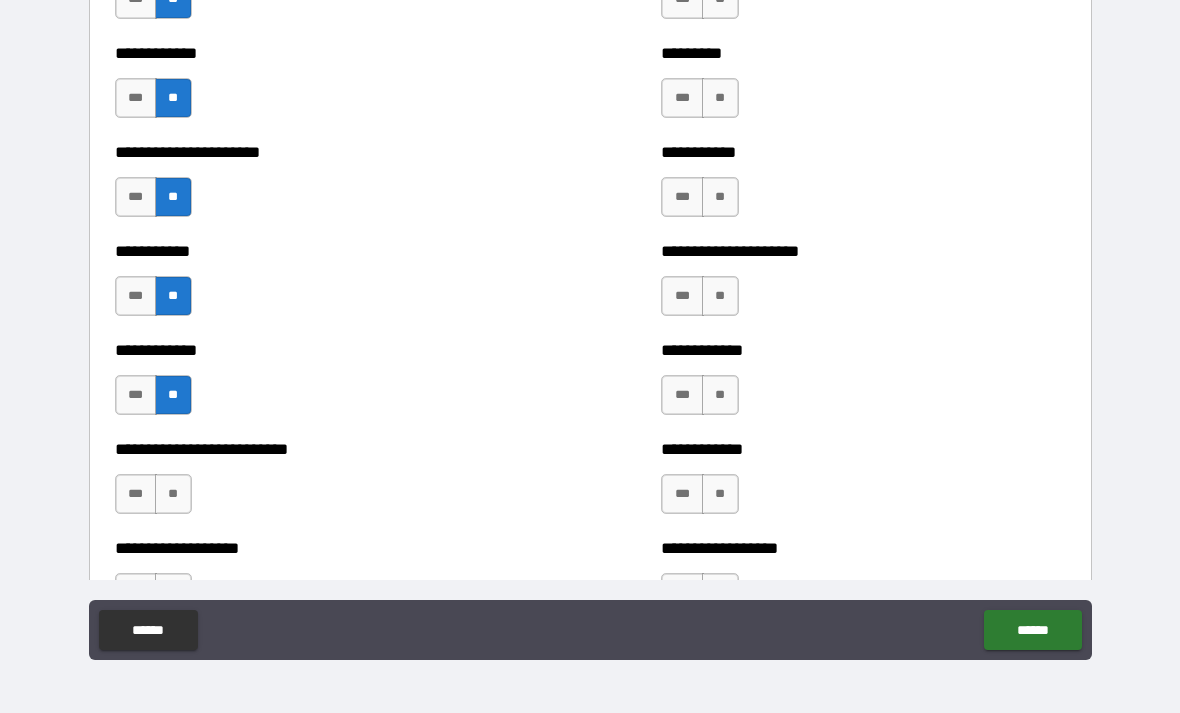 scroll, scrollTop: 5141, scrollLeft: 0, axis: vertical 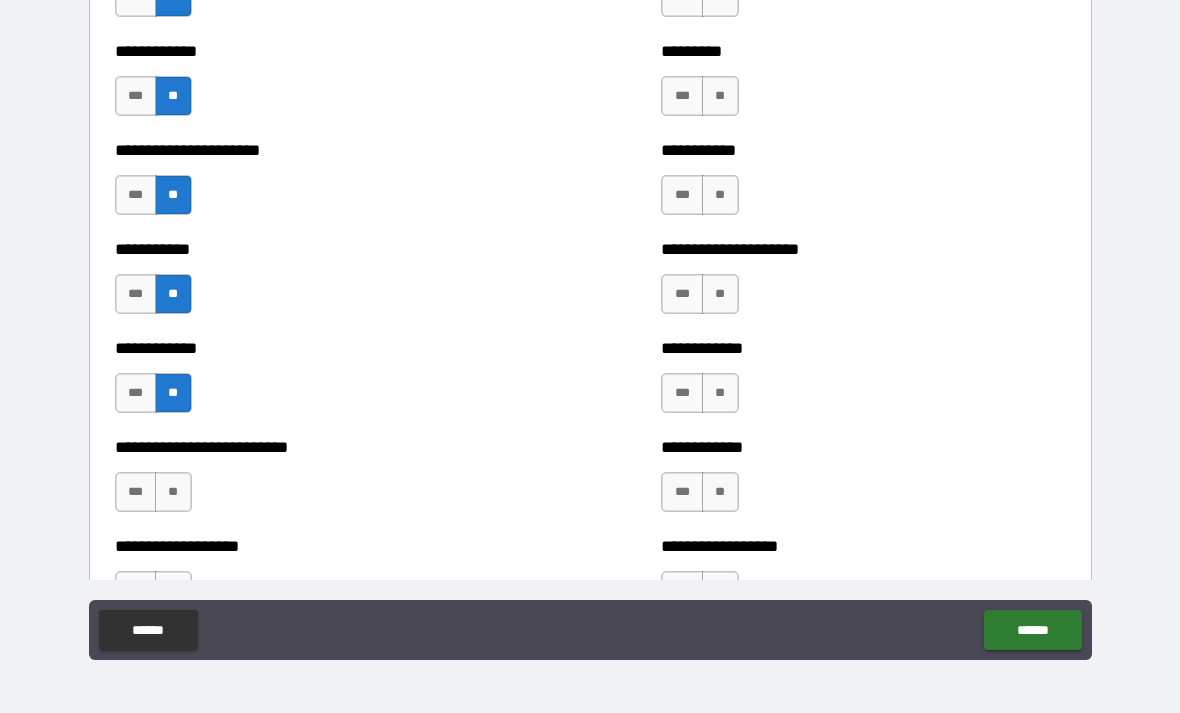 click on "**" at bounding box center [173, 492] 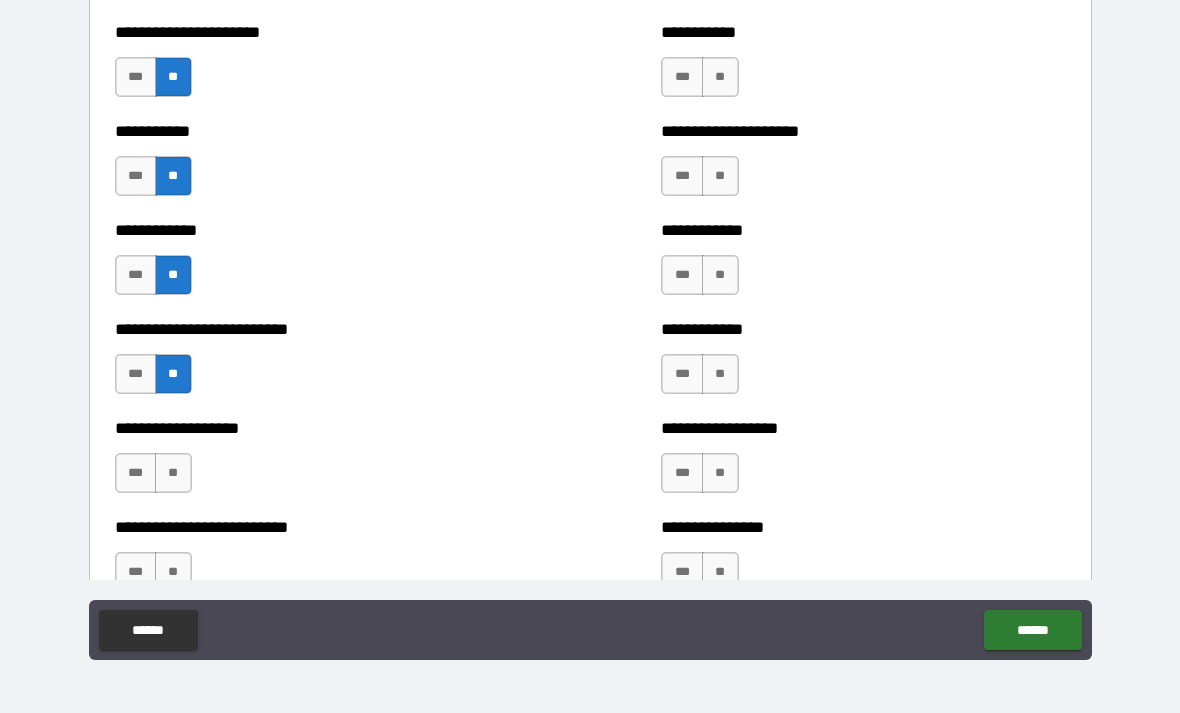 click on "**" at bounding box center (173, 473) 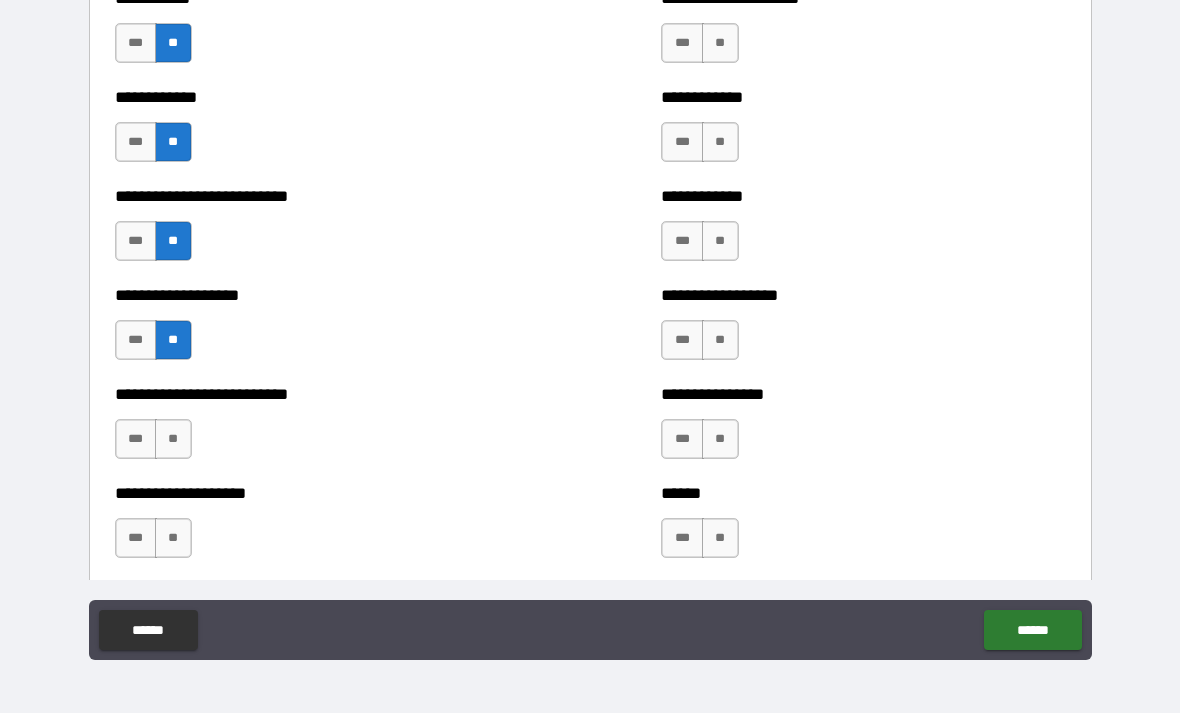scroll, scrollTop: 5394, scrollLeft: 0, axis: vertical 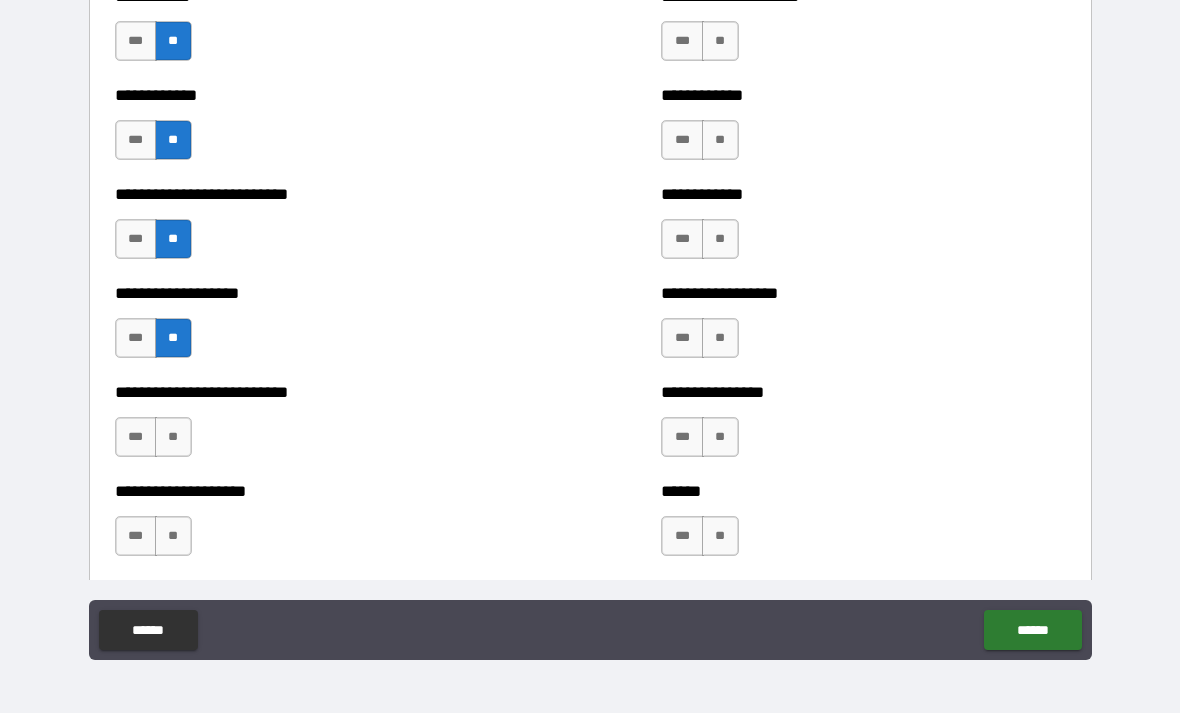 click on "**" at bounding box center [173, 437] 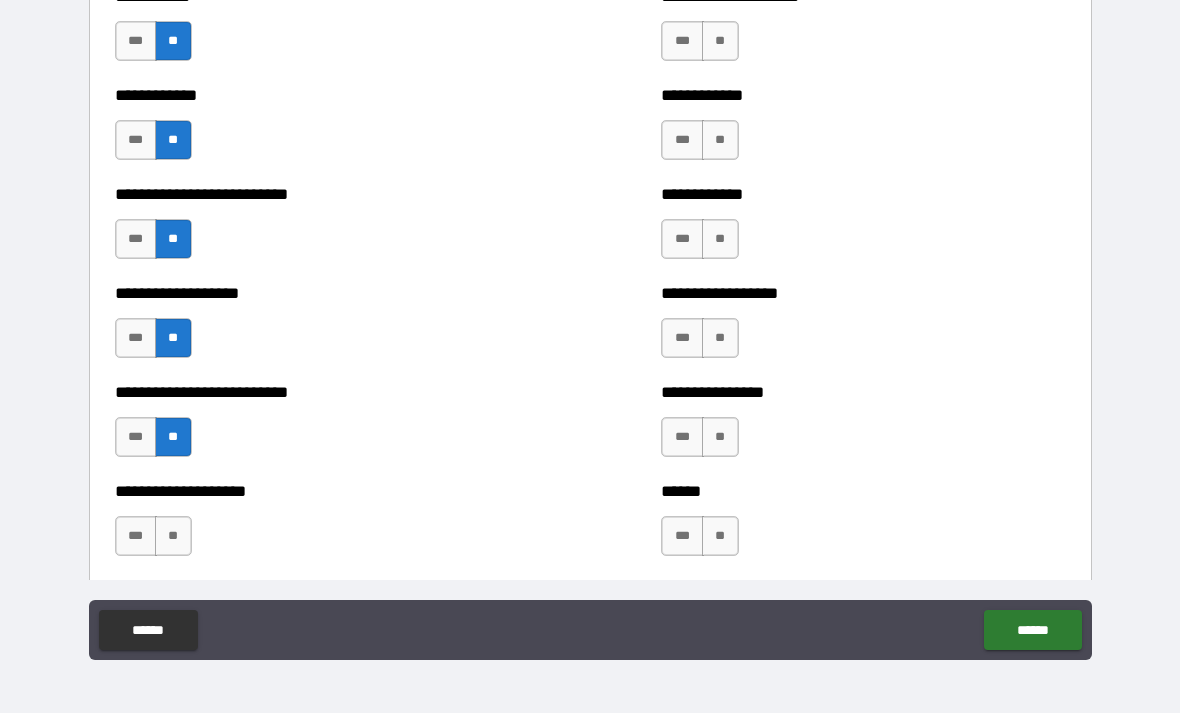 click on "**" at bounding box center (173, 536) 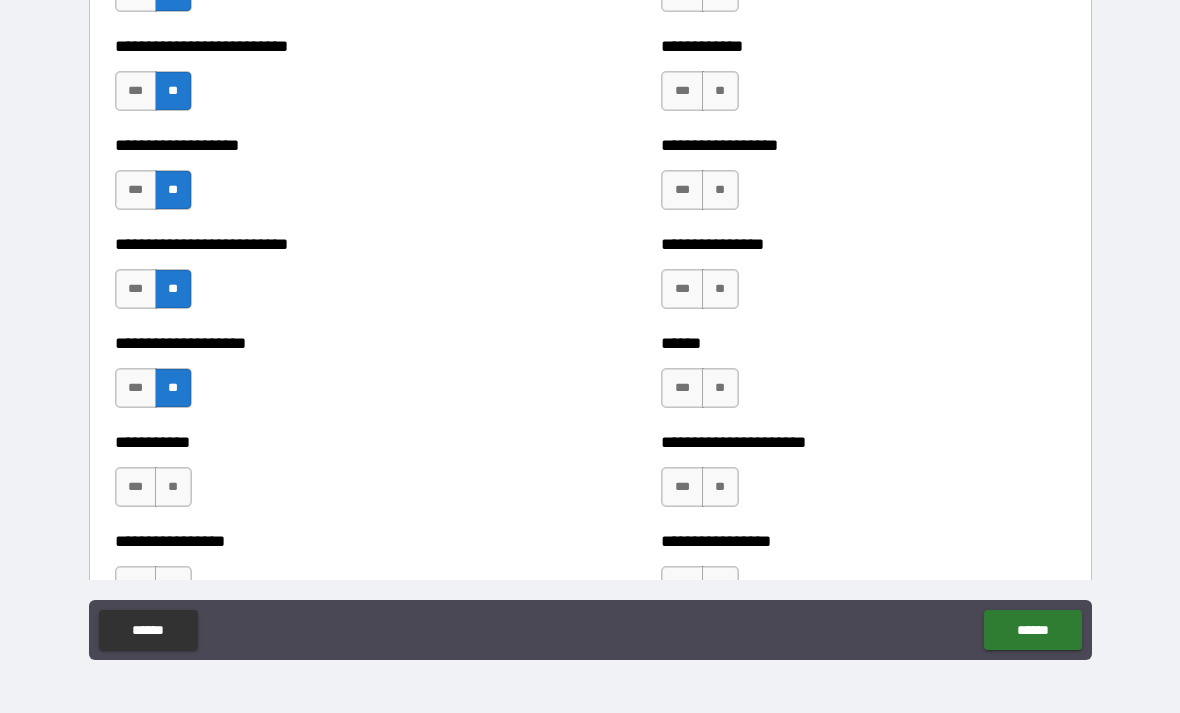 scroll, scrollTop: 5557, scrollLeft: 0, axis: vertical 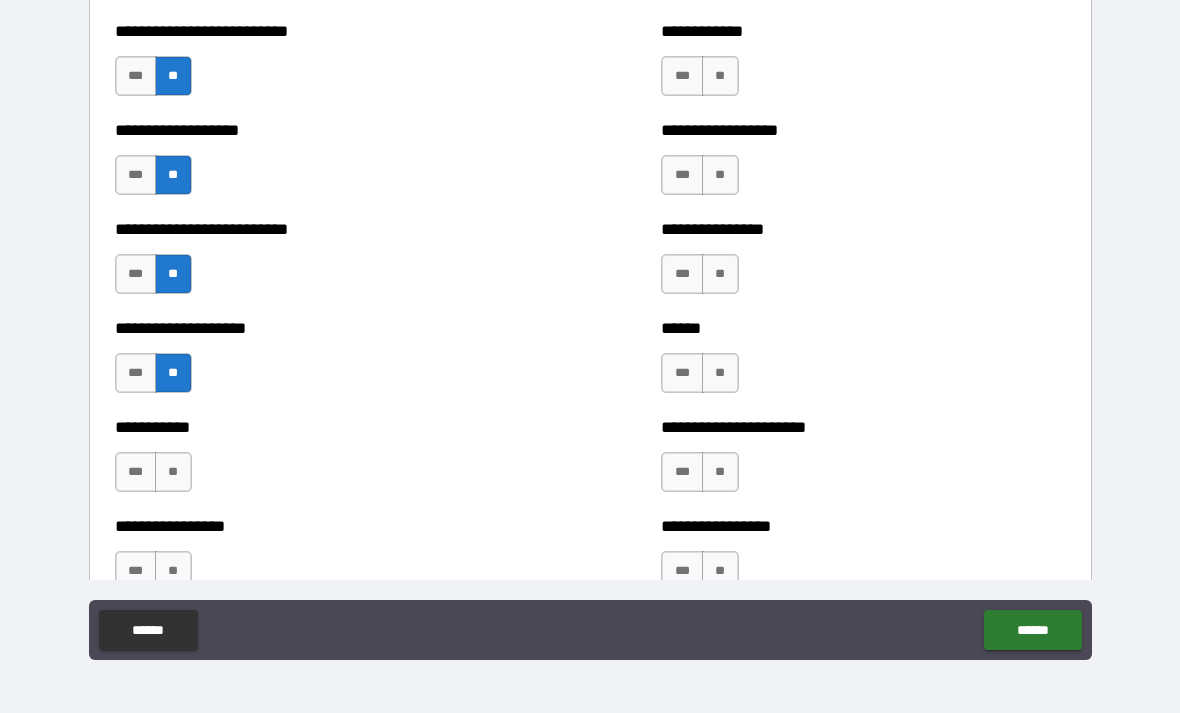 click on "**" at bounding box center (173, 472) 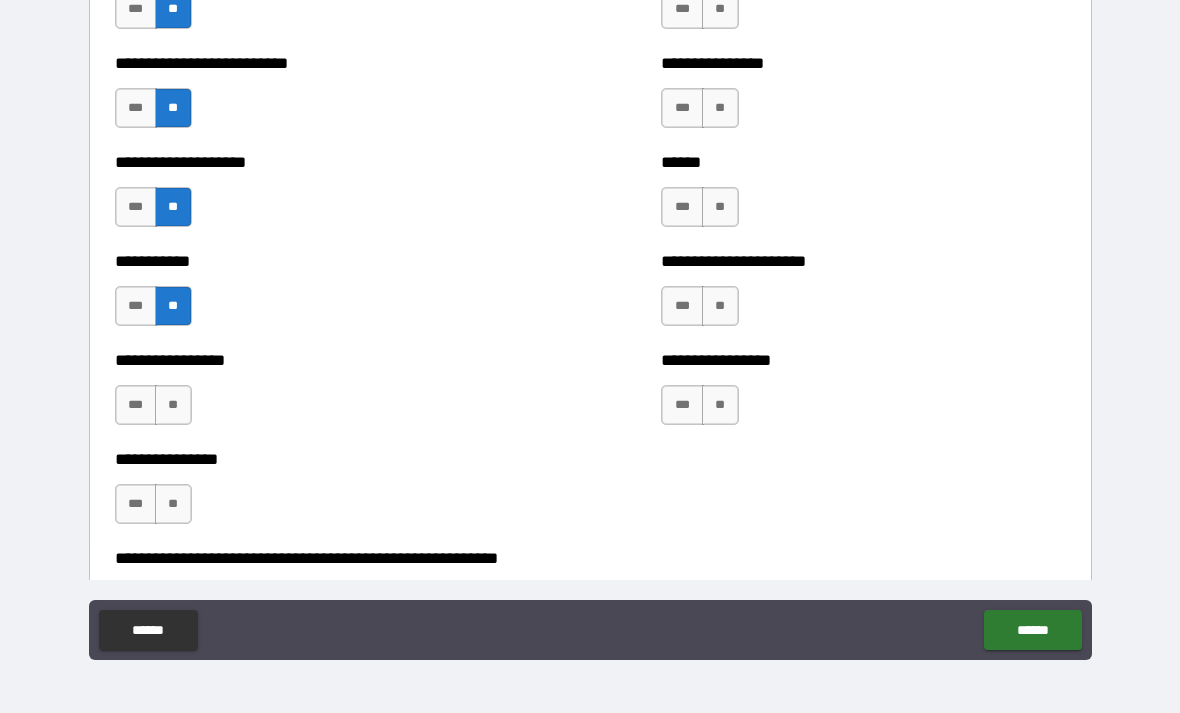 scroll, scrollTop: 5724, scrollLeft: 0, axis: vertical 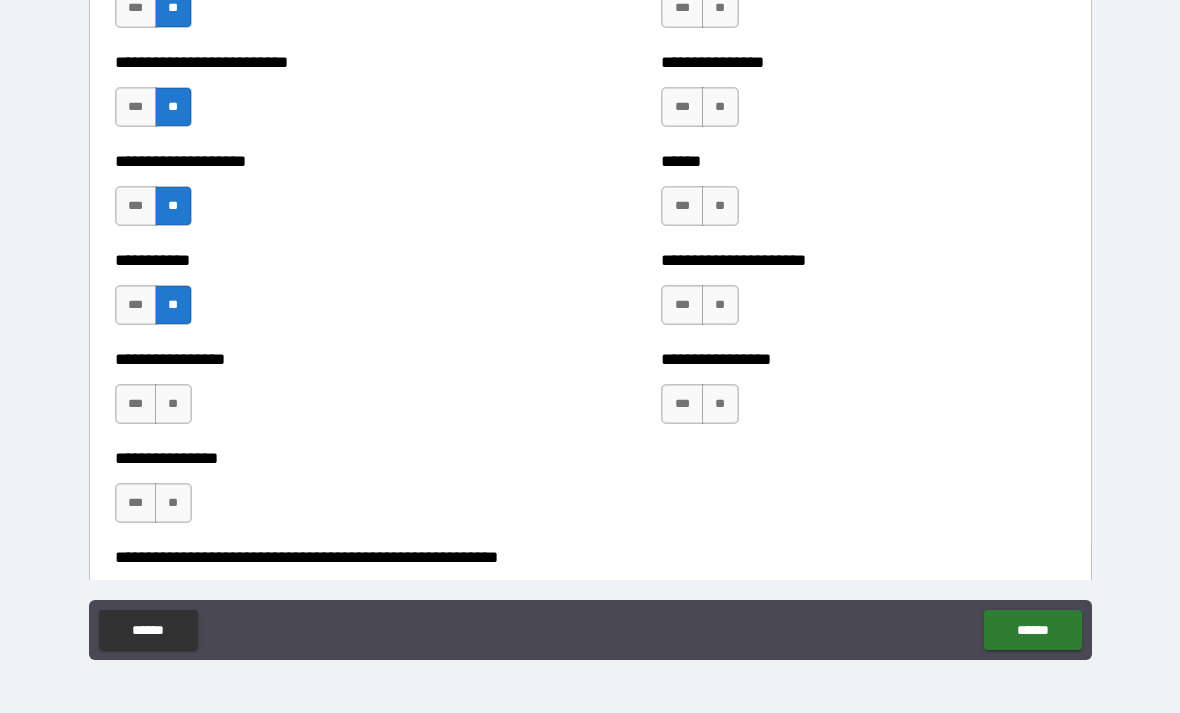 click on "**" at bounding box center [173, 503] 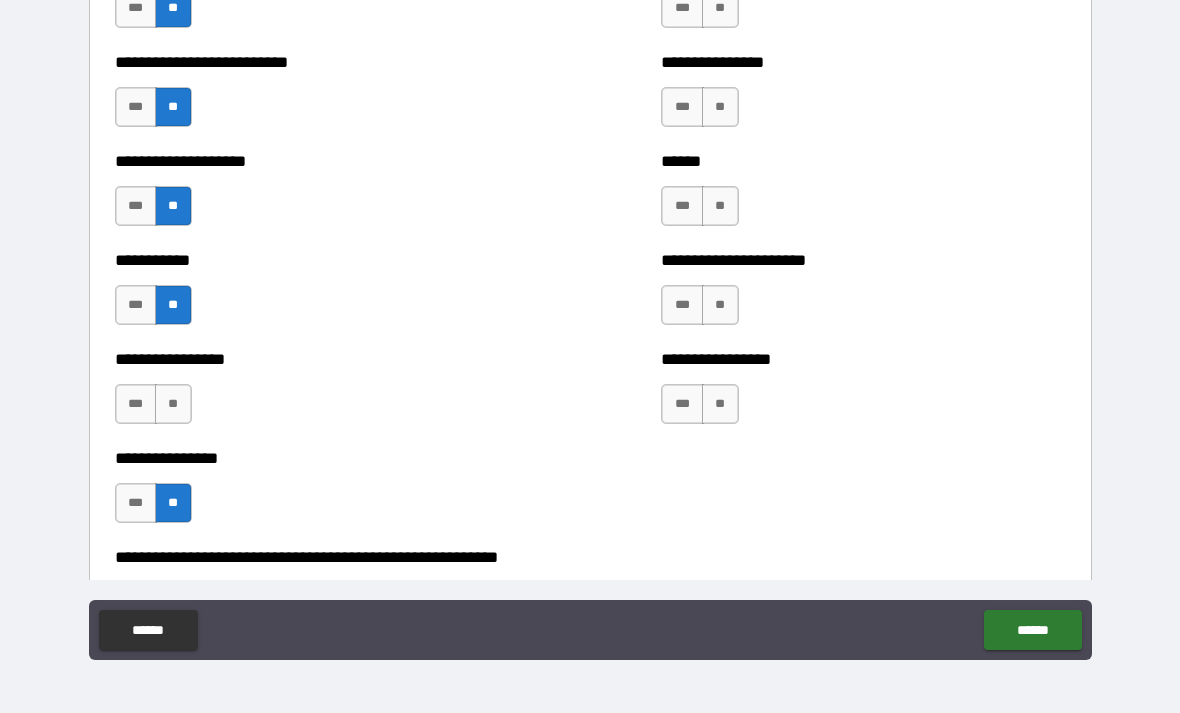 click on "**" at bounding box center [173, 404] 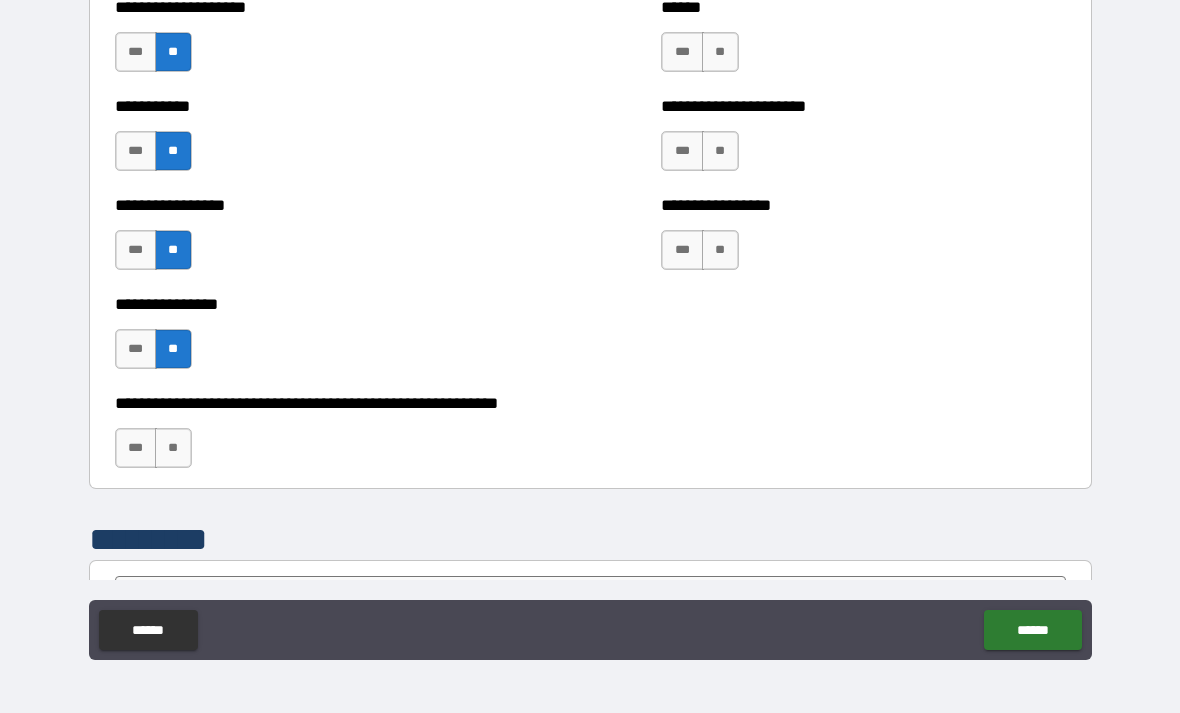 scroll, scrollTop: 5886, scrollLeft: 0, axis: vertical 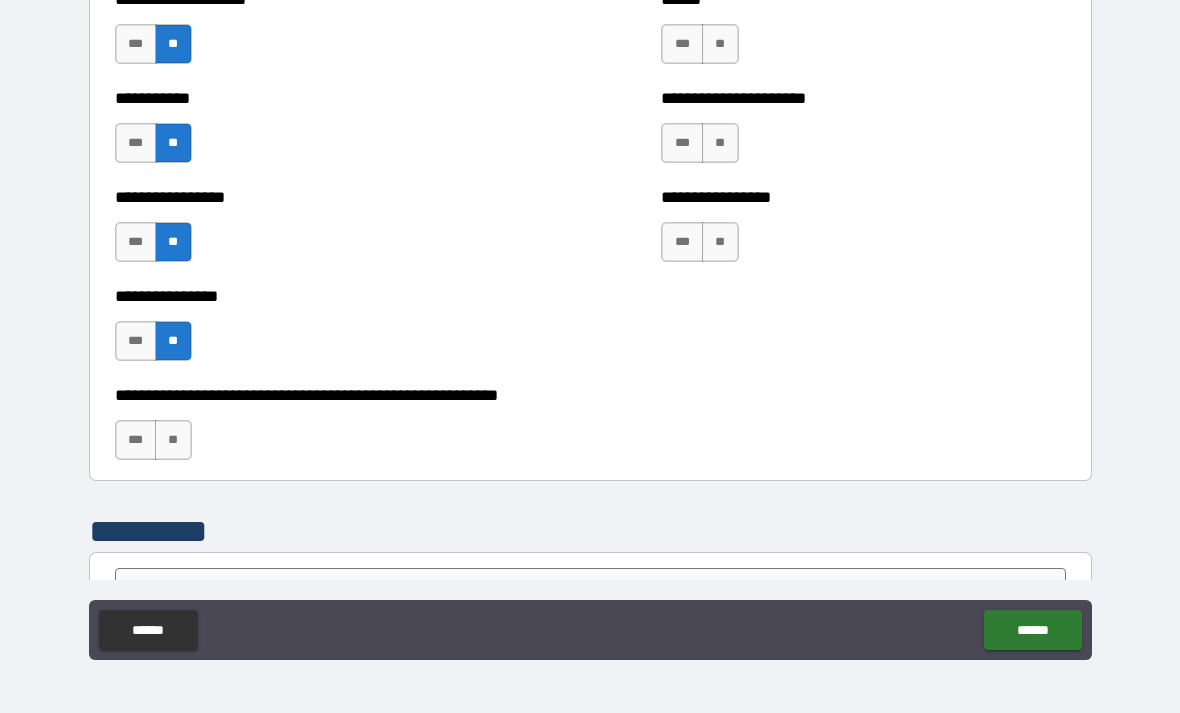 click on "**" at bounding box center (173, 440) 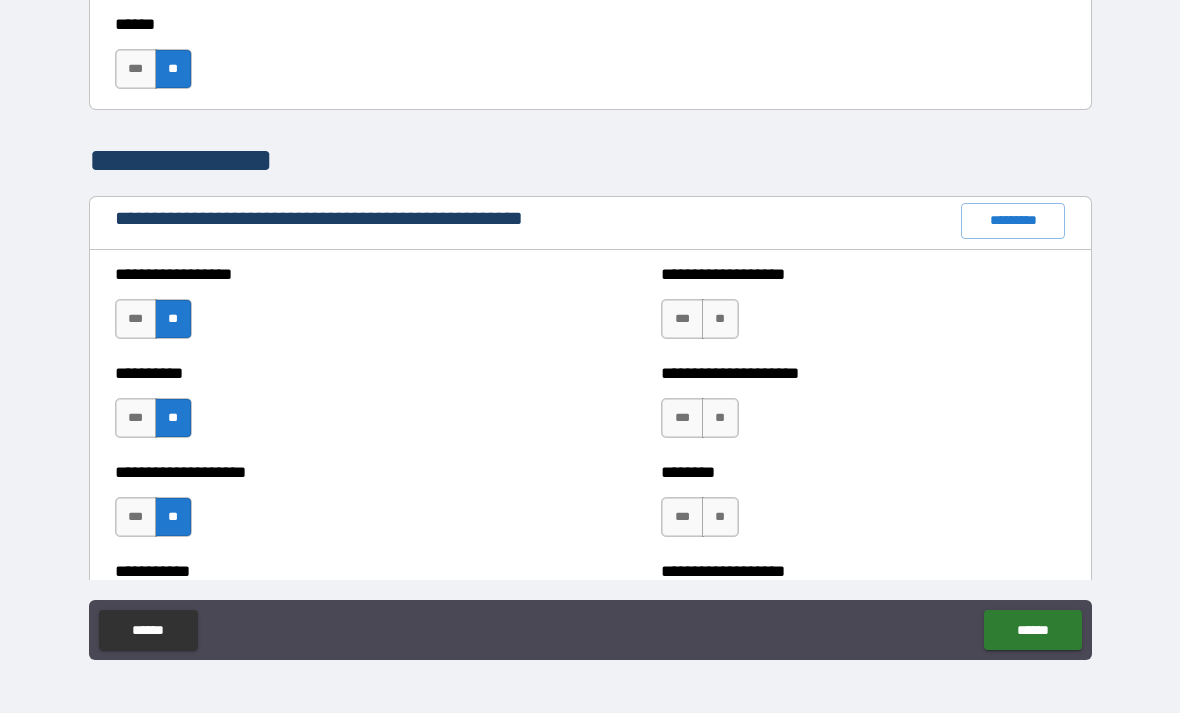 scroll, scrollTop: 2147, scrollLeft: 0, axis: vertical 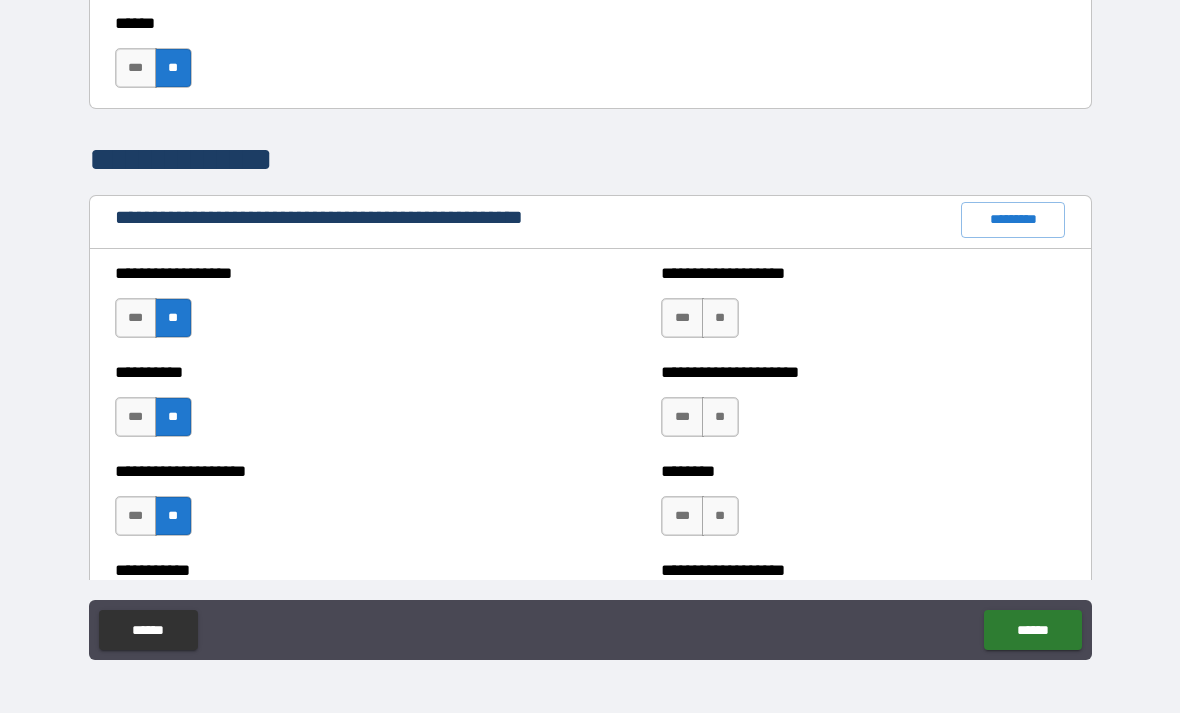click on "**" at bounding box center [720, 318] 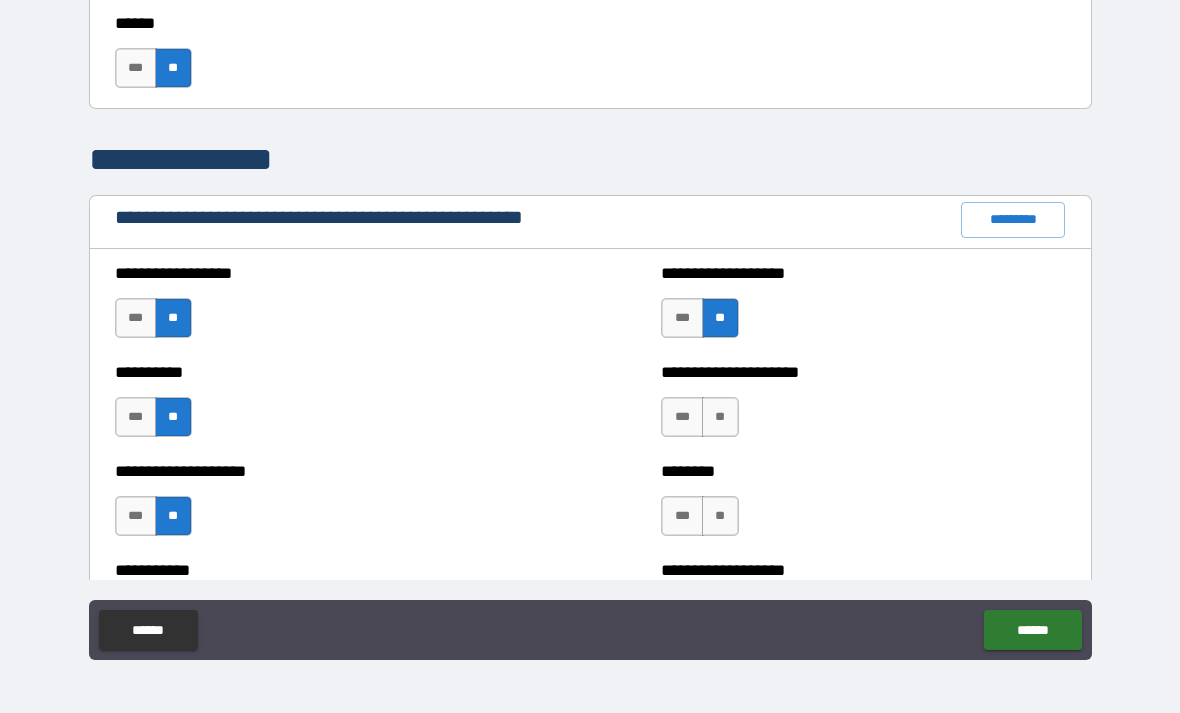 click on "**" at bounding box center [720, 417] 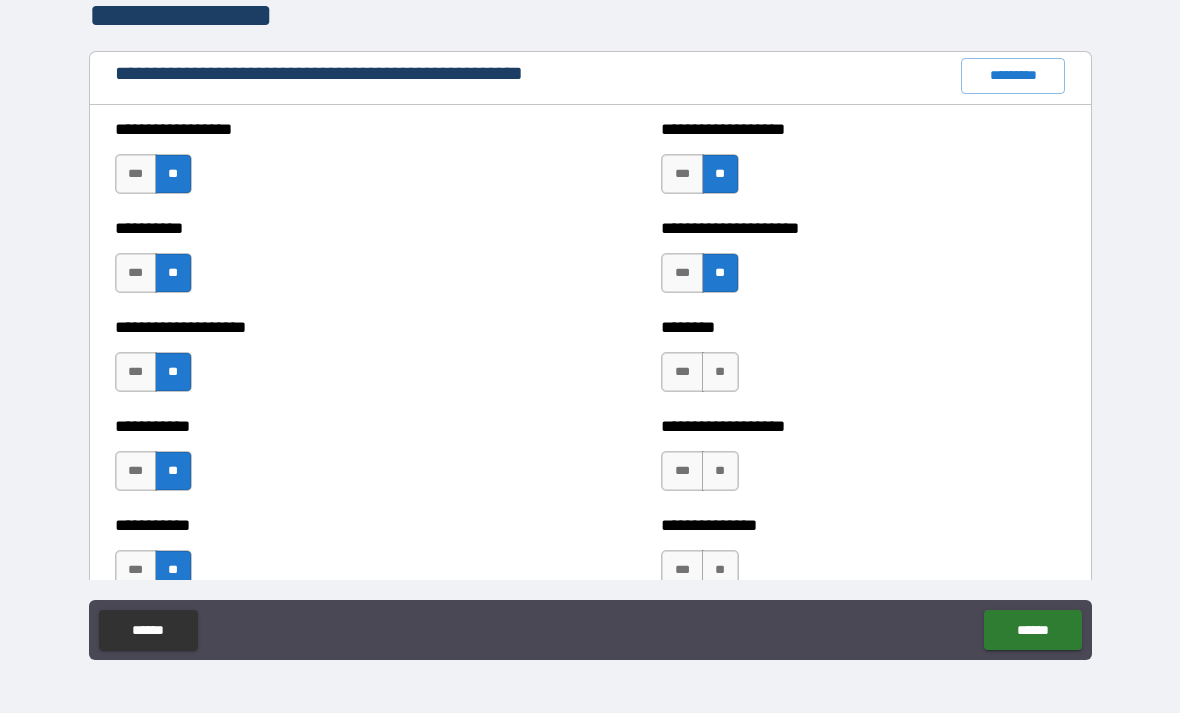 scroll, scrollTop: 2299, scrollLeft: 0, axis: vertical 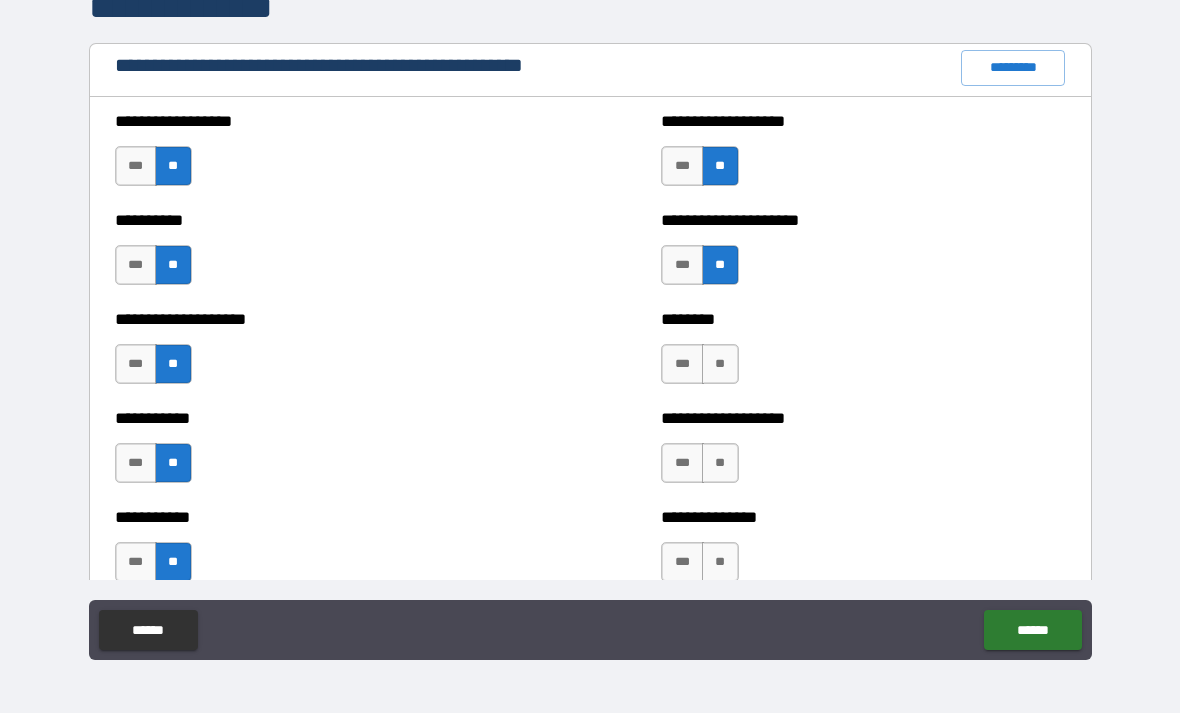 click on "**" at bounding box center [720, 364] 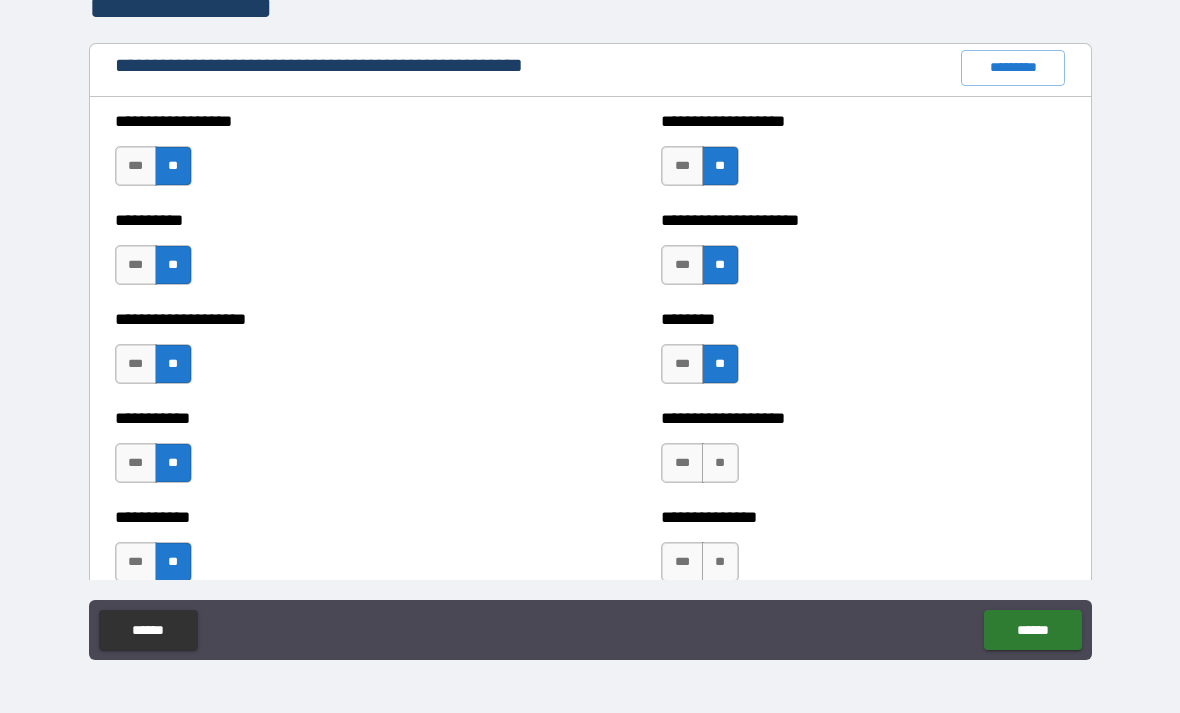 click on "**" at bounding box center (720, 463) 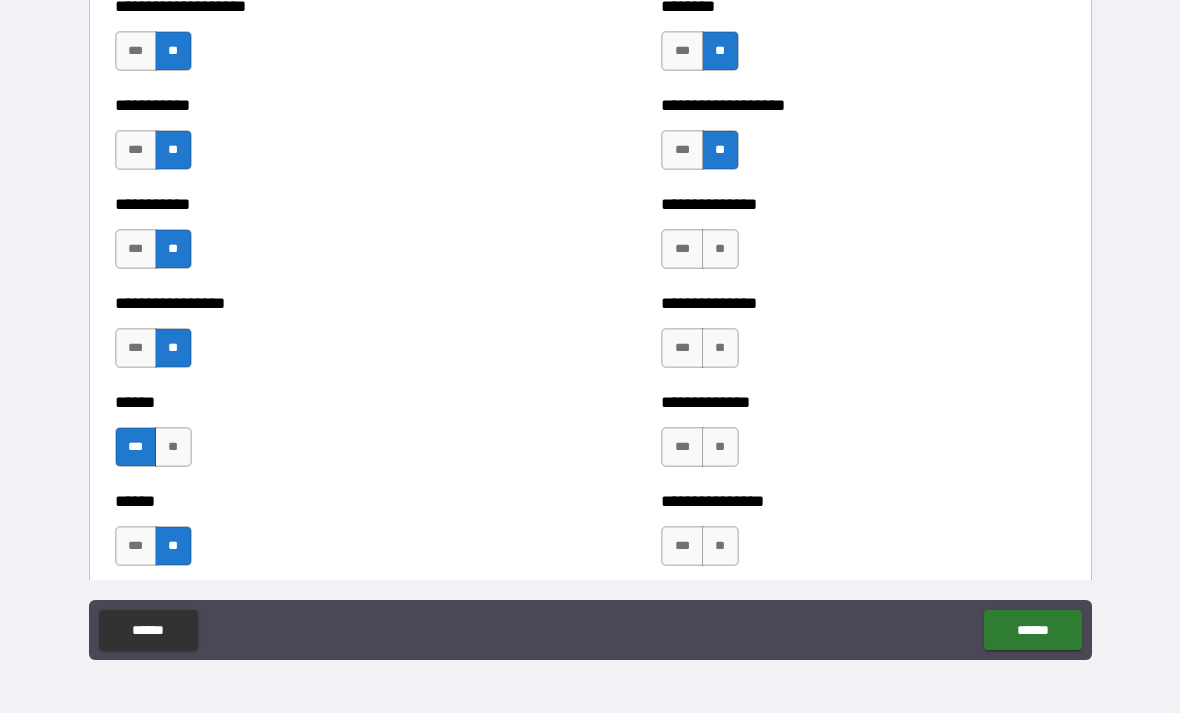 scroll, scrollTop: 2638, scrollLeft: 0, axis: vertical 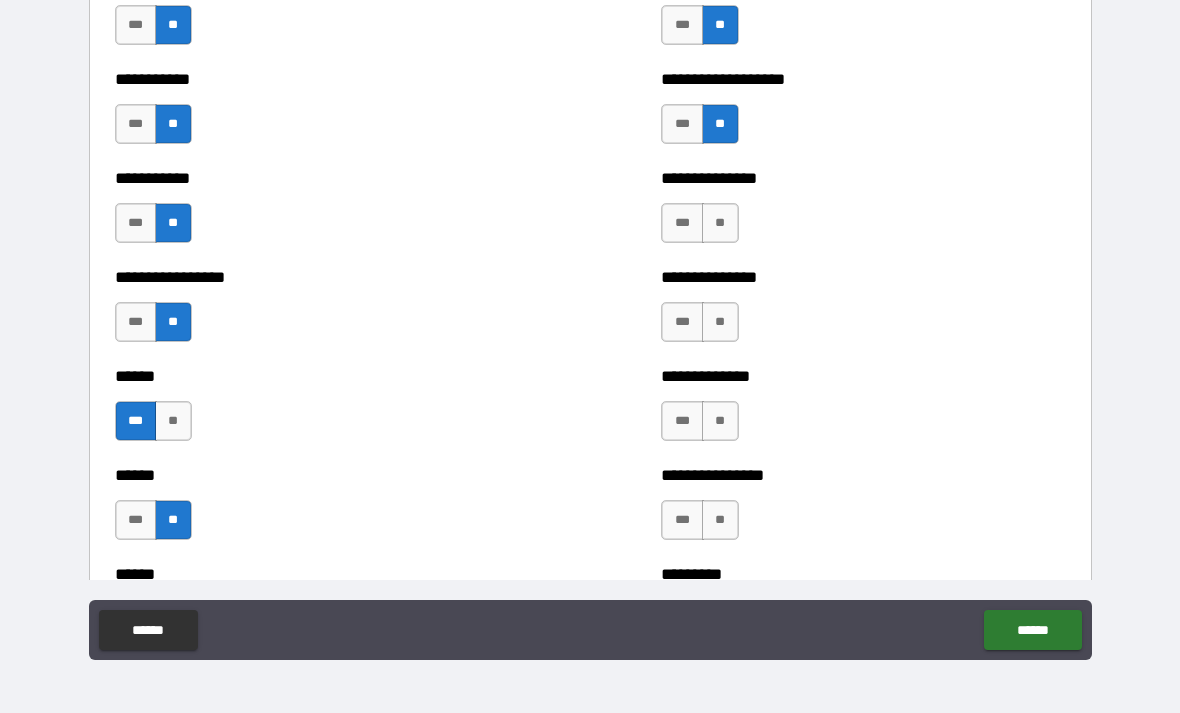 click on "**" at bounding box center [720, 223] 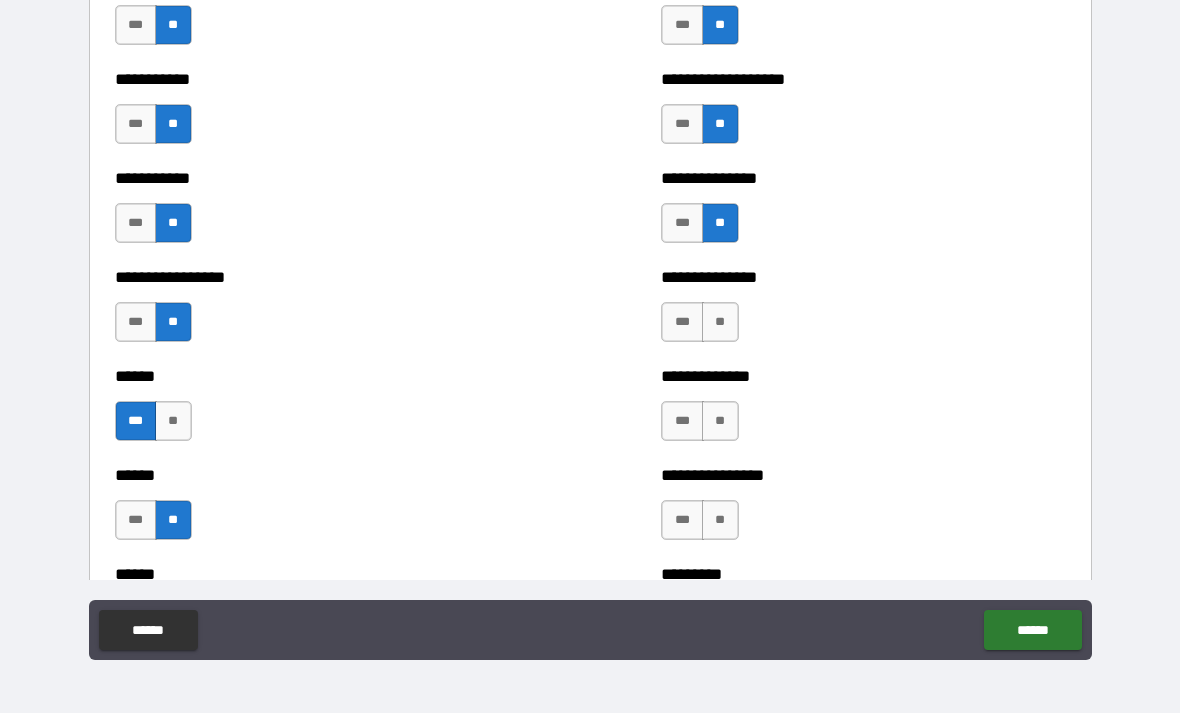click on "**" at bounding box center [720, 322] 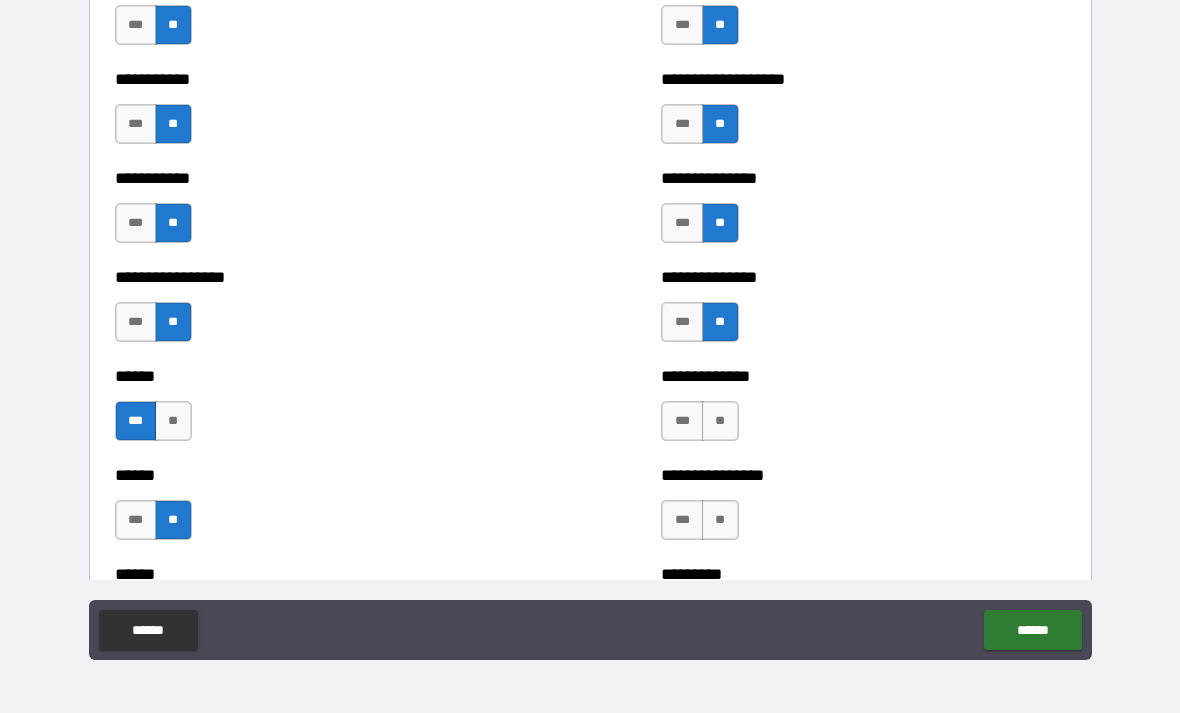 click on "**" at bounding box center [720, 421] 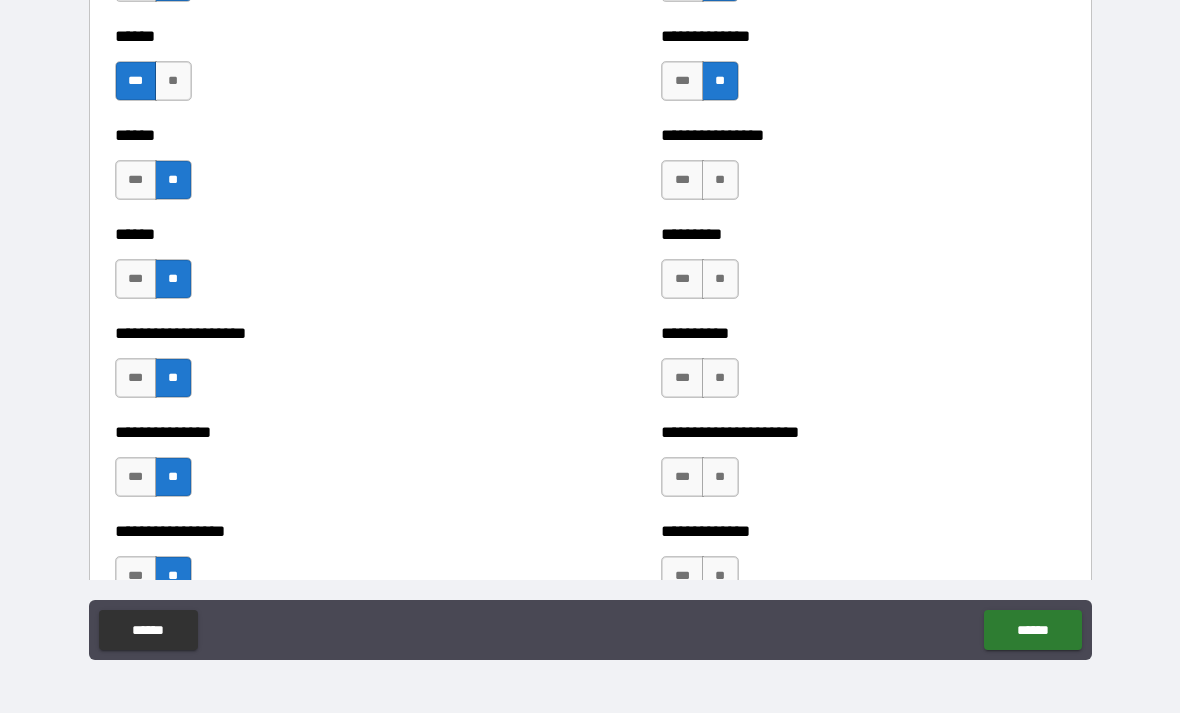 scroll, scrollTop: 2979, scrollLeft: 0, axis: vertical 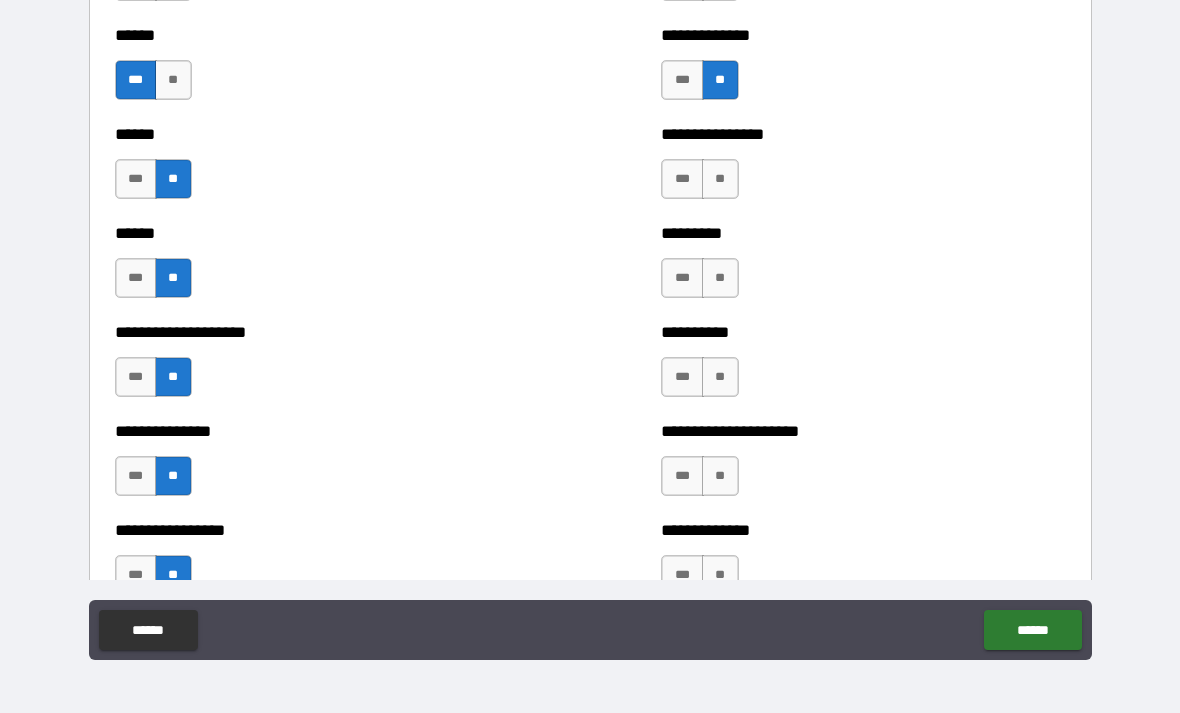click on "**" at bounding box center (720, 179) 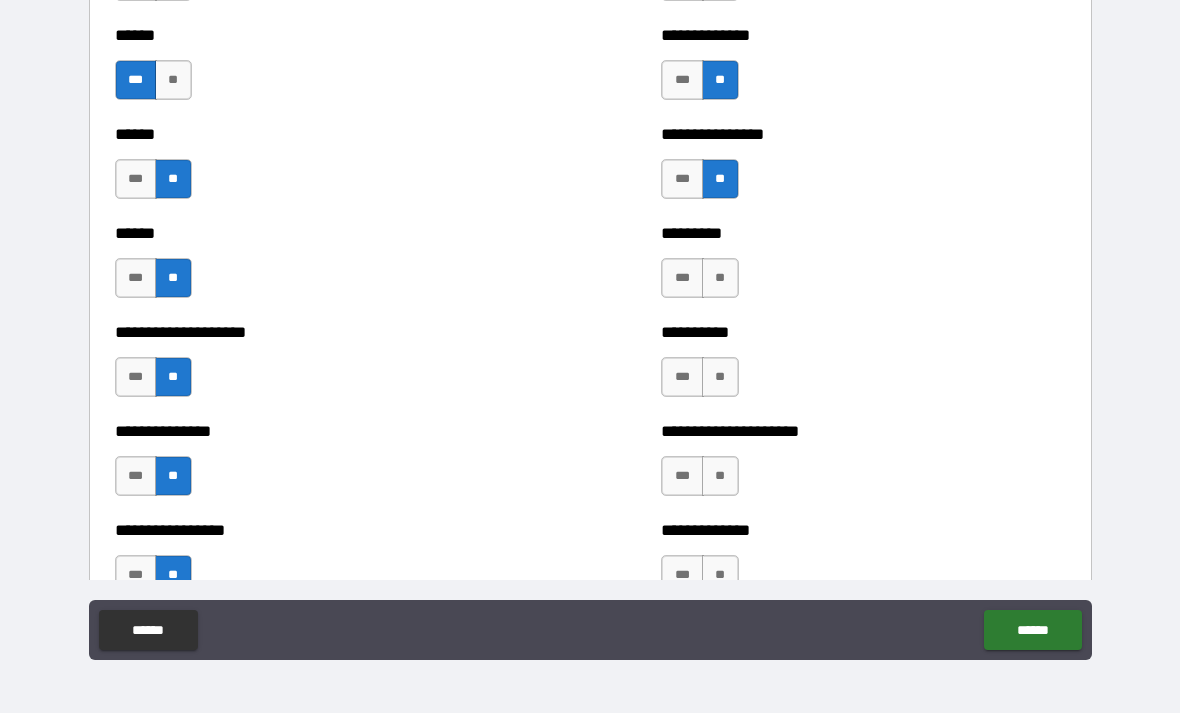 click on "**" at bounding box center (720, 278) 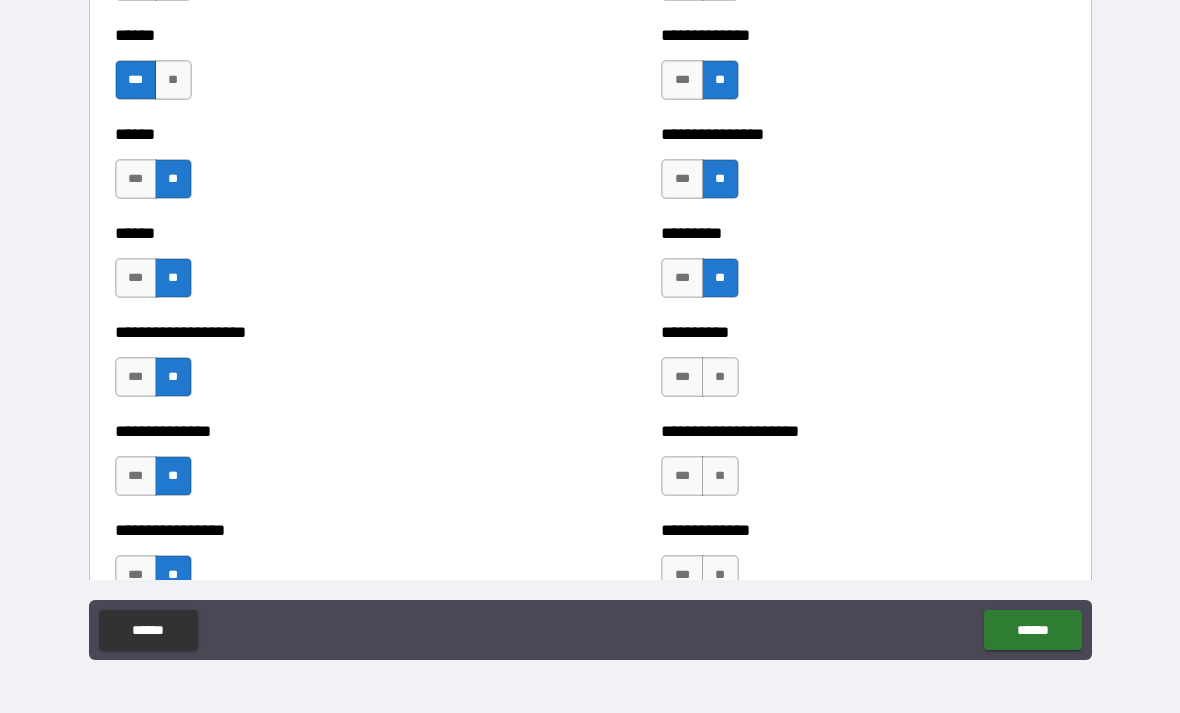 click on "**" at bounding box center [720, 377] 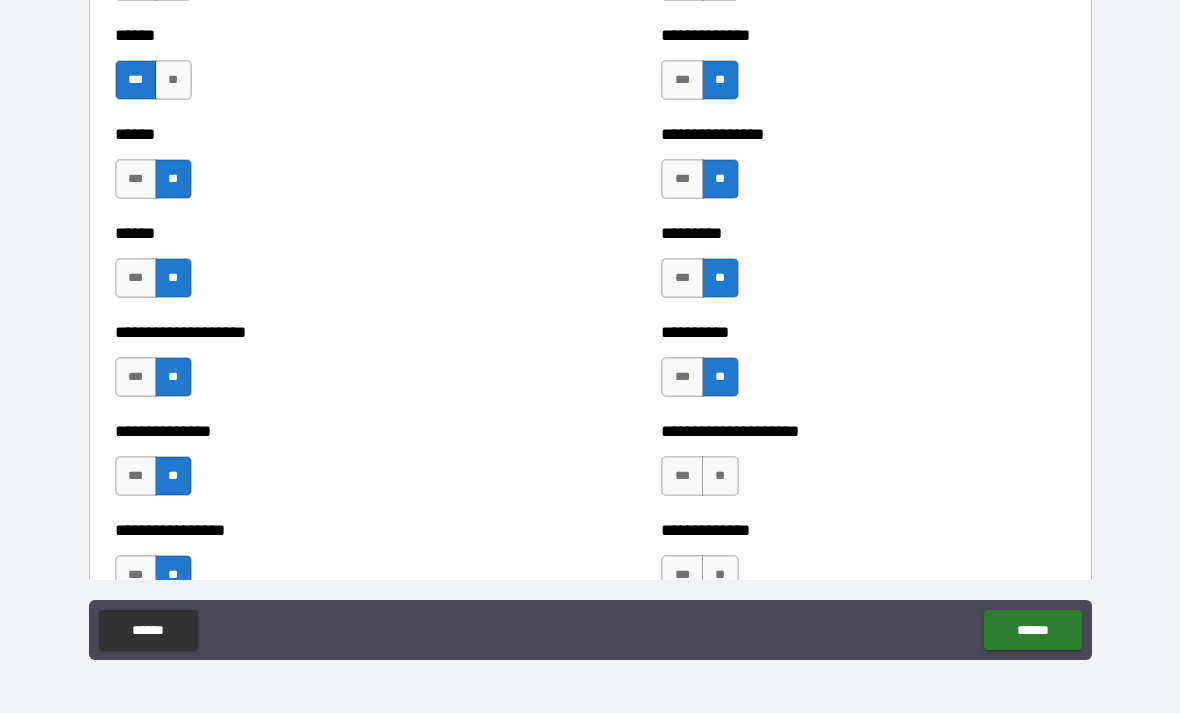 click on "**" at bounding box center [720, 476] 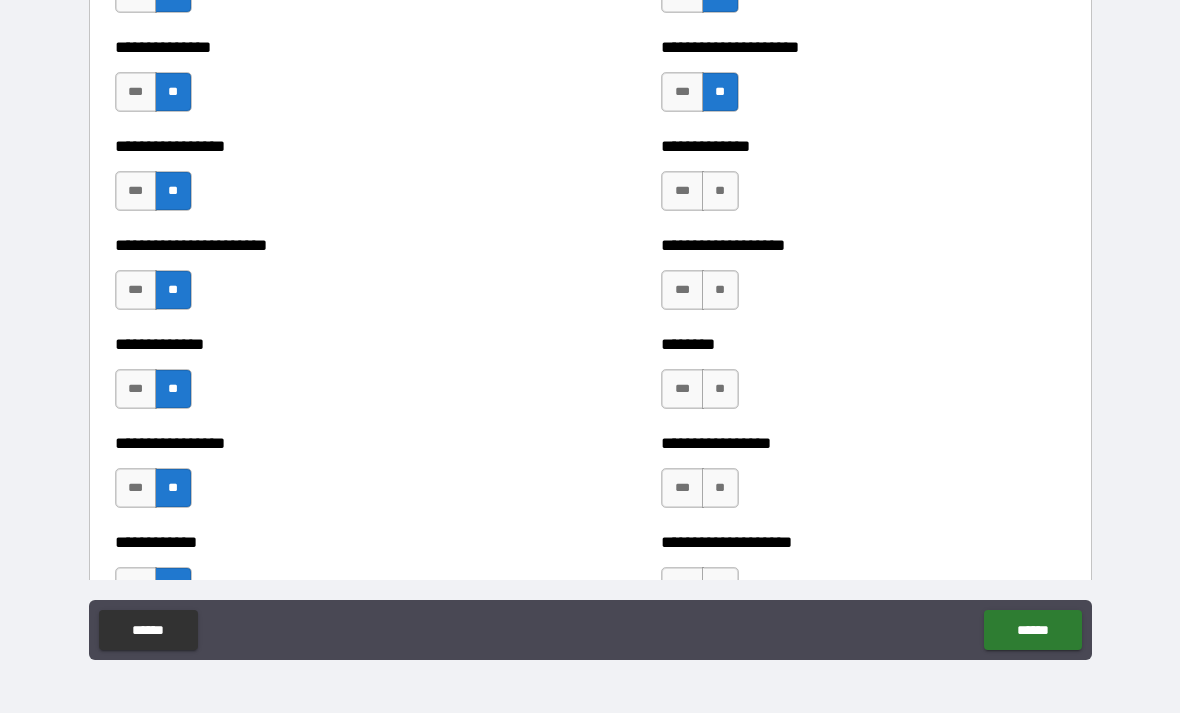 scroll, scrollTop: 3372, scrollLeft: 0, axis: vertical 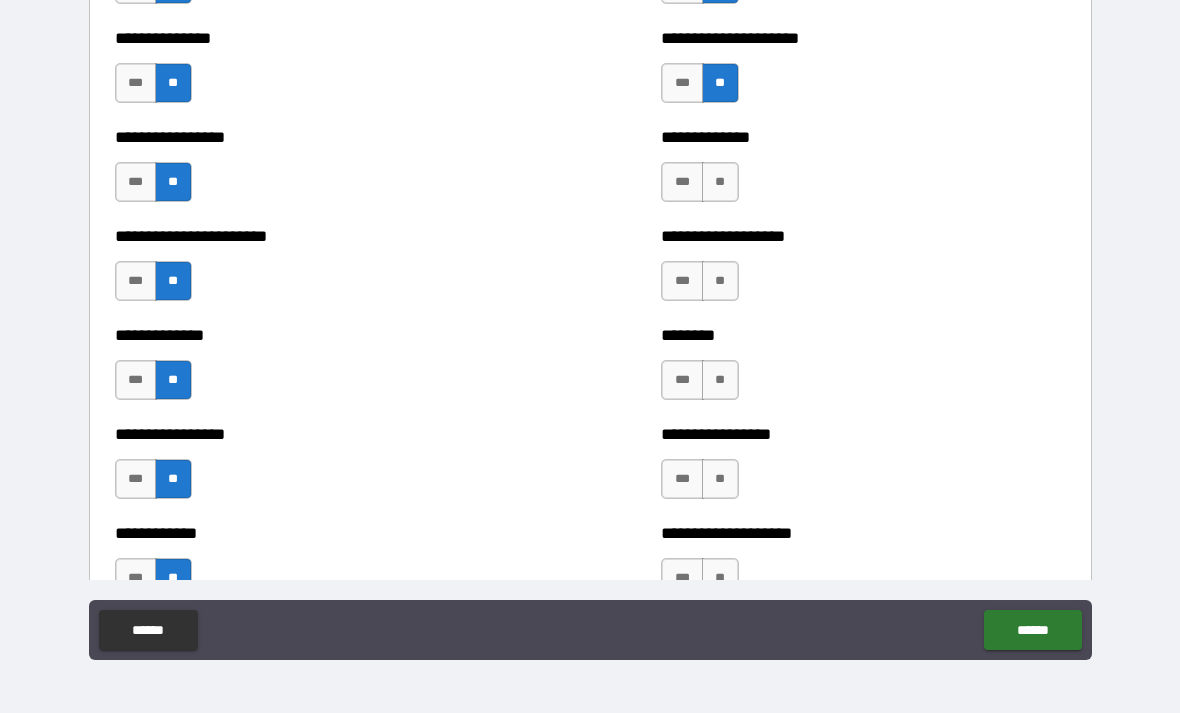 click on "**" at bounding box center (720, 182) 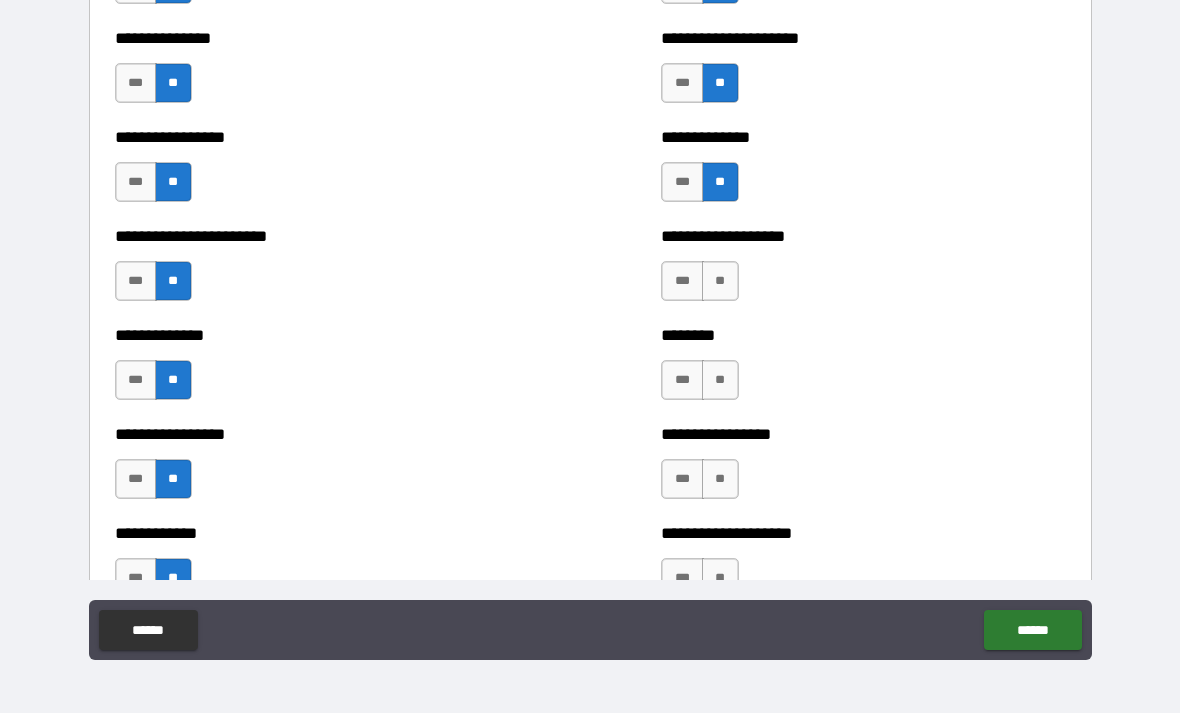 click on "**" at bounding box center [720, 281] 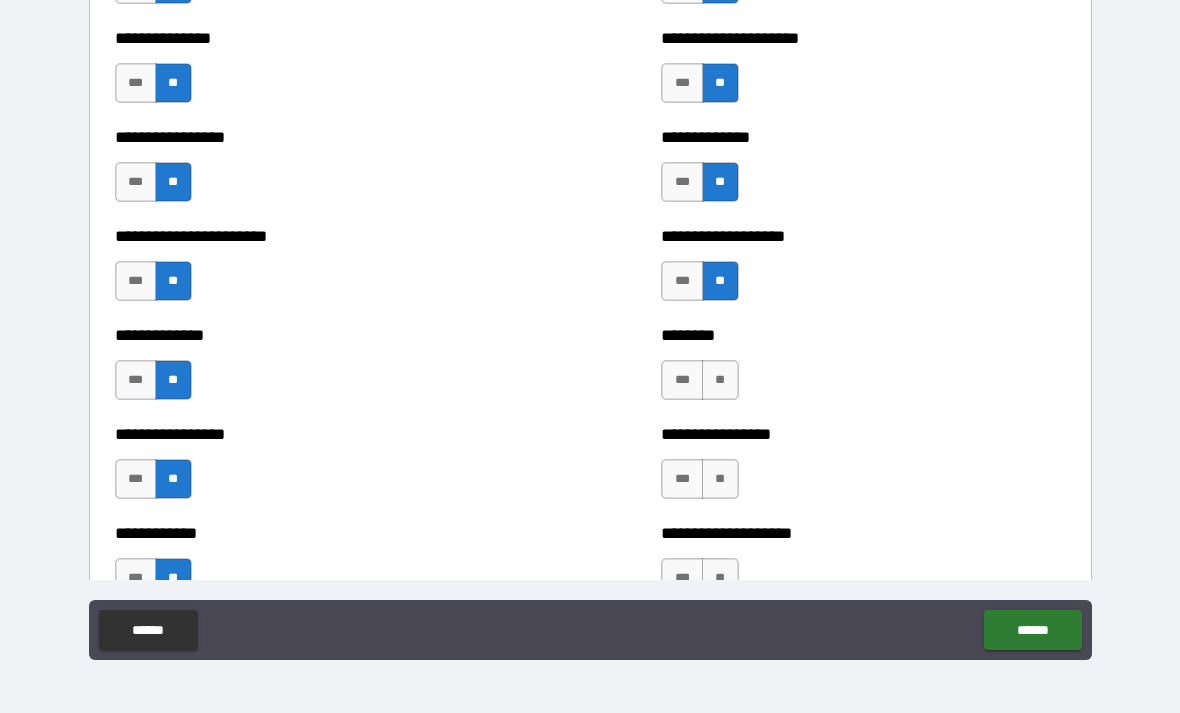 click on "**" at bounding box center [720, 380] 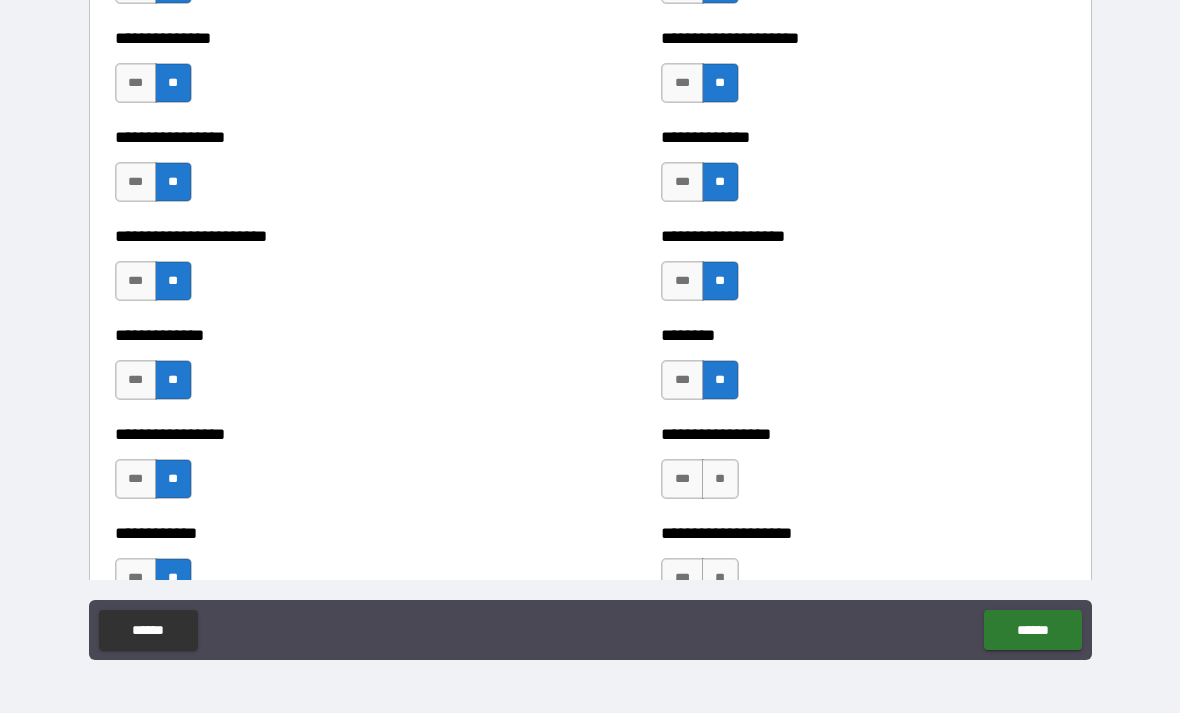click on "**" at bounding box center [720, 479] 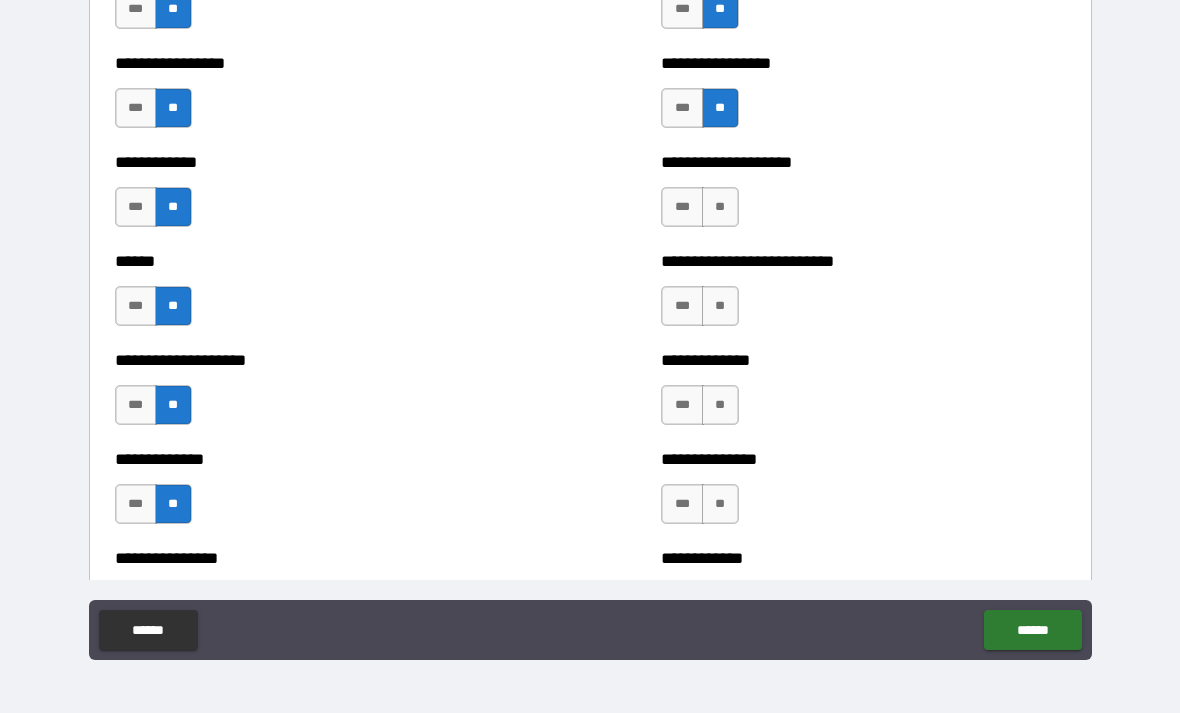 scroll, scrollTop: 3749, scrollLeft: 0, axis: vertical 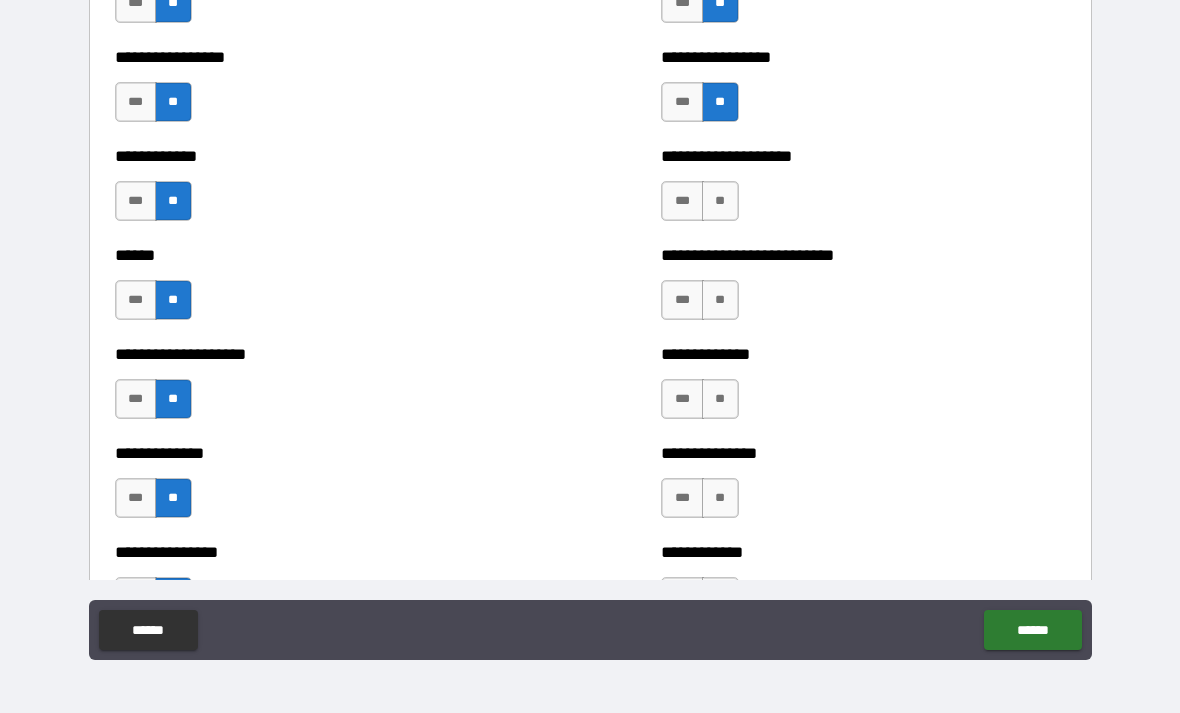 click on "**" at bounding box center (720, 201) 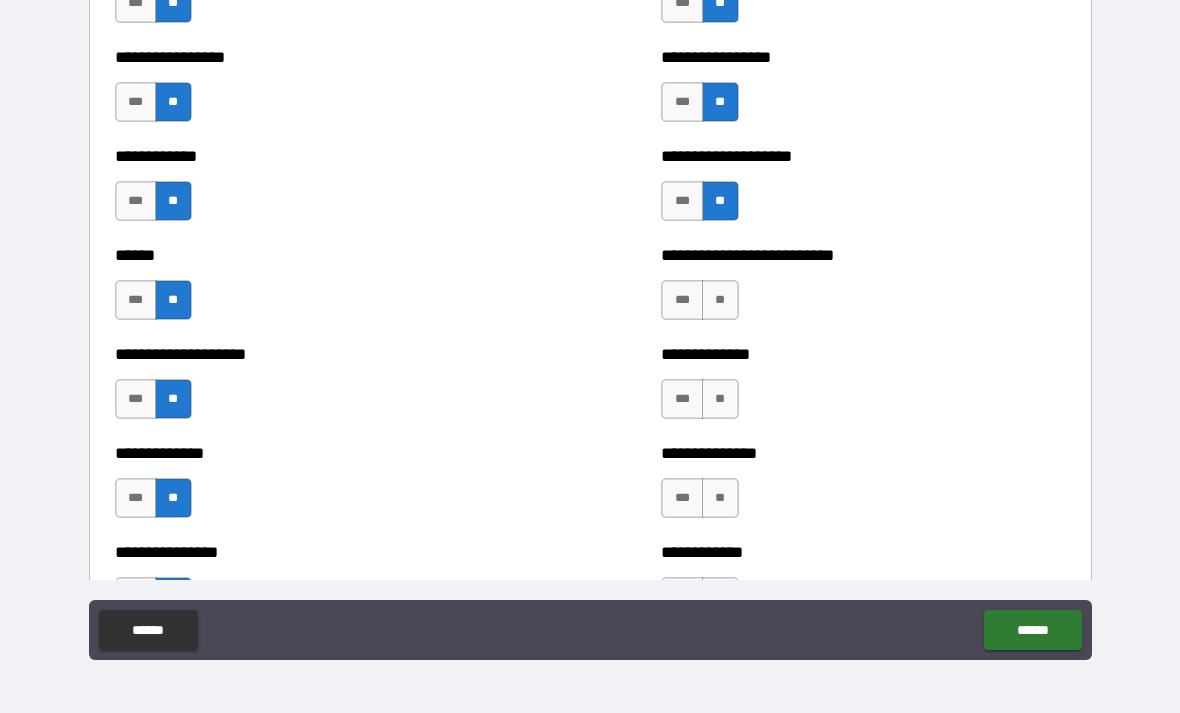 click on "**" at bounding box center (720, 300) 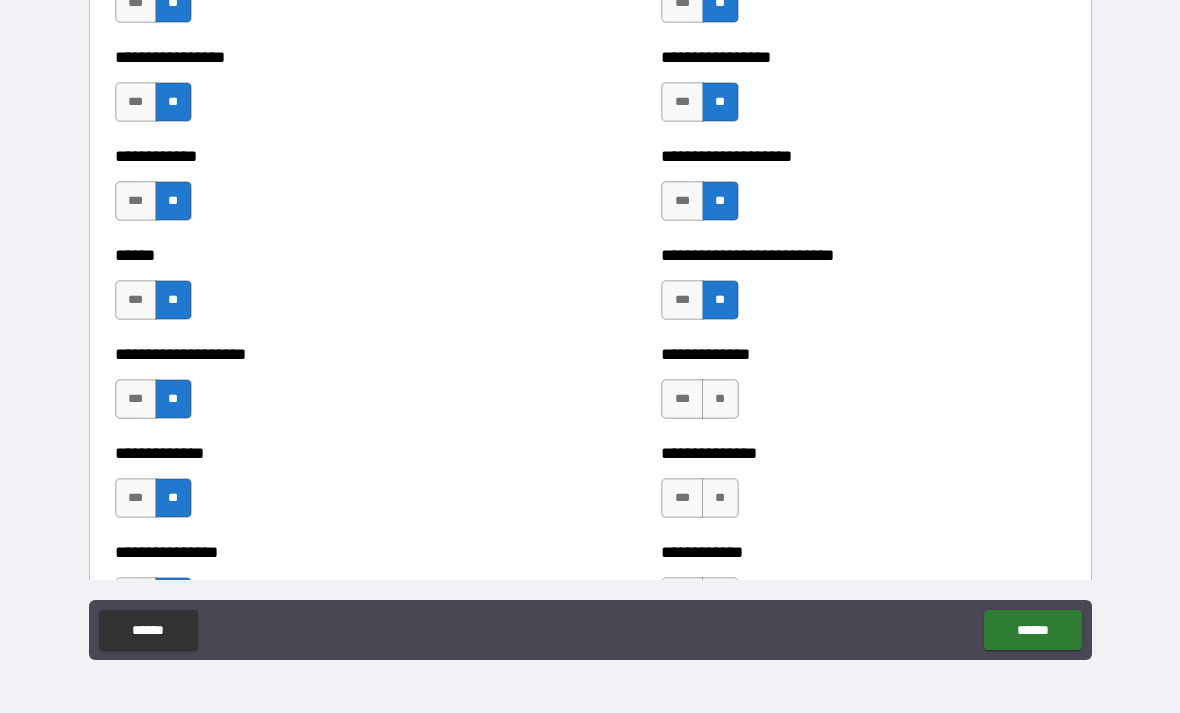 click on "**" at bounding box center [720, 399] 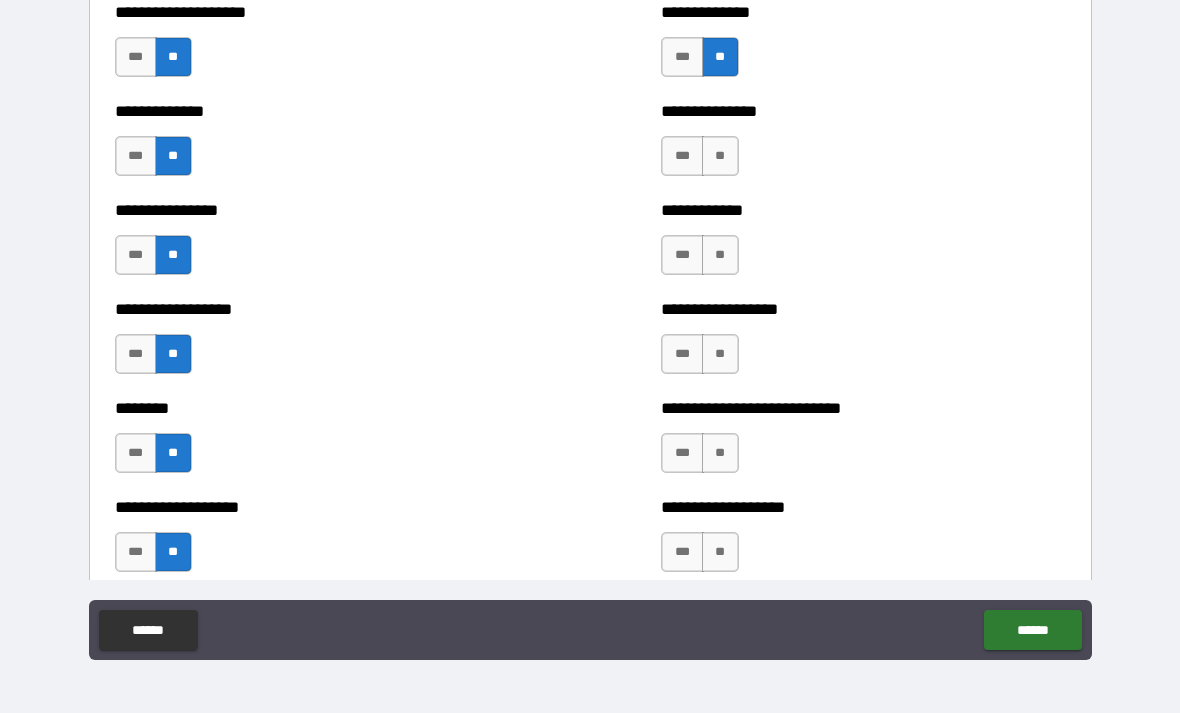 scroll, scrollTop: 4094, scrollLeft: 0, axis: vertical 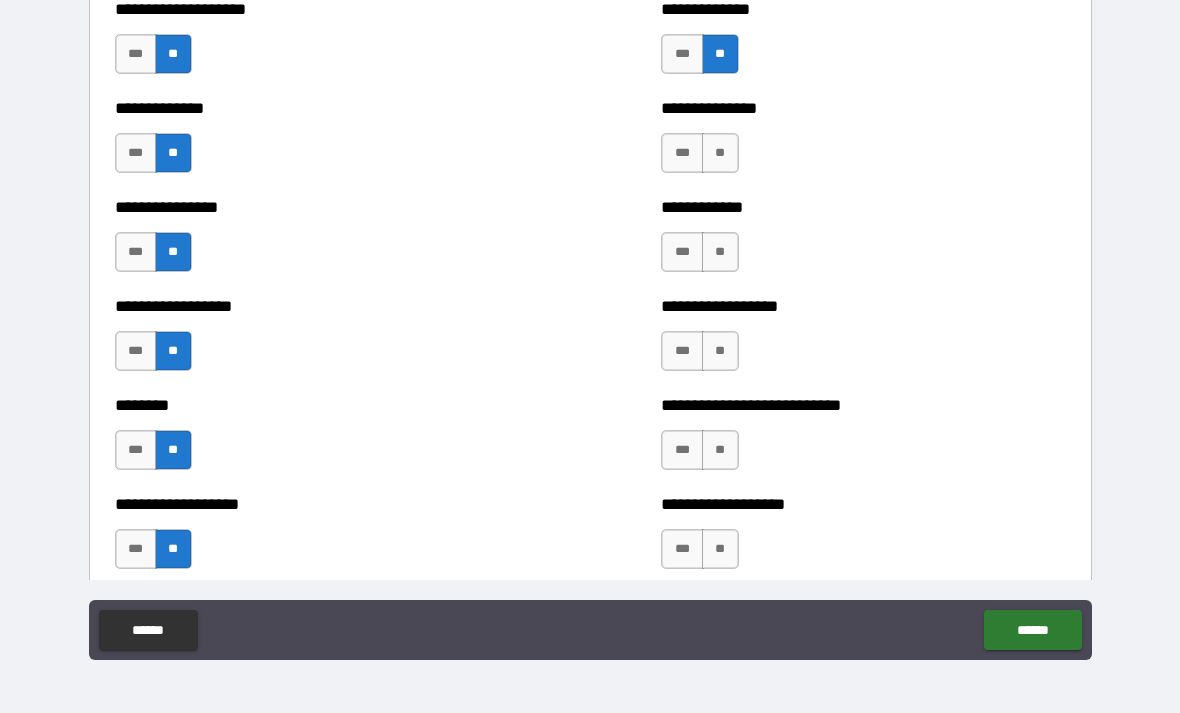 click on "**" at bounding box center (720, 153) 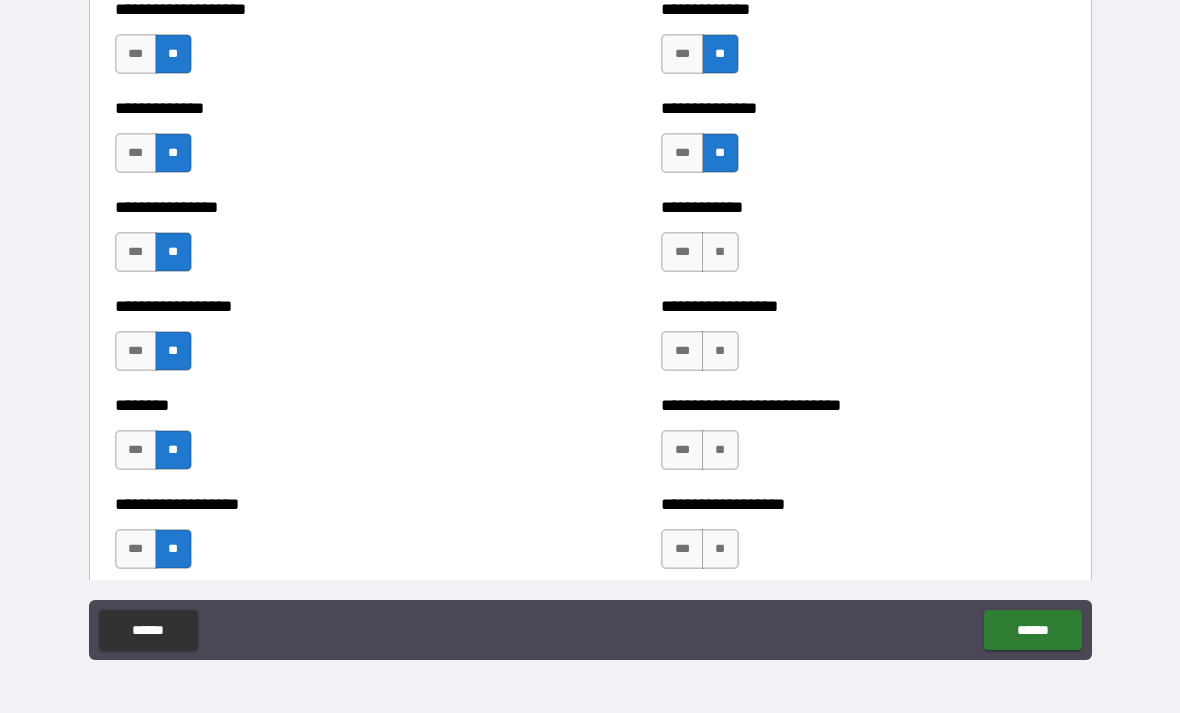 click on "**" at bounding box center (720, 252) 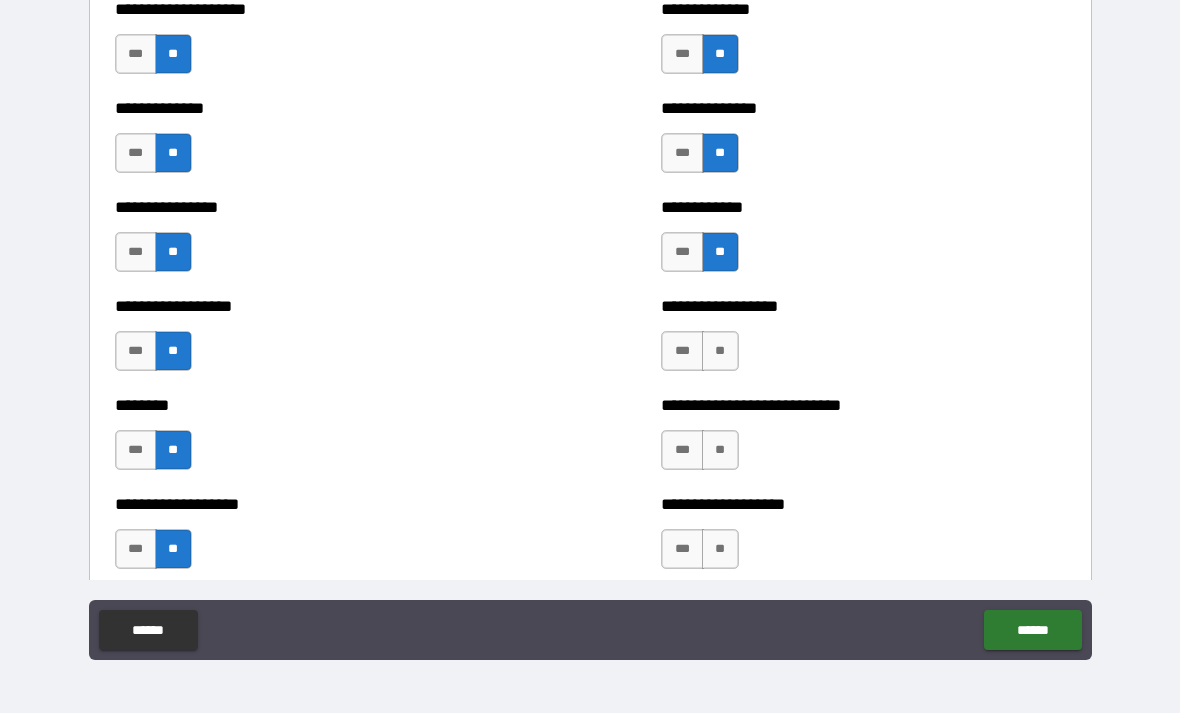 click on "**" at bounding box center (720, 351) 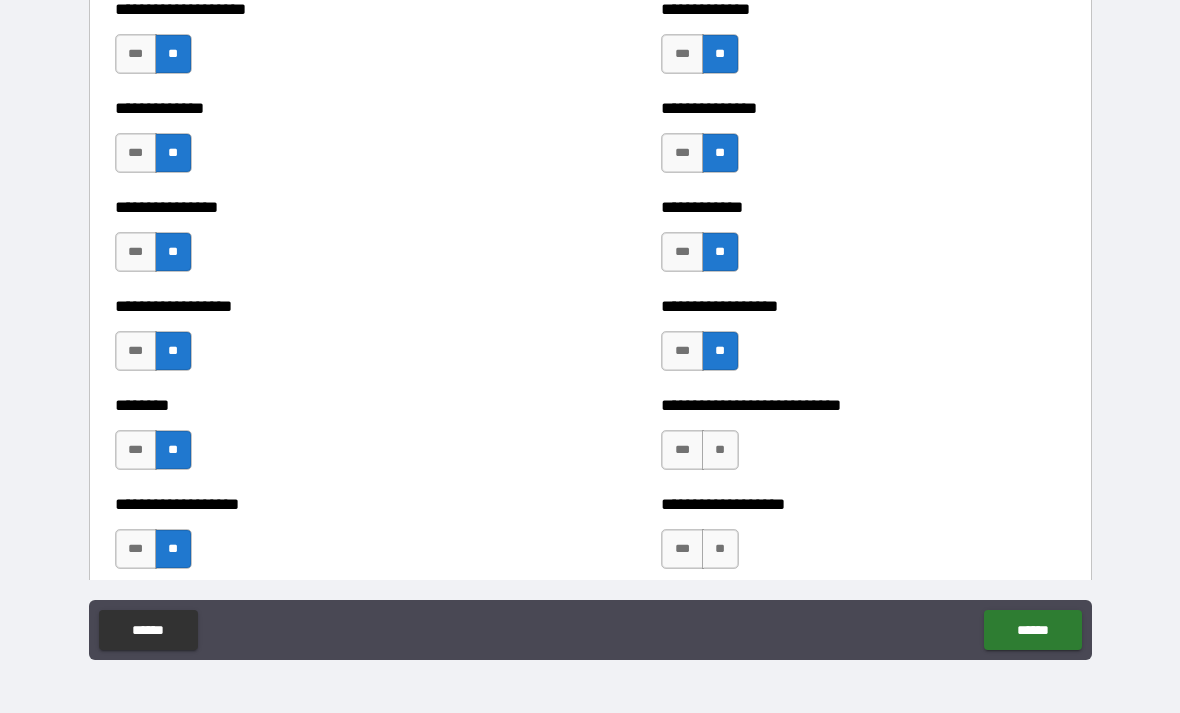 click on "**" at bounding box center (720, 450) 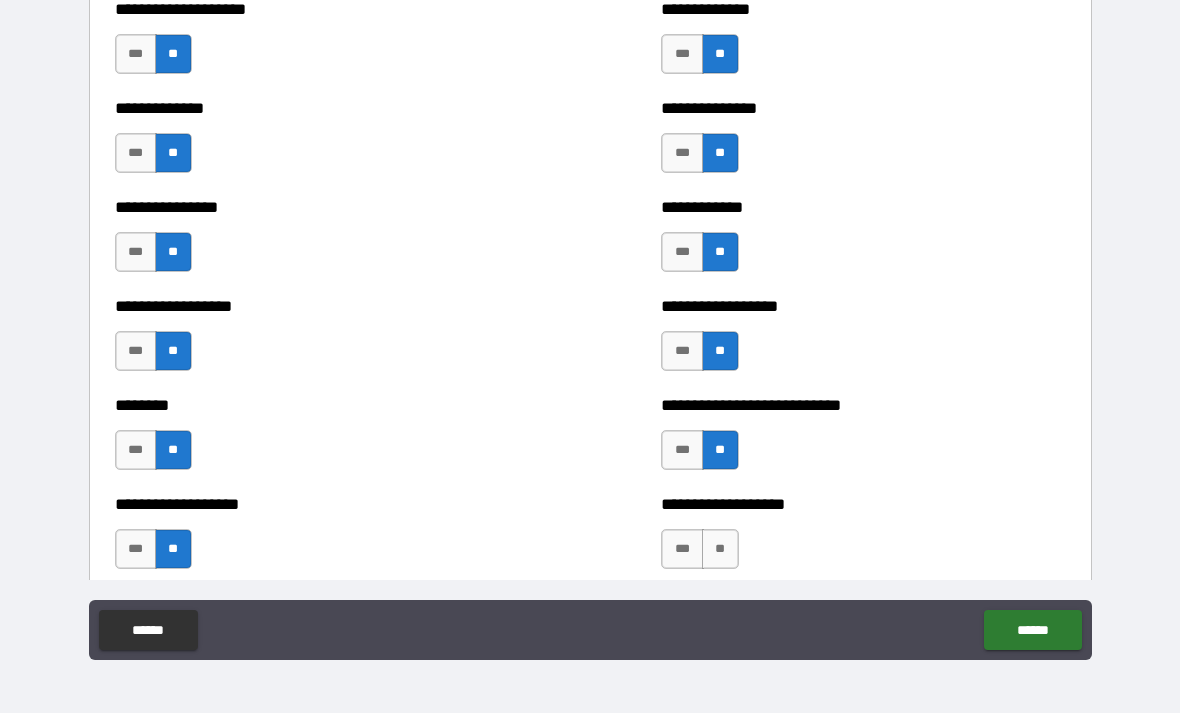 click on "**" at bounding box center (720, 549) 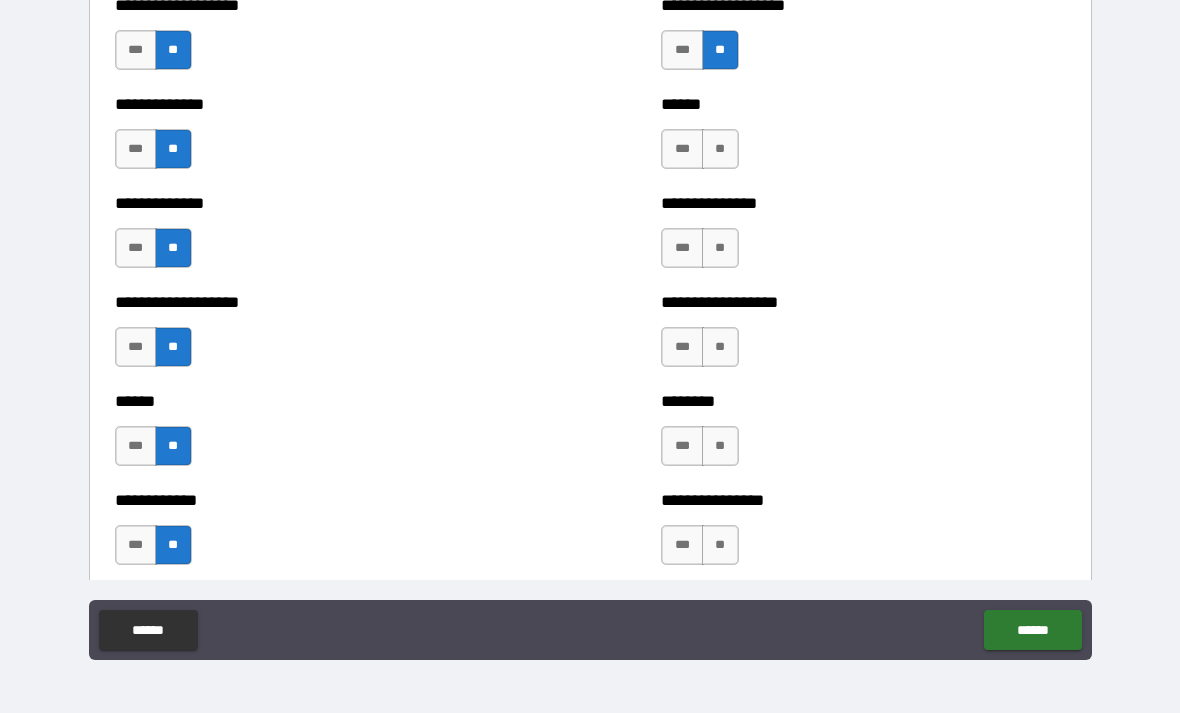 scroll, scrollTop: 4594, scrollLeft: 0, axis: vertical 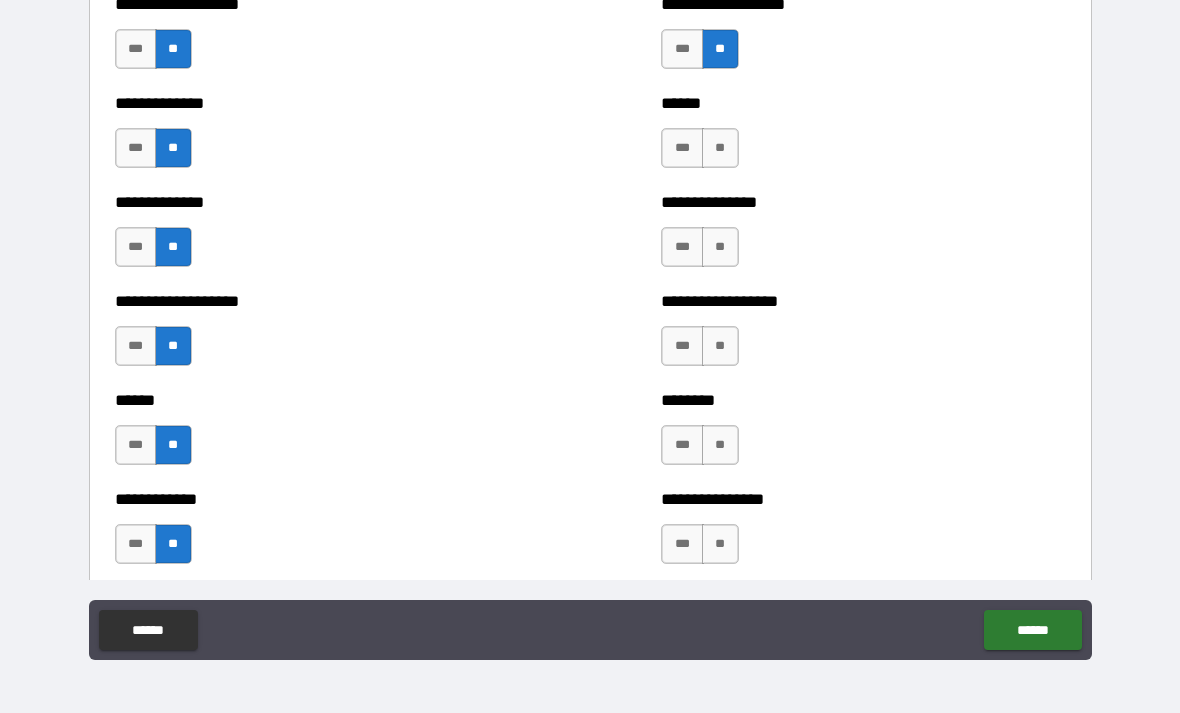 click on "**" at bounding box center [720, 148] 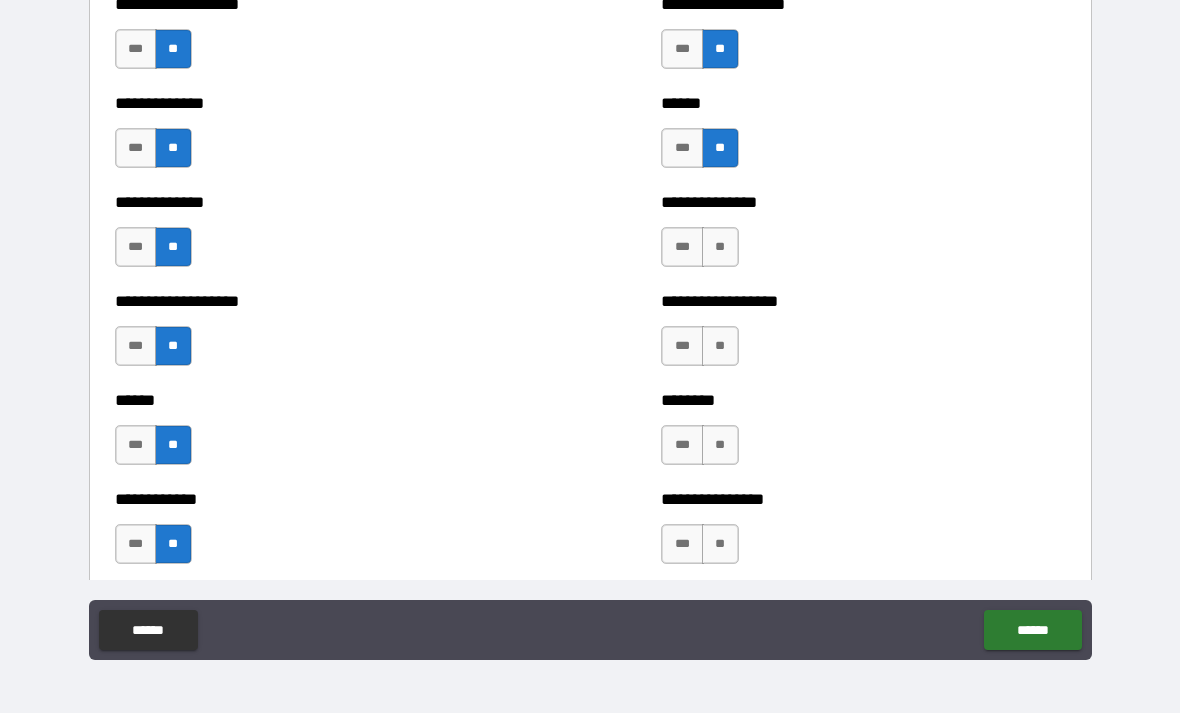 click on "**" at bounding box center [720, 247] 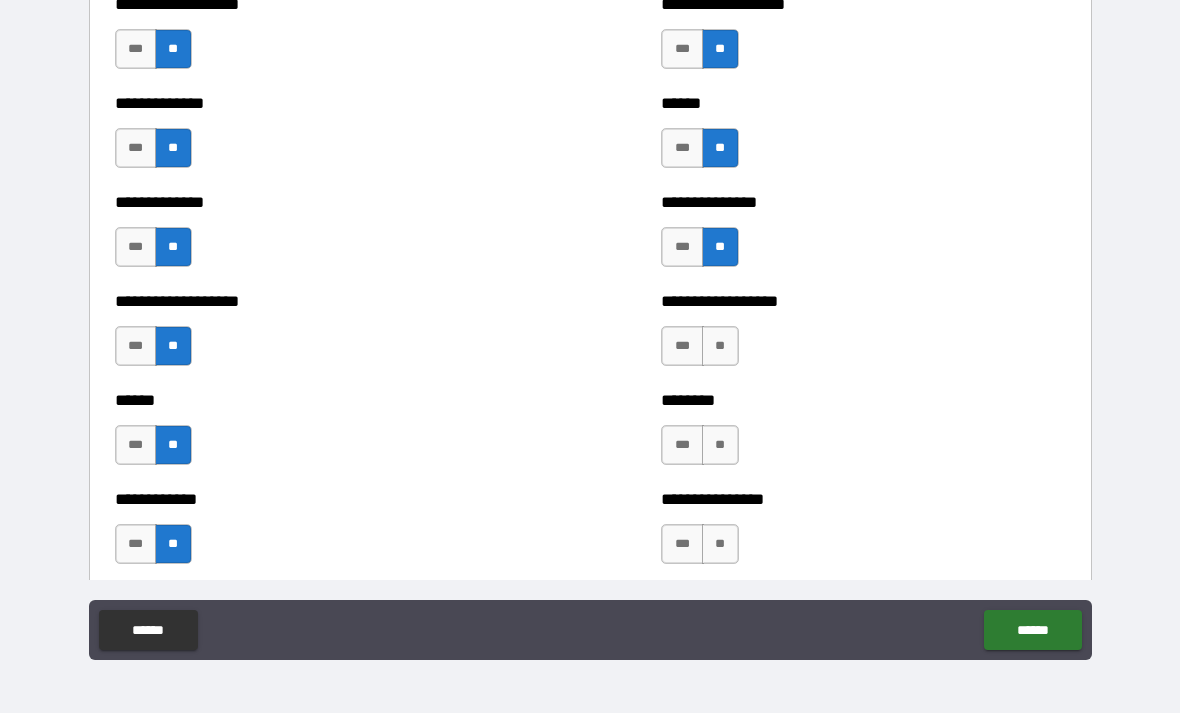 click on "**" at bounding box center (720, 346) 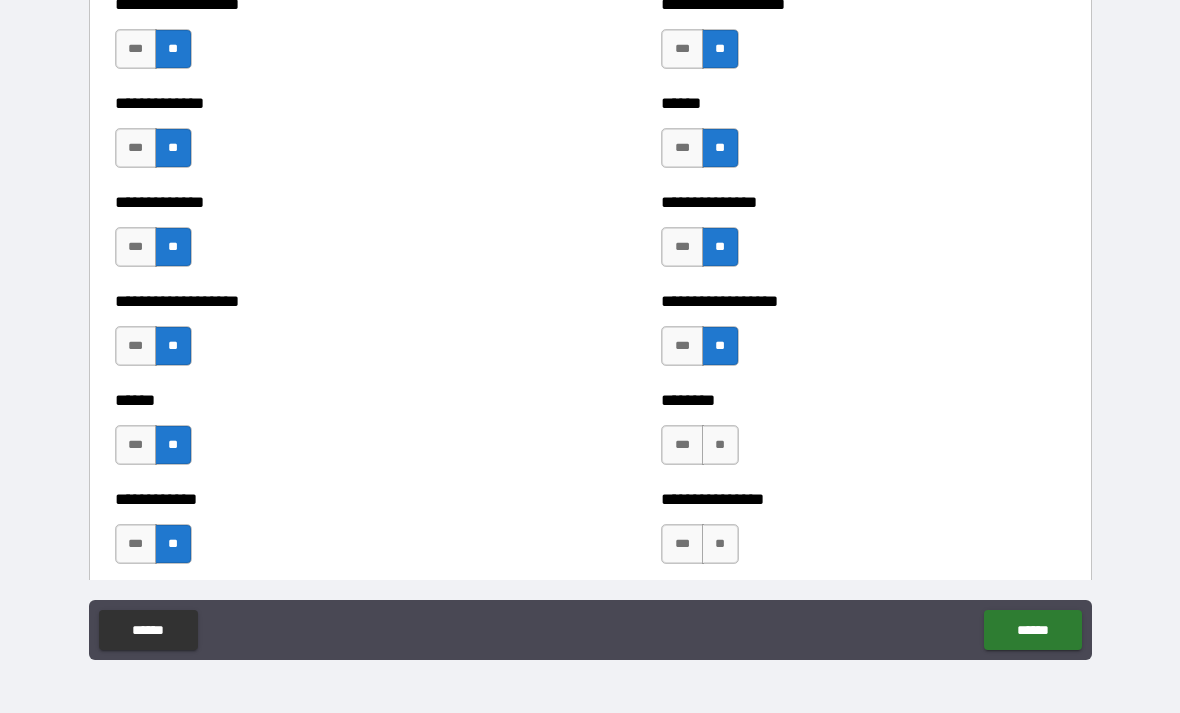 click on "**" at bounding box center (720, 445) 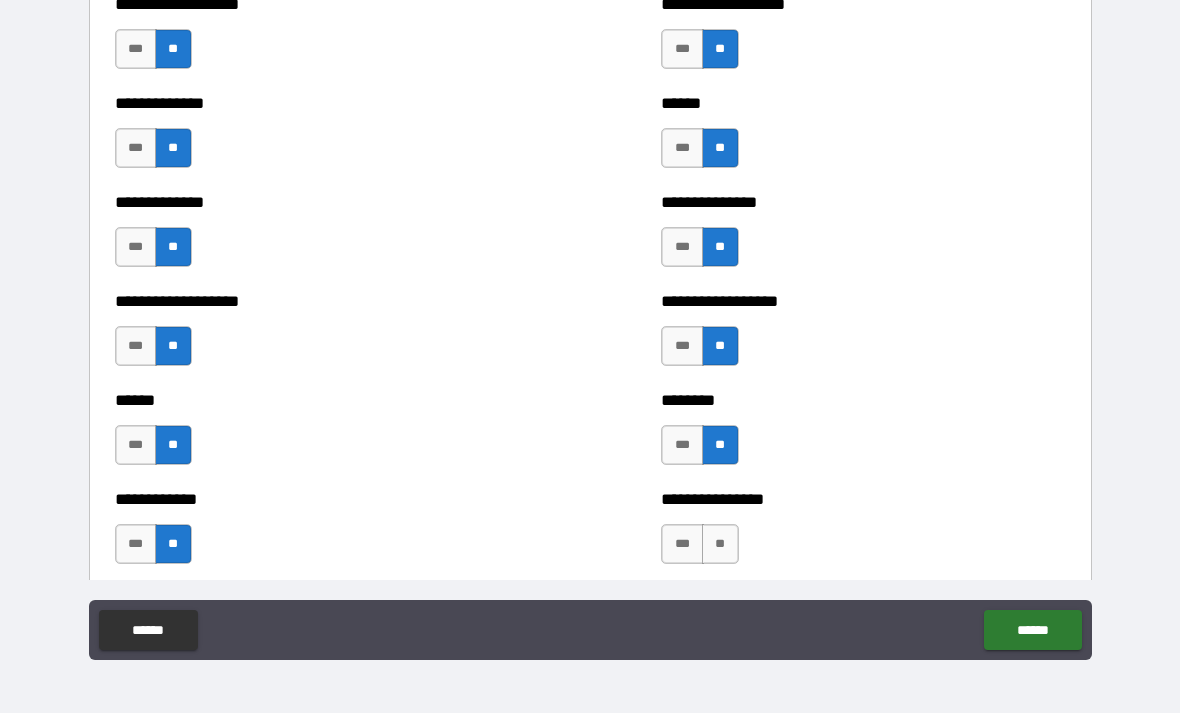 click on "**" at bounding box center (720, 544) 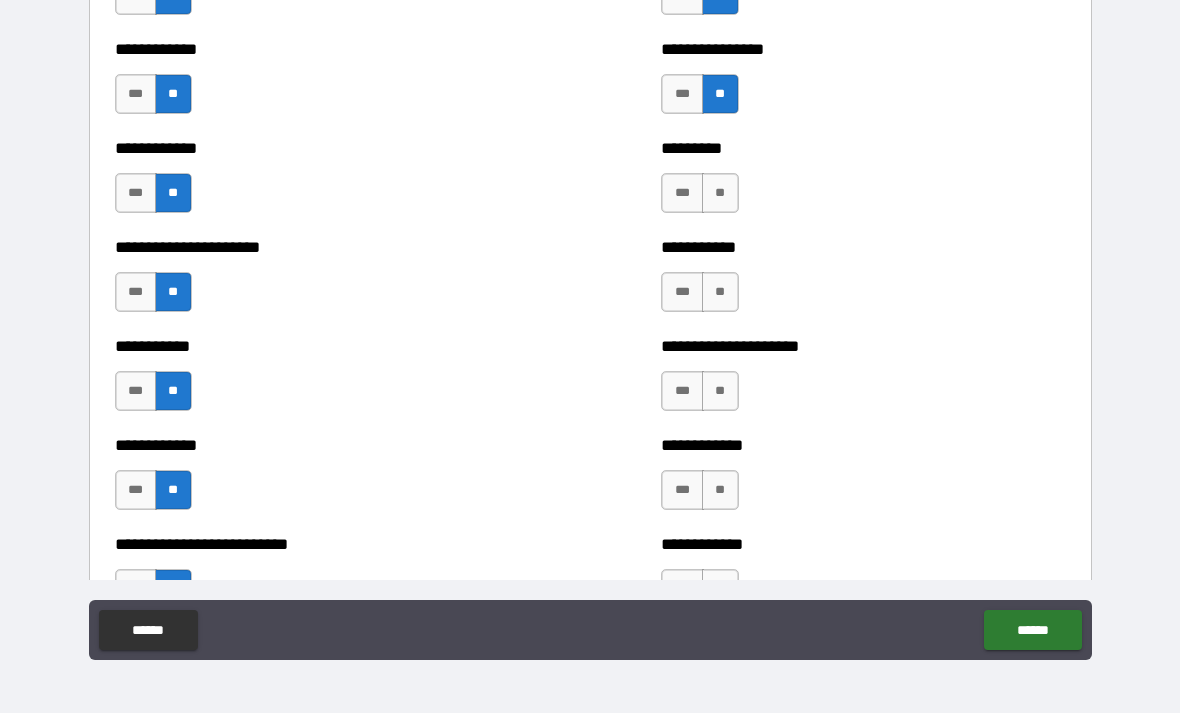 scroll, scrollTop: 5053, scrollLeft: 0, axis: vertical 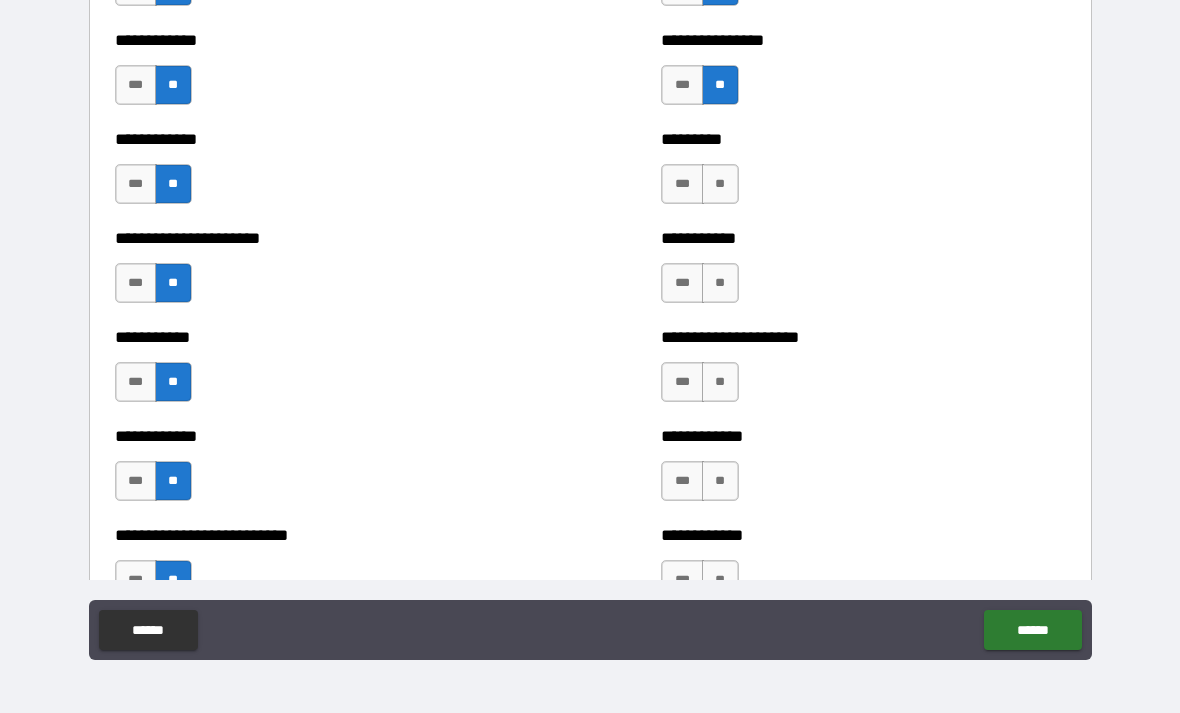 click on "**" at bounding box center (720, 184) 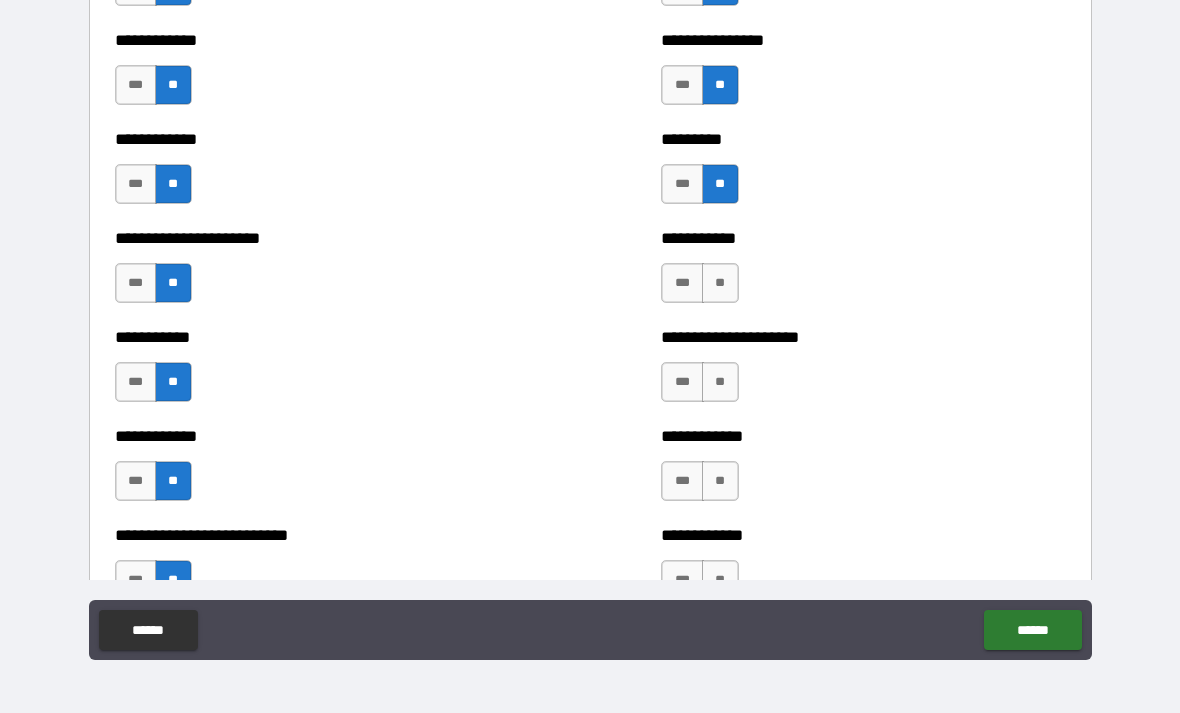 click on "**" at bounding box center [720, 283] 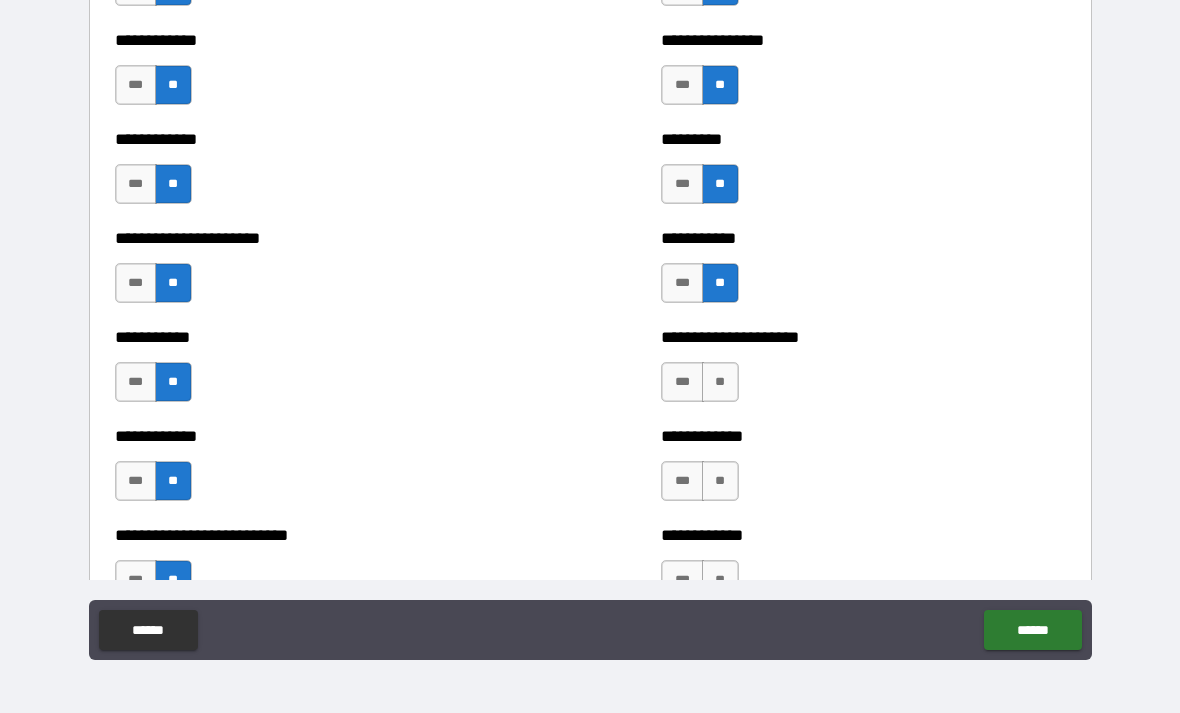 click on "**" at bounding box center [720, 382] 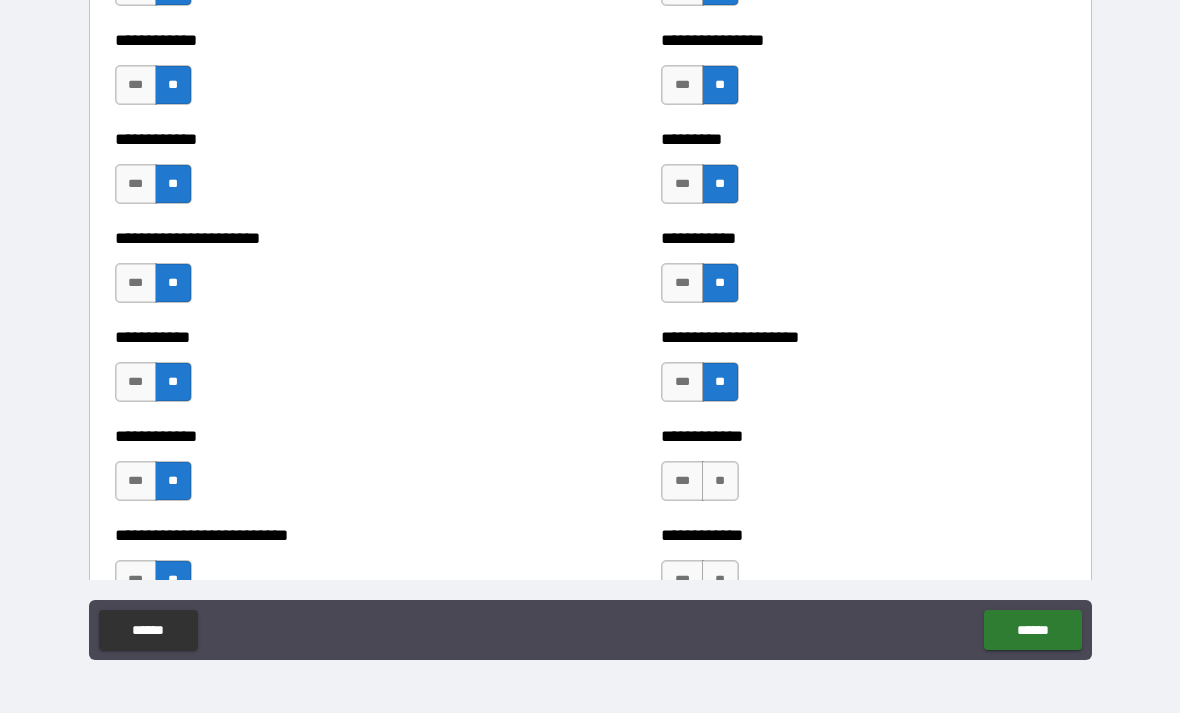 click on "**" at bounding box center [720, 481] 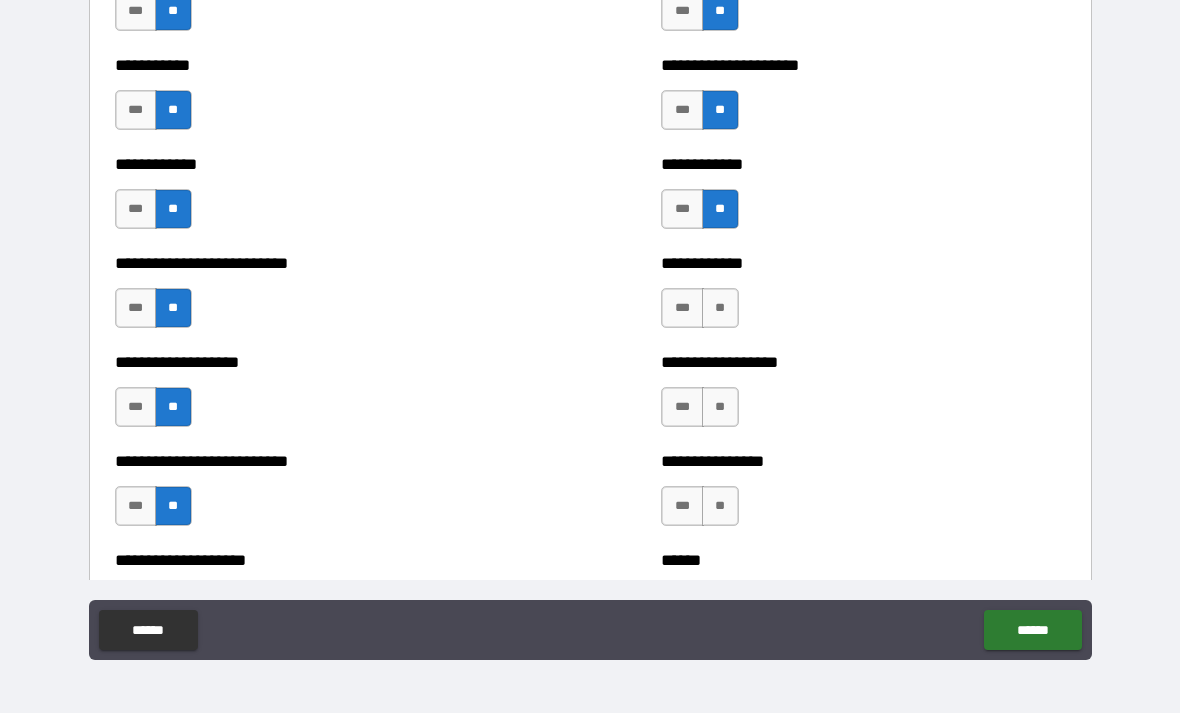 scroll, scrollTop: 5328, scrollLeft: 0, axis: vertical 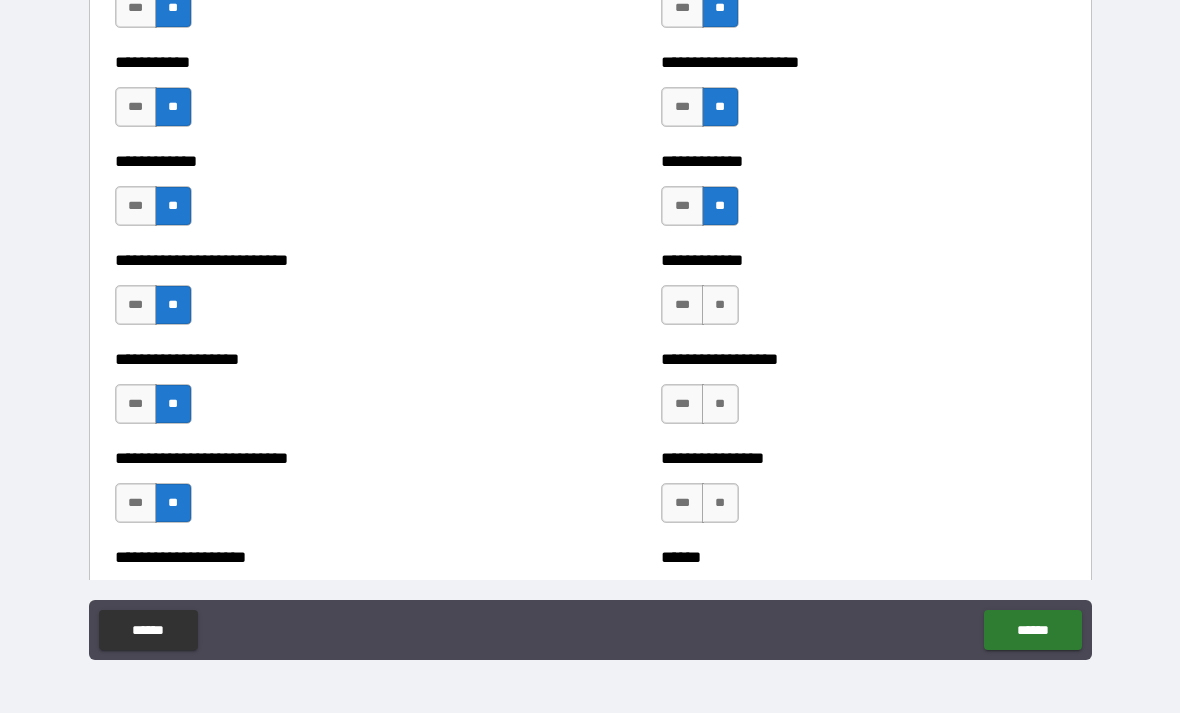 click on "**" at bounding box center [720, 305] 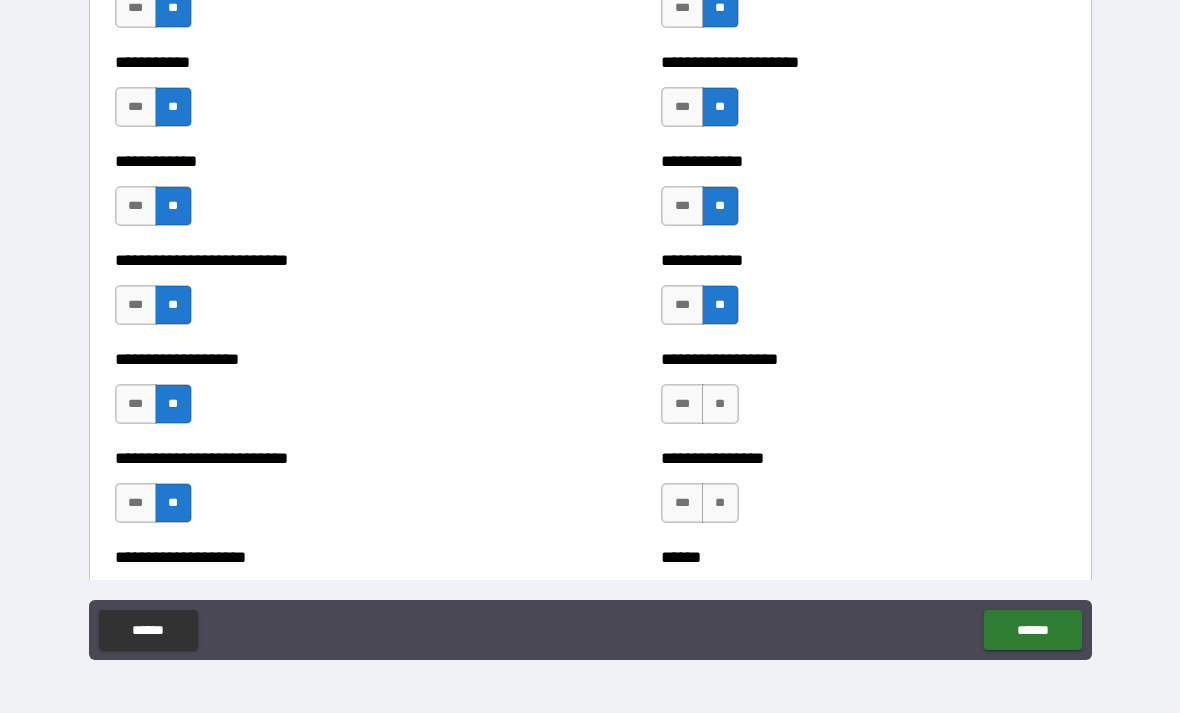 click on "**" at bounding box center [720, 404] 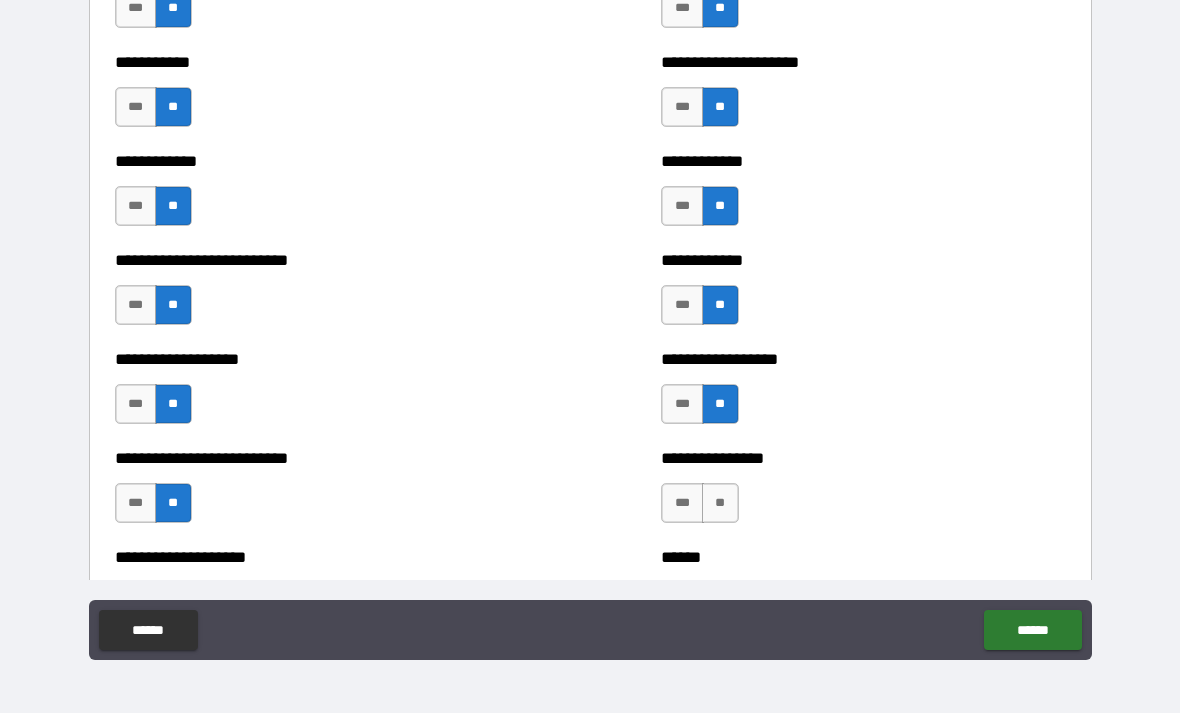 click on "**" at bounding box center (720, 503) 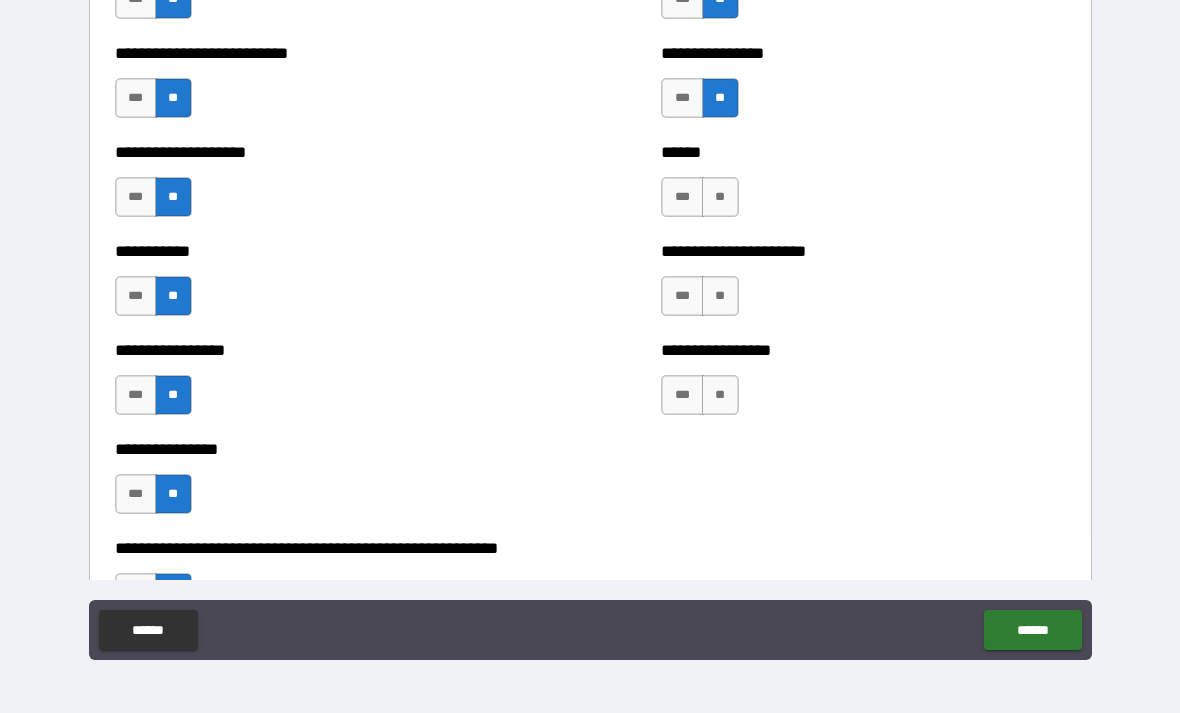 scroll, scrollTop: 5735, scrollLeft: 0, axis: vertical 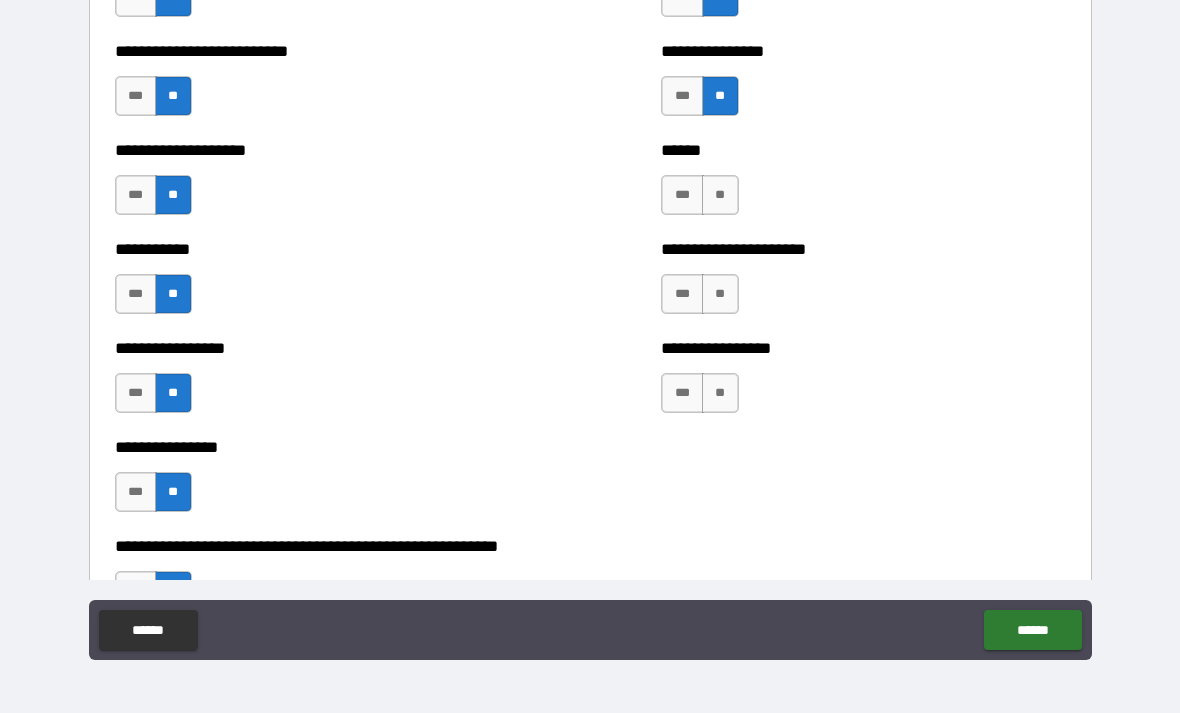 click on "**" at bounding box center [720, 195] 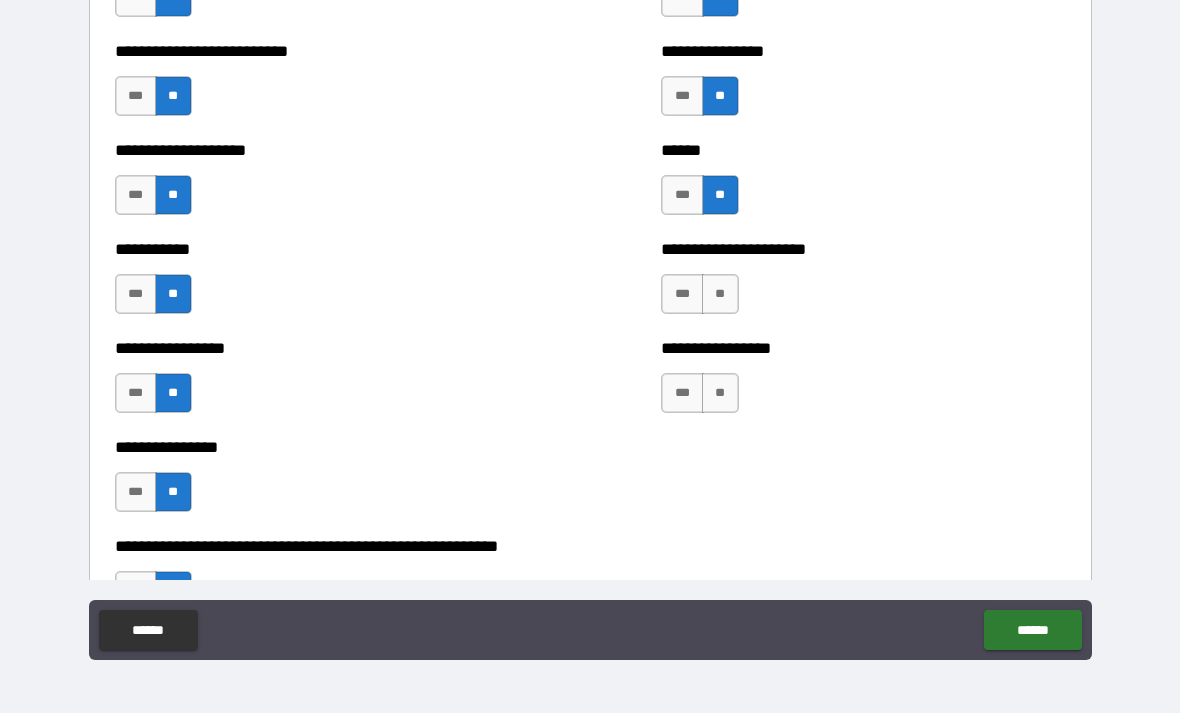 click on "**" at bounding box center (720, 294) 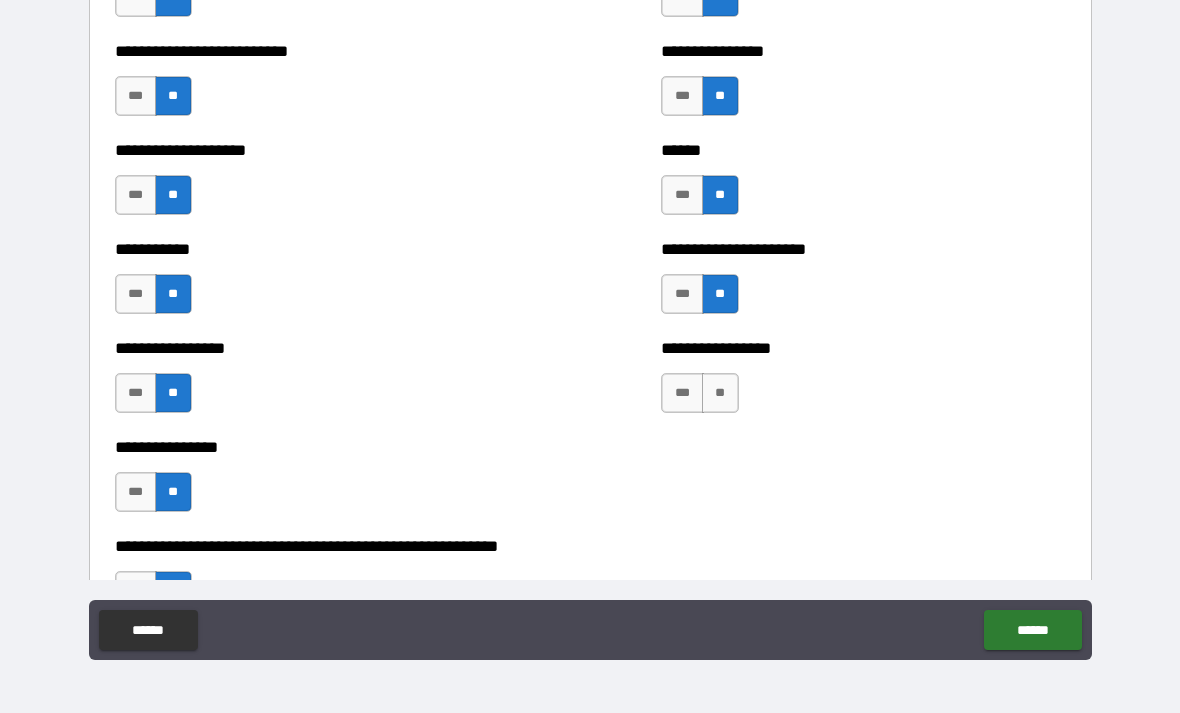 click on "**" at bounding box center [720, 393] 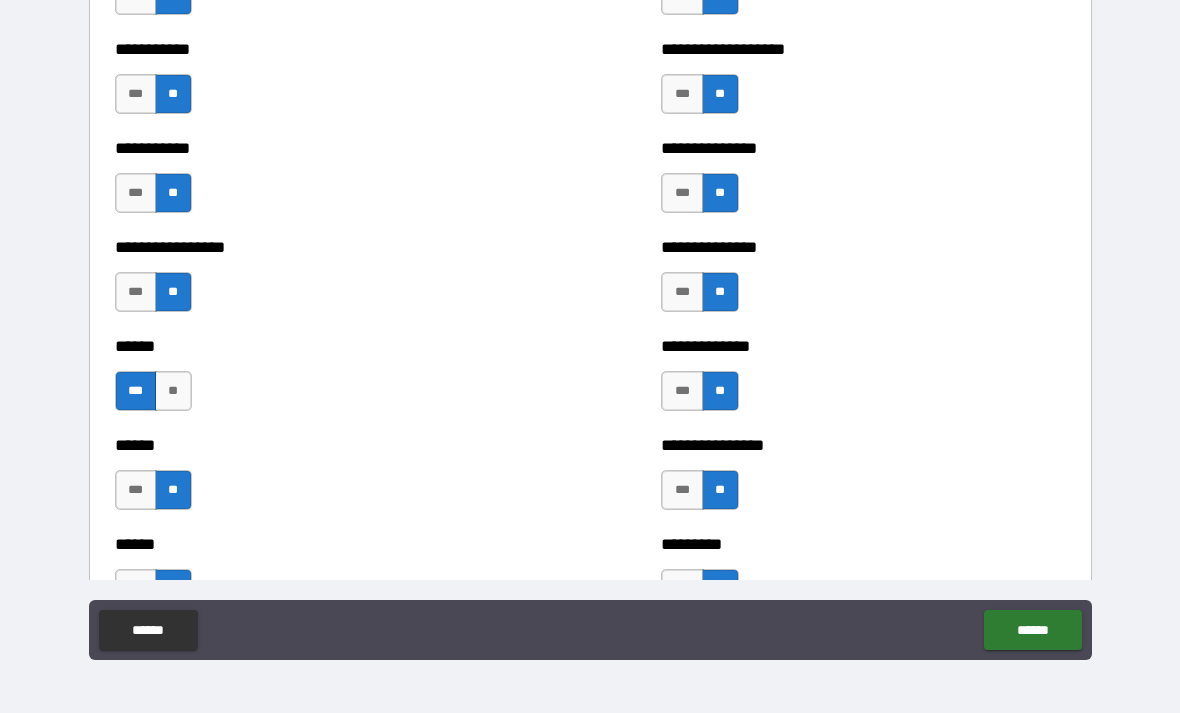 scroll, scrollTop: 2672, scrollLeft: 0, axis: vertical 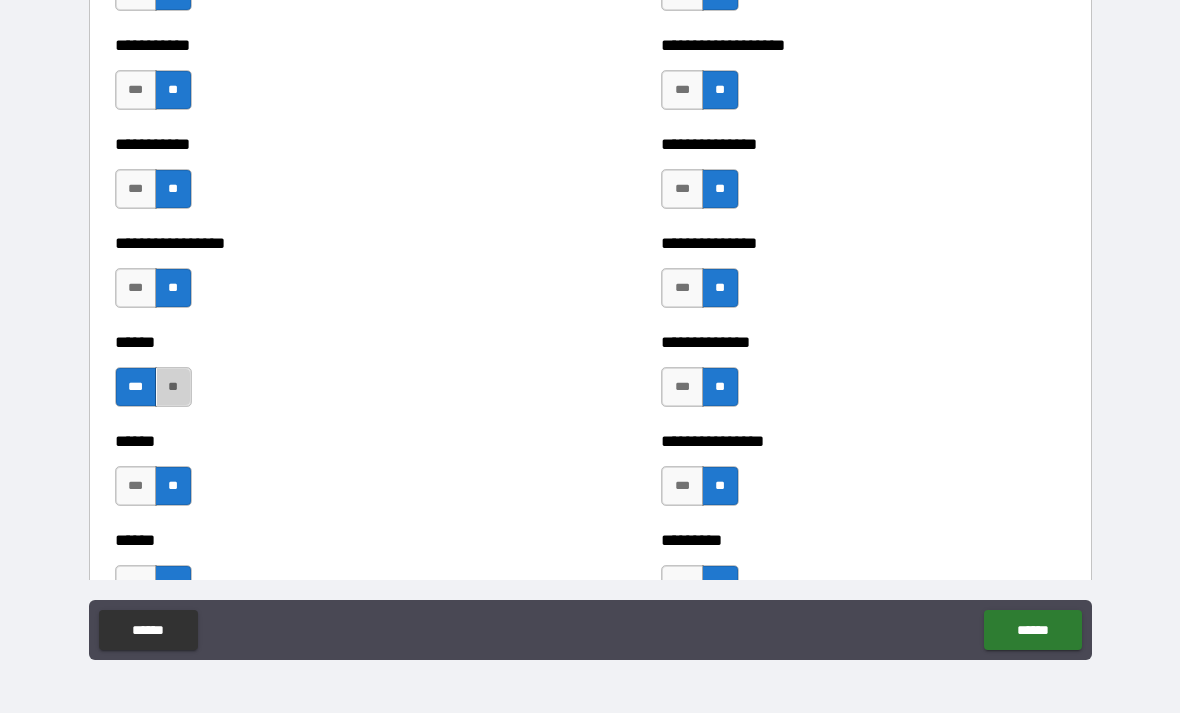 click on "**" at bounding box center [173, 387] 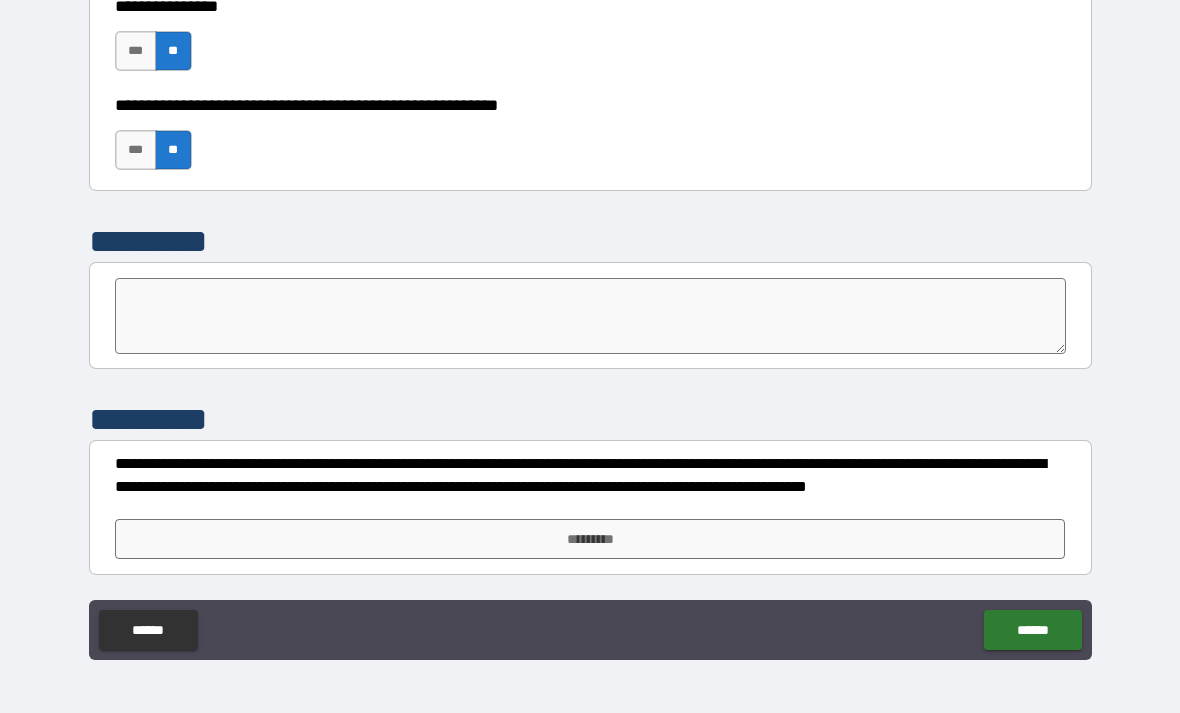 scroll, scrollTop: 6176, scrollLeft: 0, axis: vertical 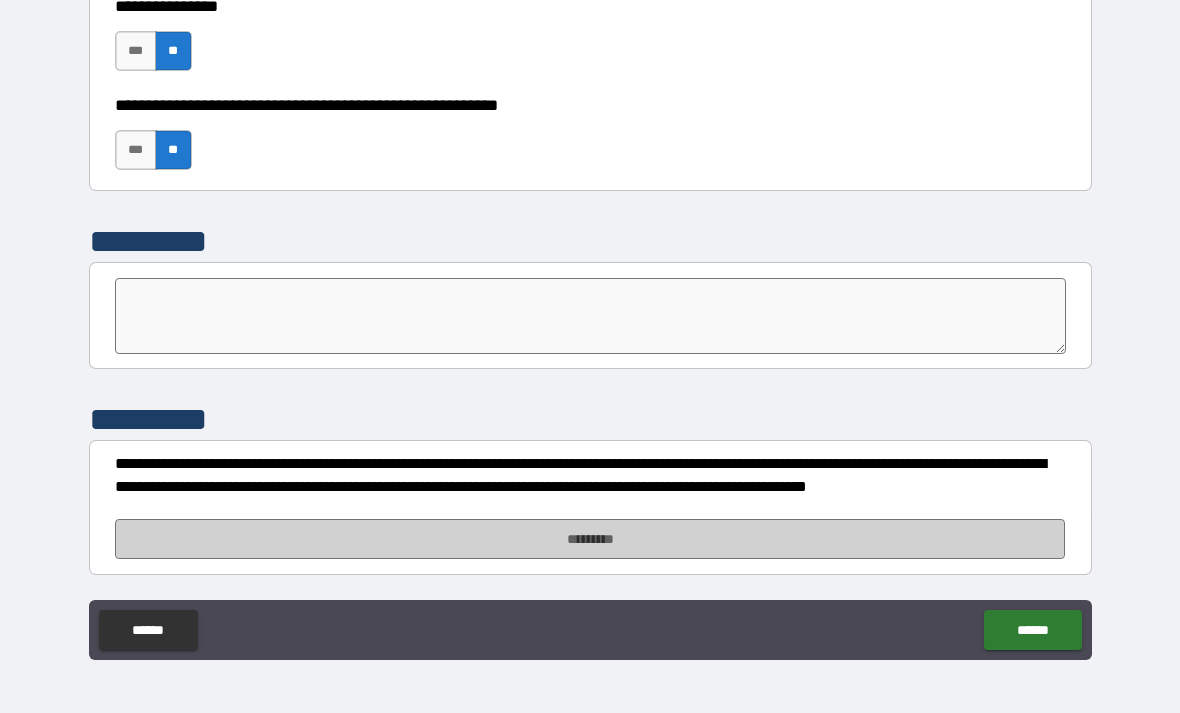 click on "*********" at bounding box center (590, 539) 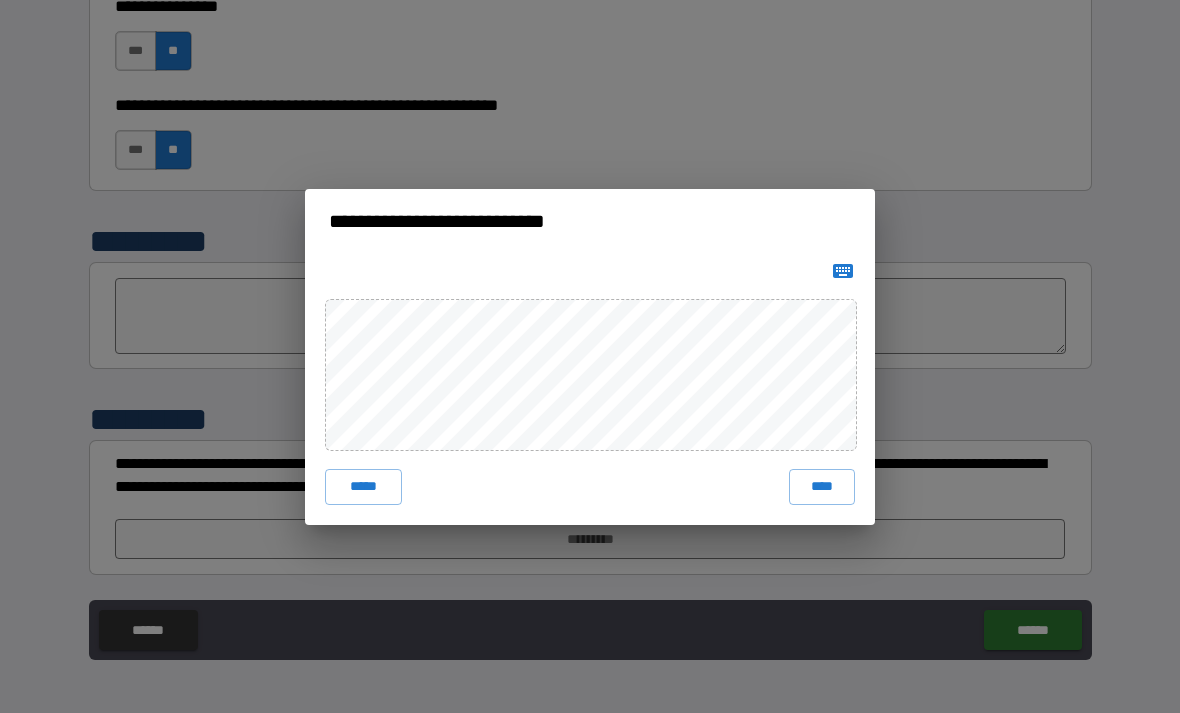 click on "****" at bounding box center (822, 487) 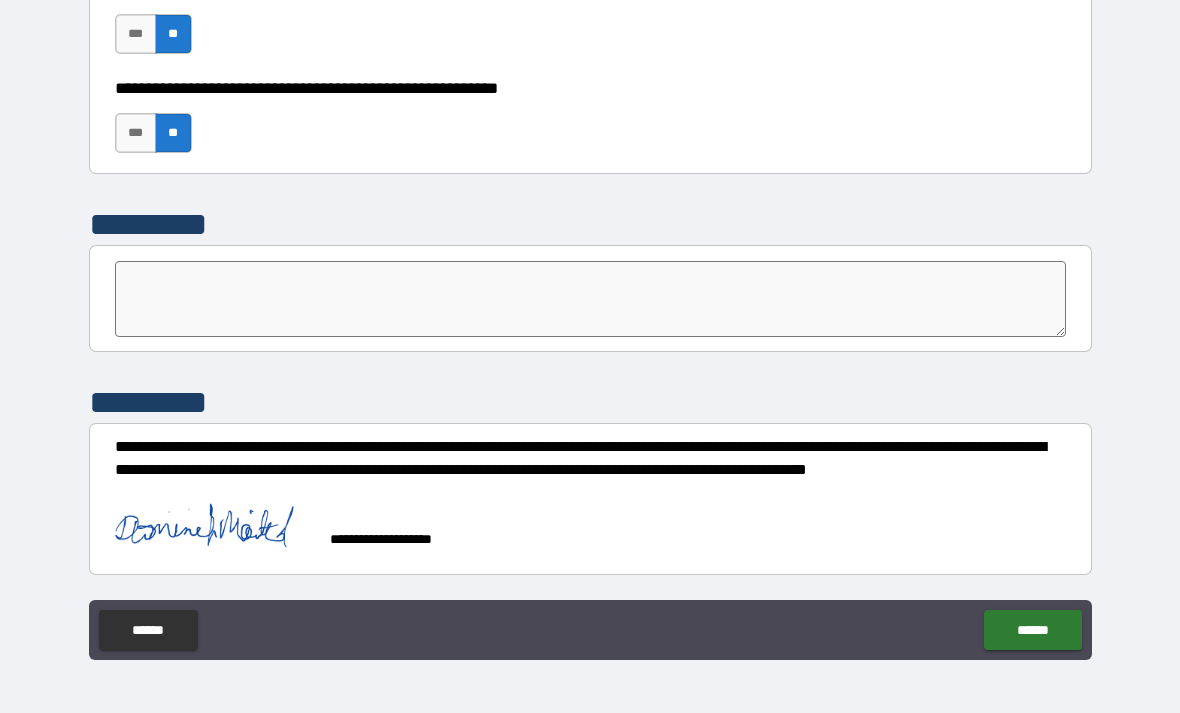 scroll, scrollTop: 6195, scrollLeft: 0, axis: vertical 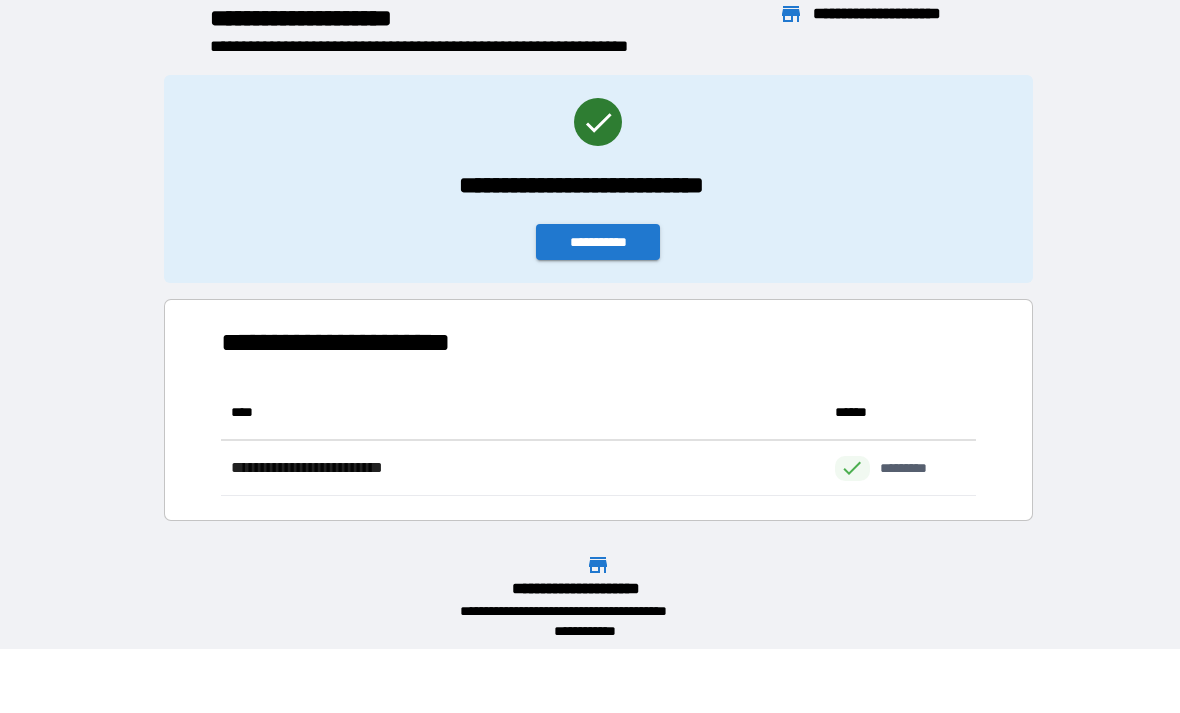 click on "**********" at bounding box center [598, 179] 